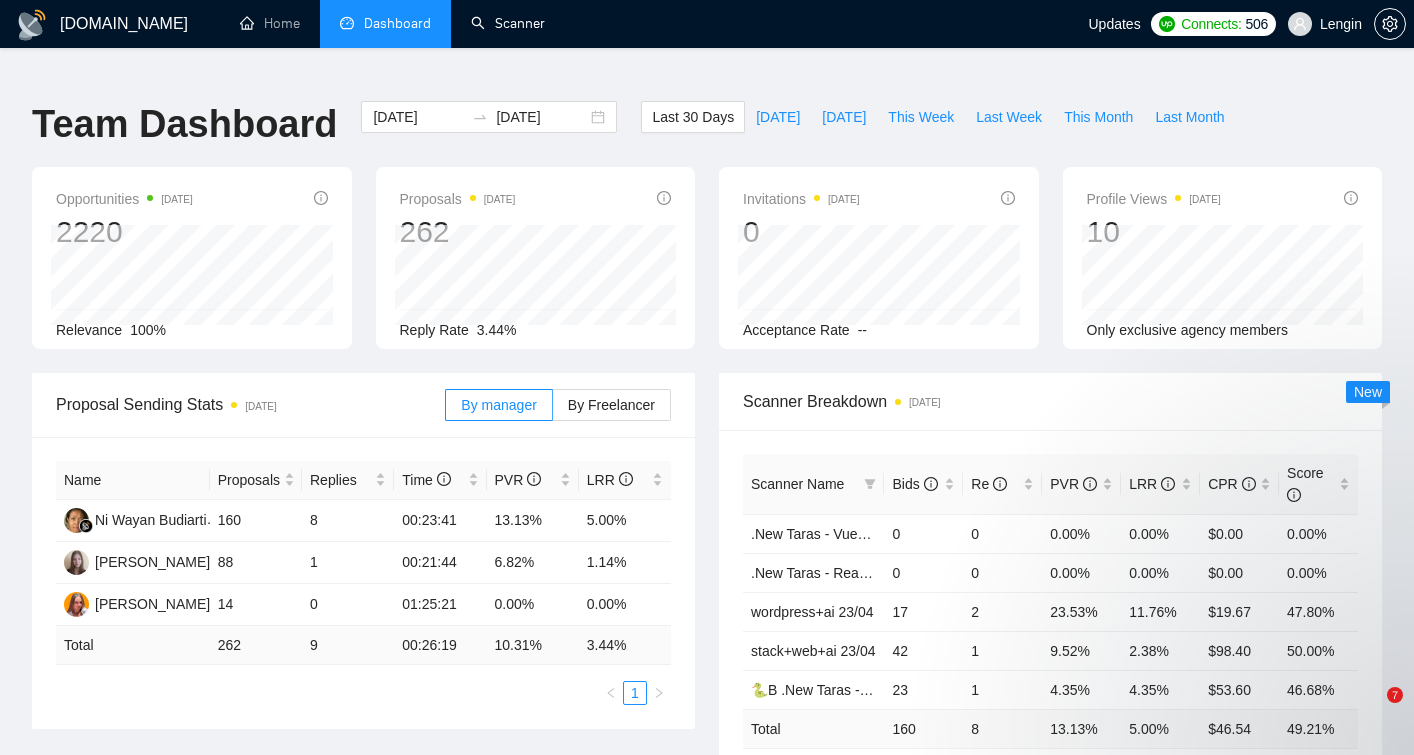 scroll, scrollTop: 0, scrollLeft: 0, axis: both 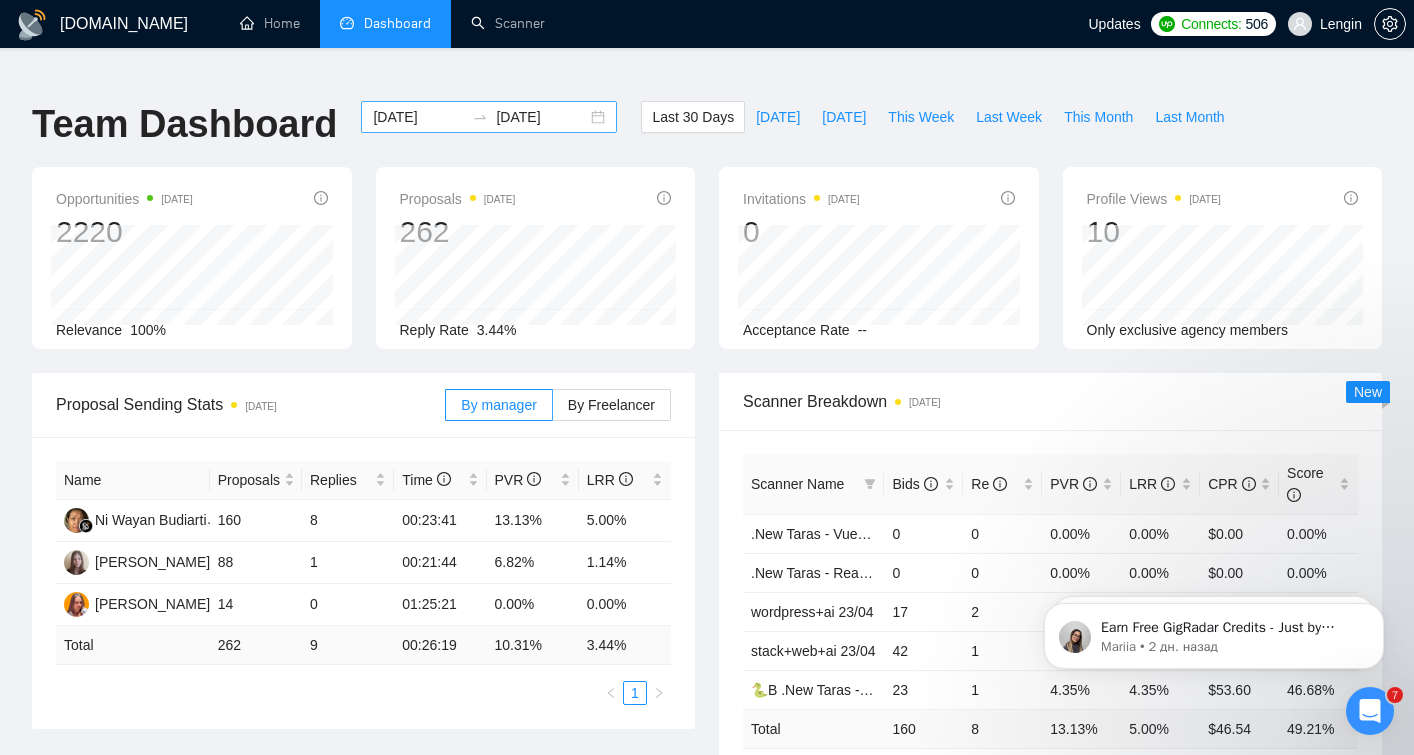 click on "[DATE]" at bounding box center (418, 117) 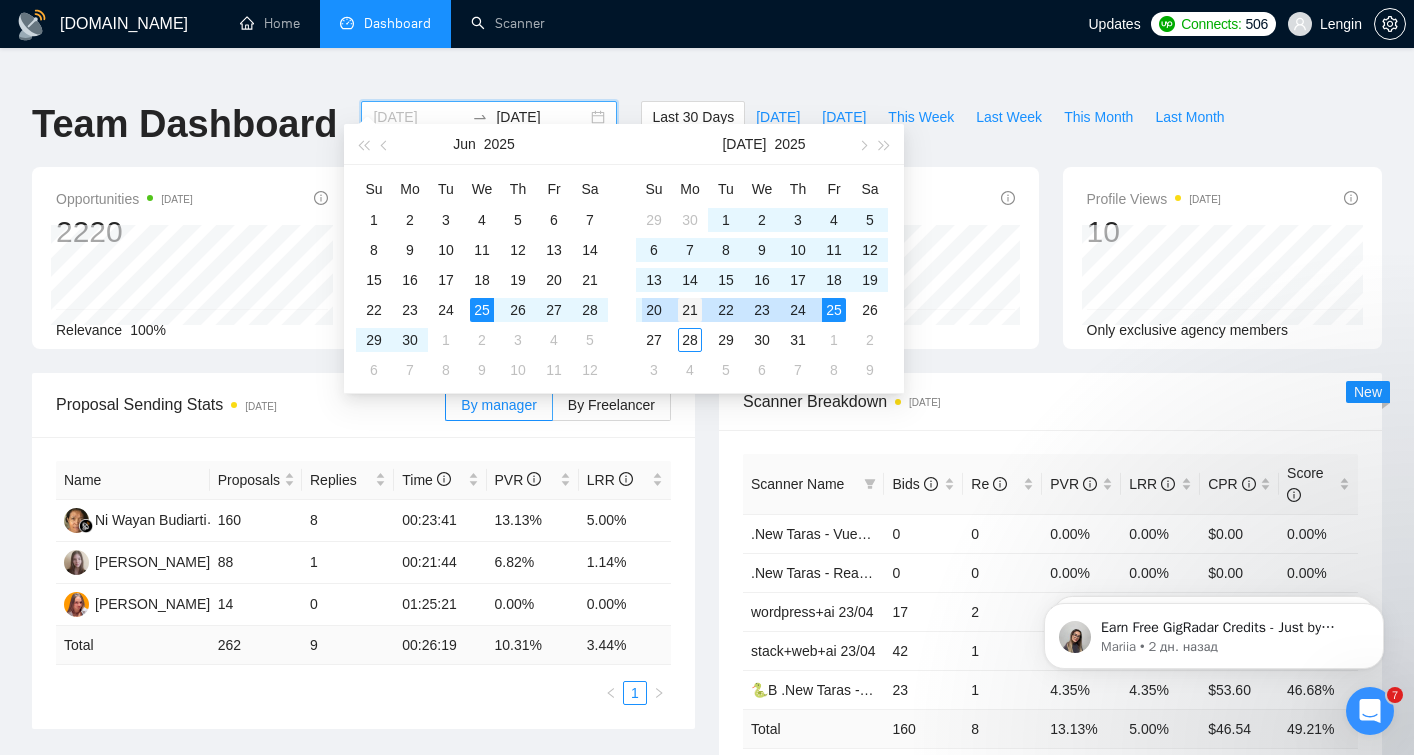 type on "[DATE]" 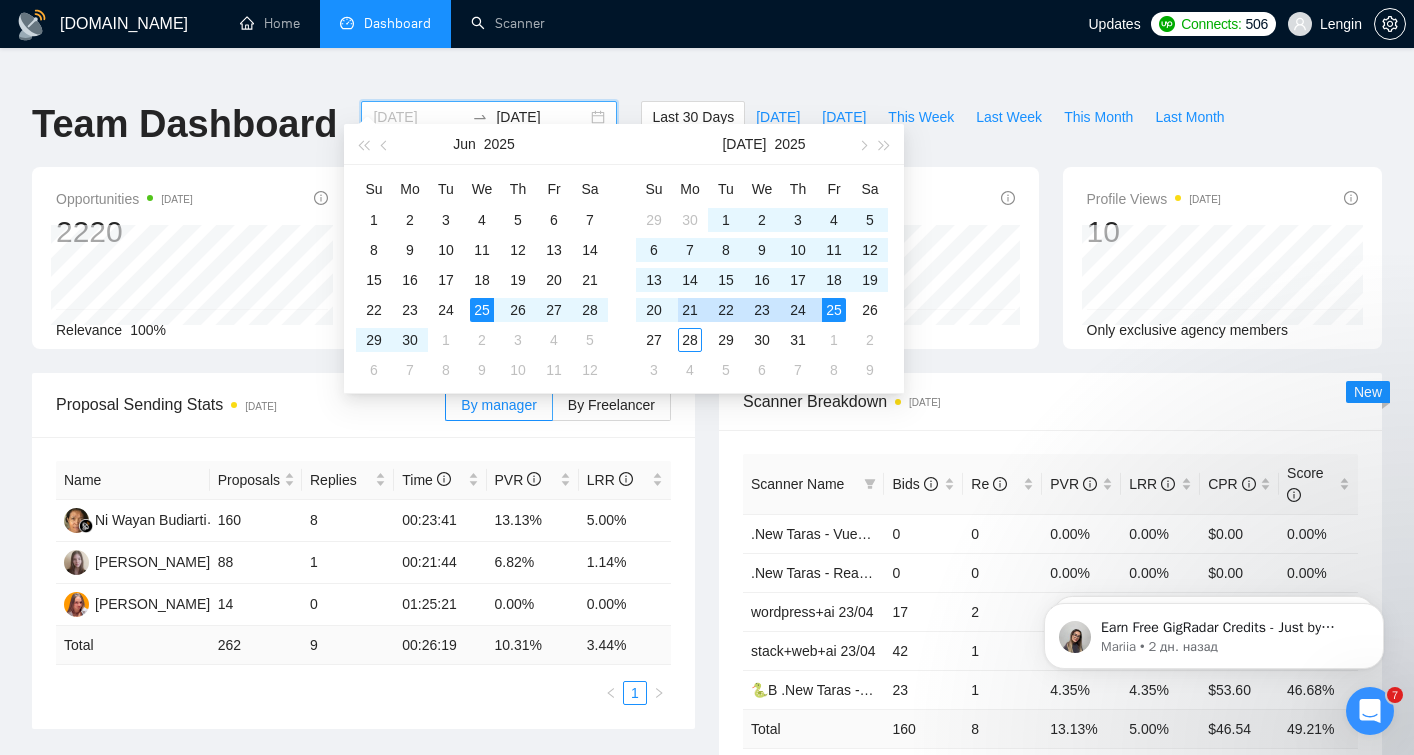 click on "21" at bounding box center [690, 310] 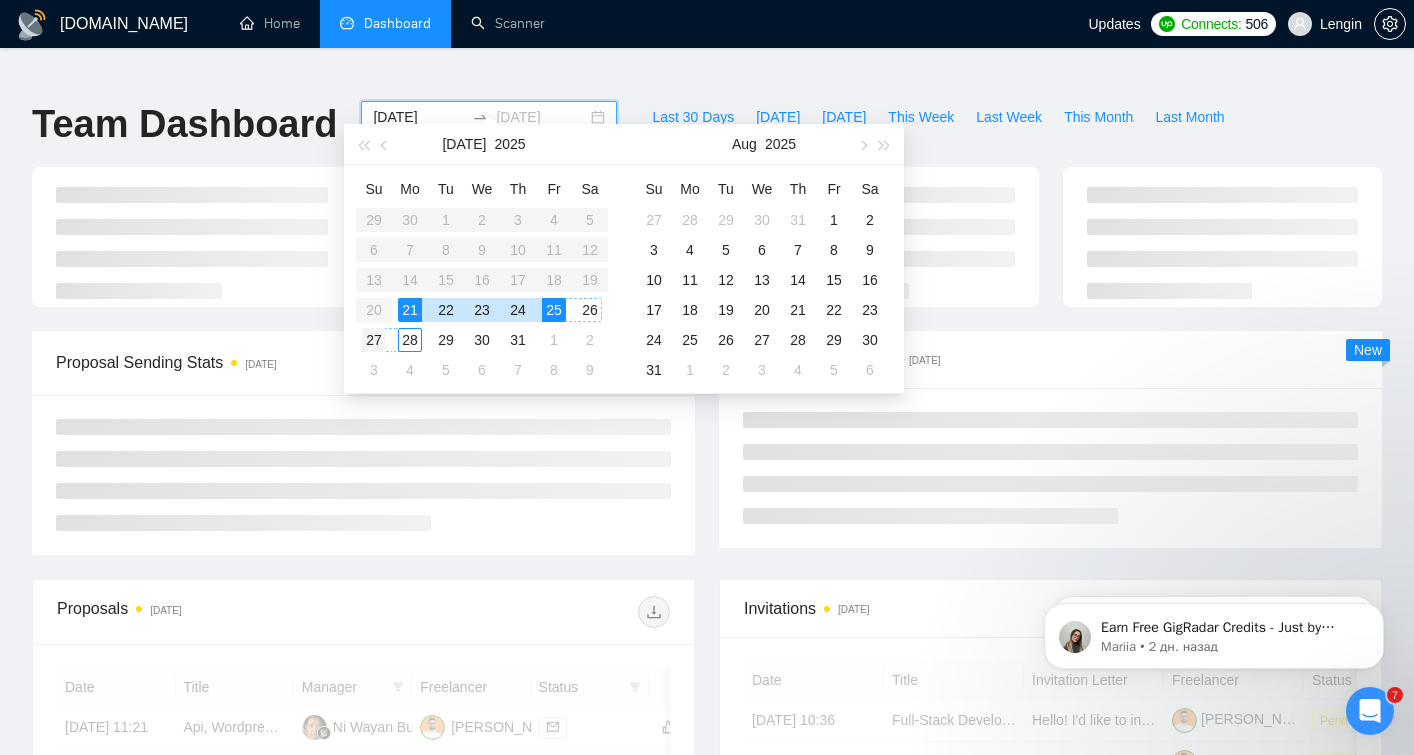 type on "[DATE]" 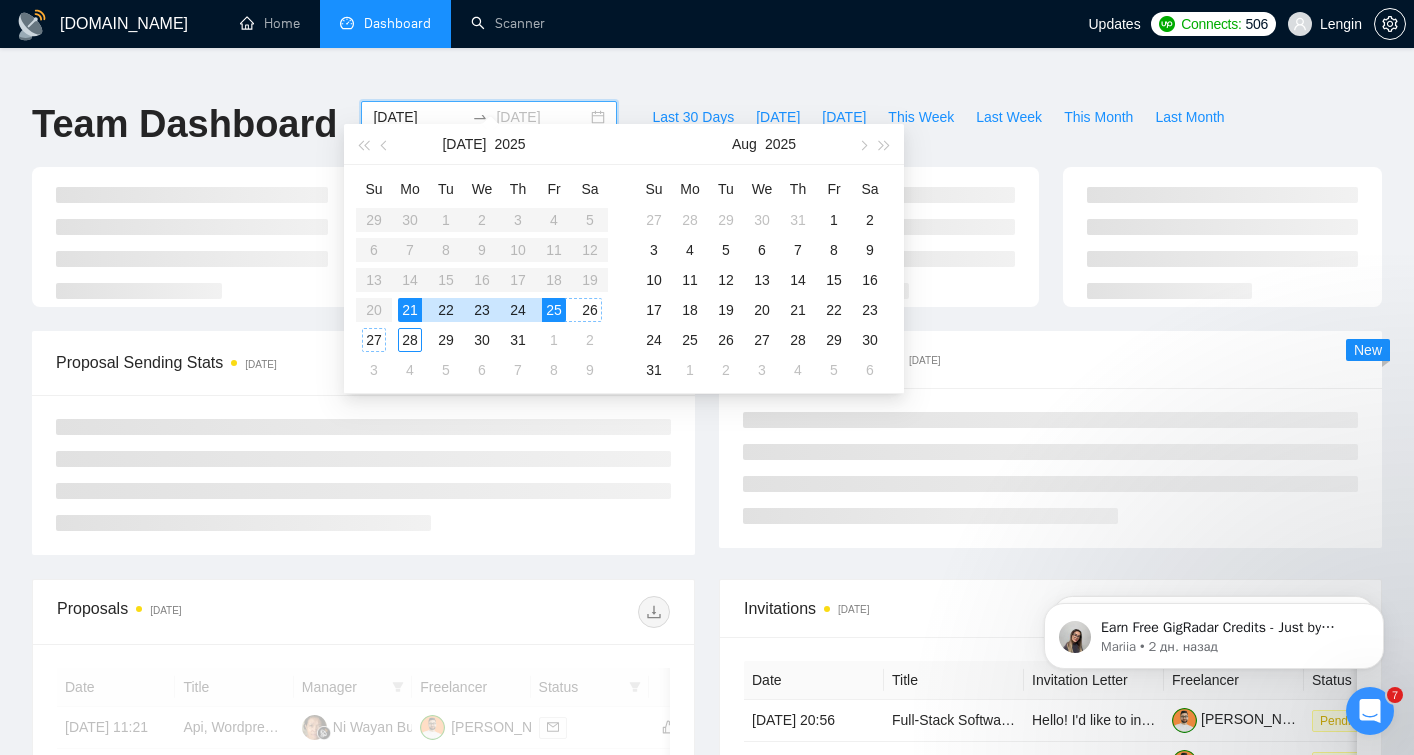 click on "27" at bounding box center [374, 340] 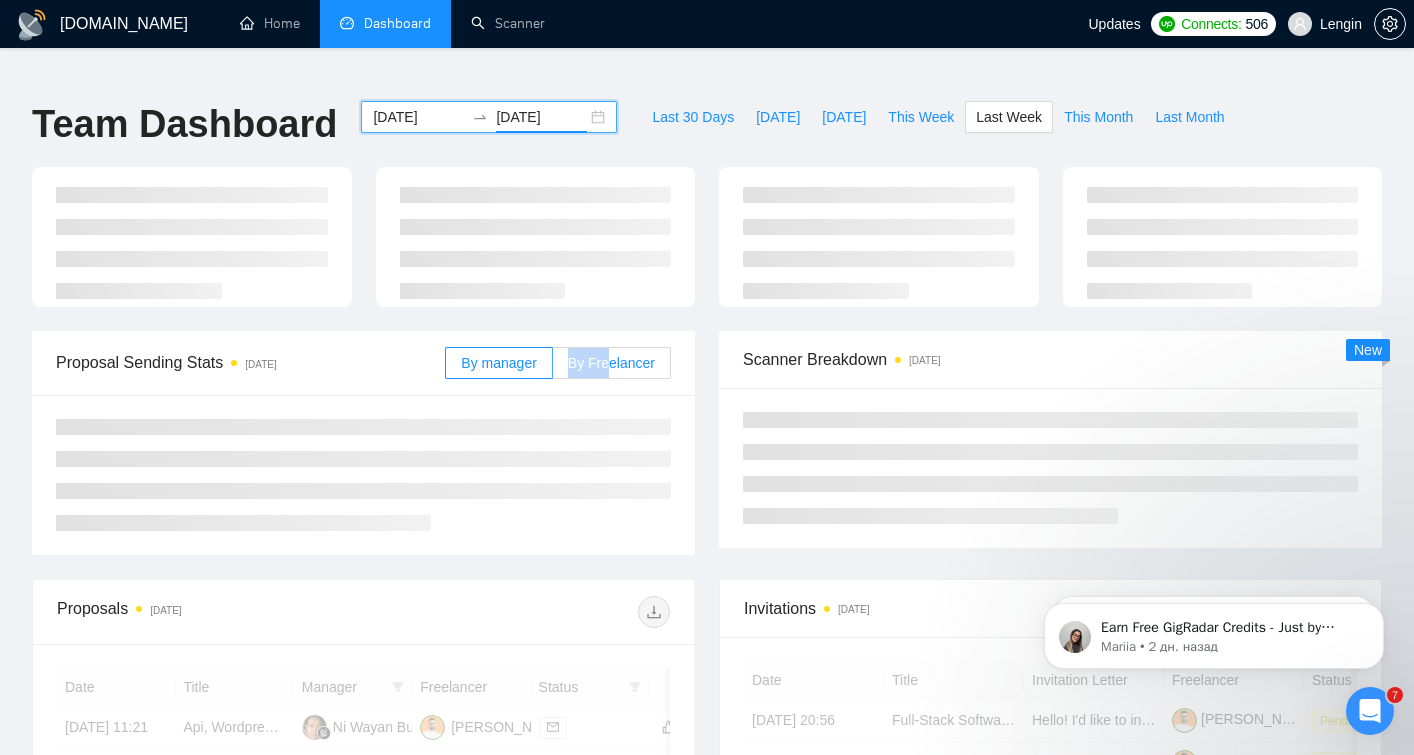 click on "By Freelancer" at bounding box center (612, 363) 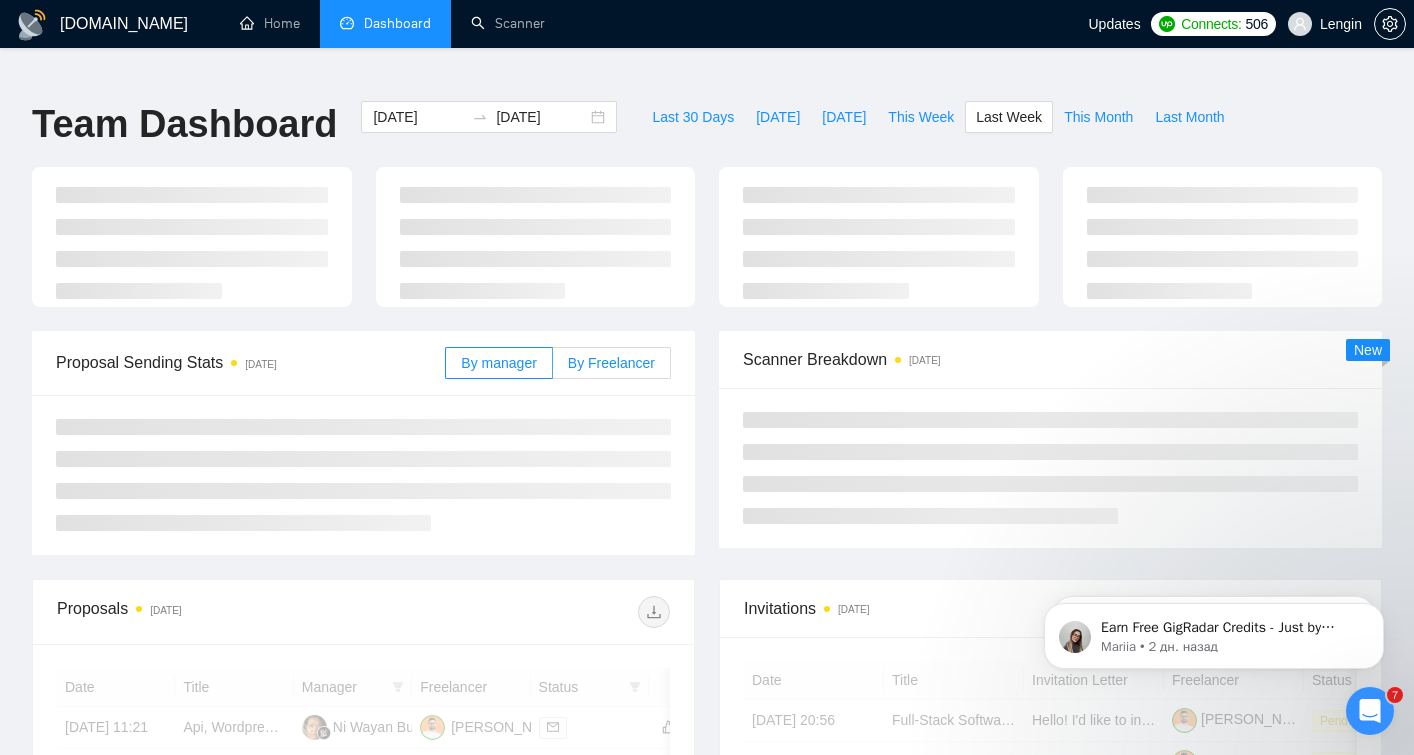 click on "By Freelancer" at bounding box center (611, 363) 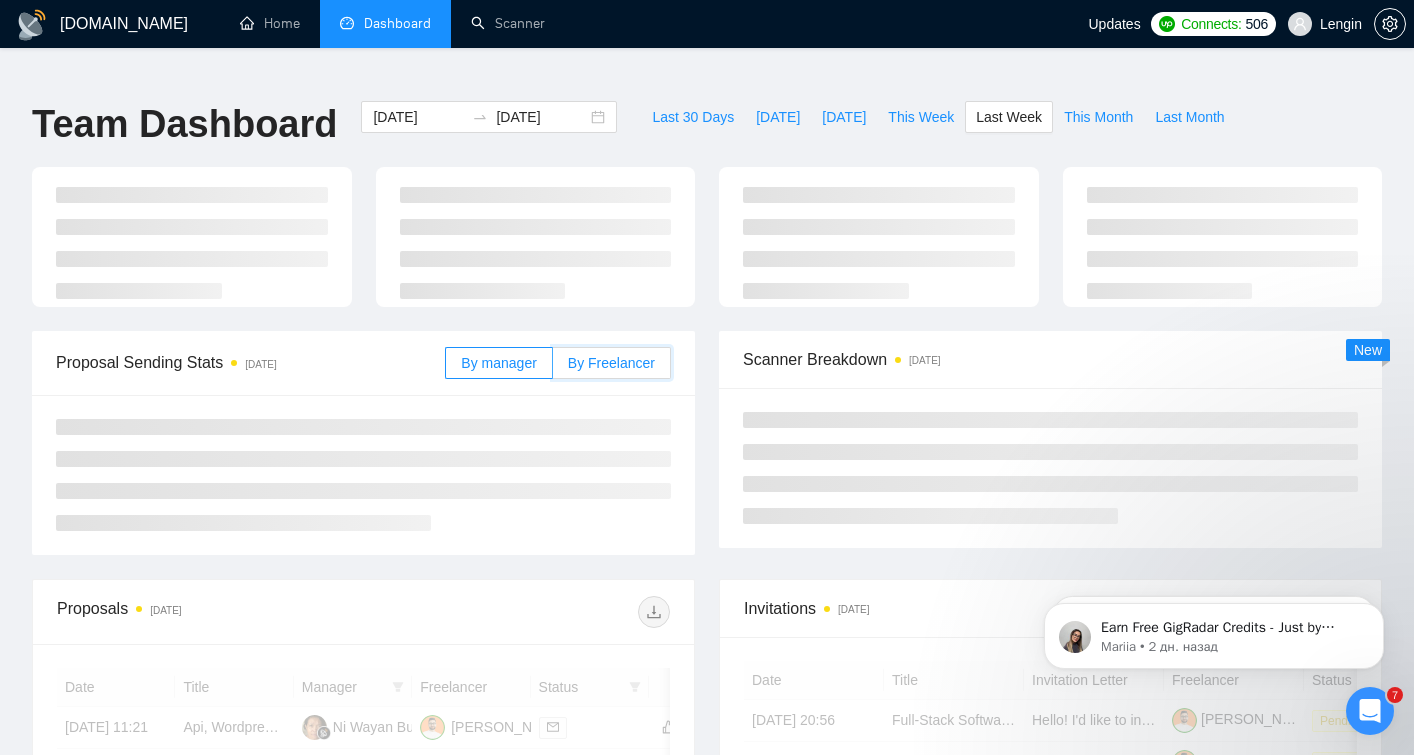 click on "By Freelancer" at bounding box center [553, 368] 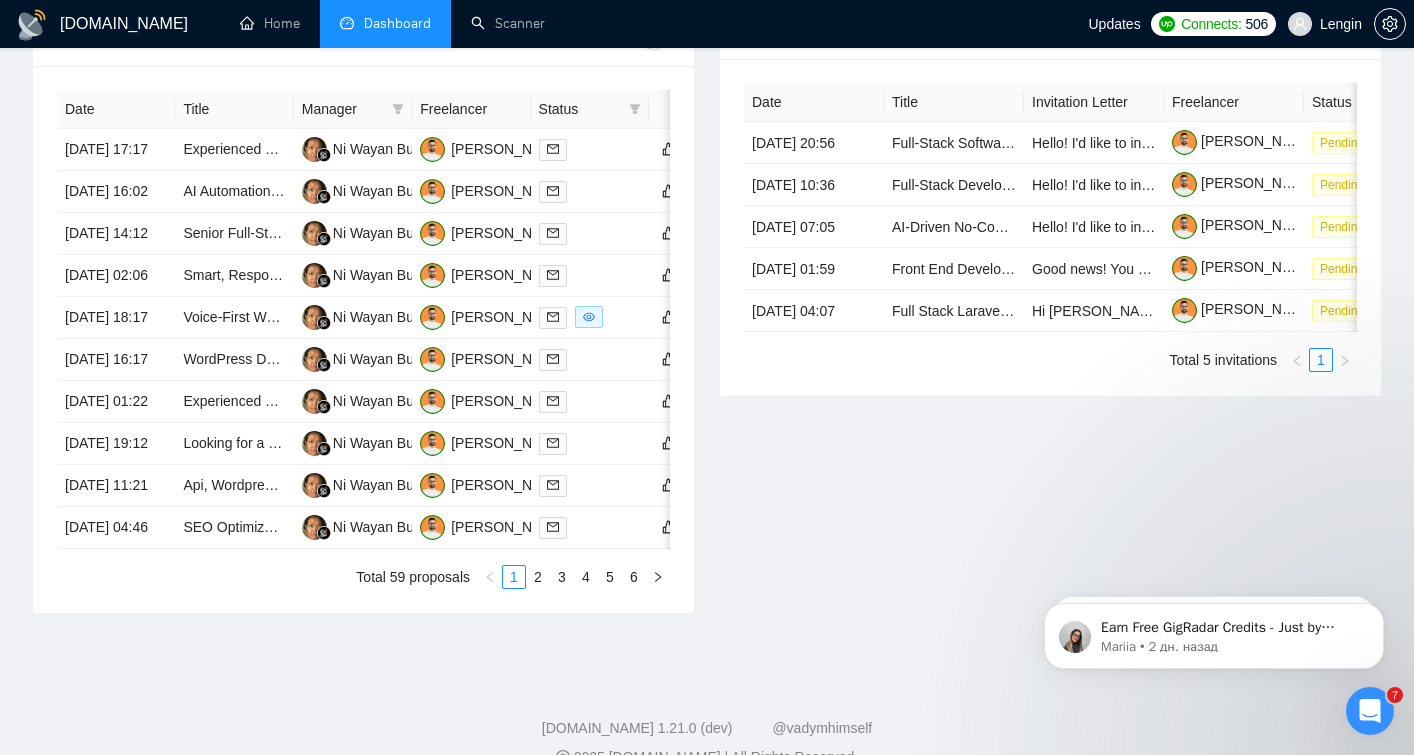 scroll, scrollTop: 838, scrollLeft: 0, axis: vertical 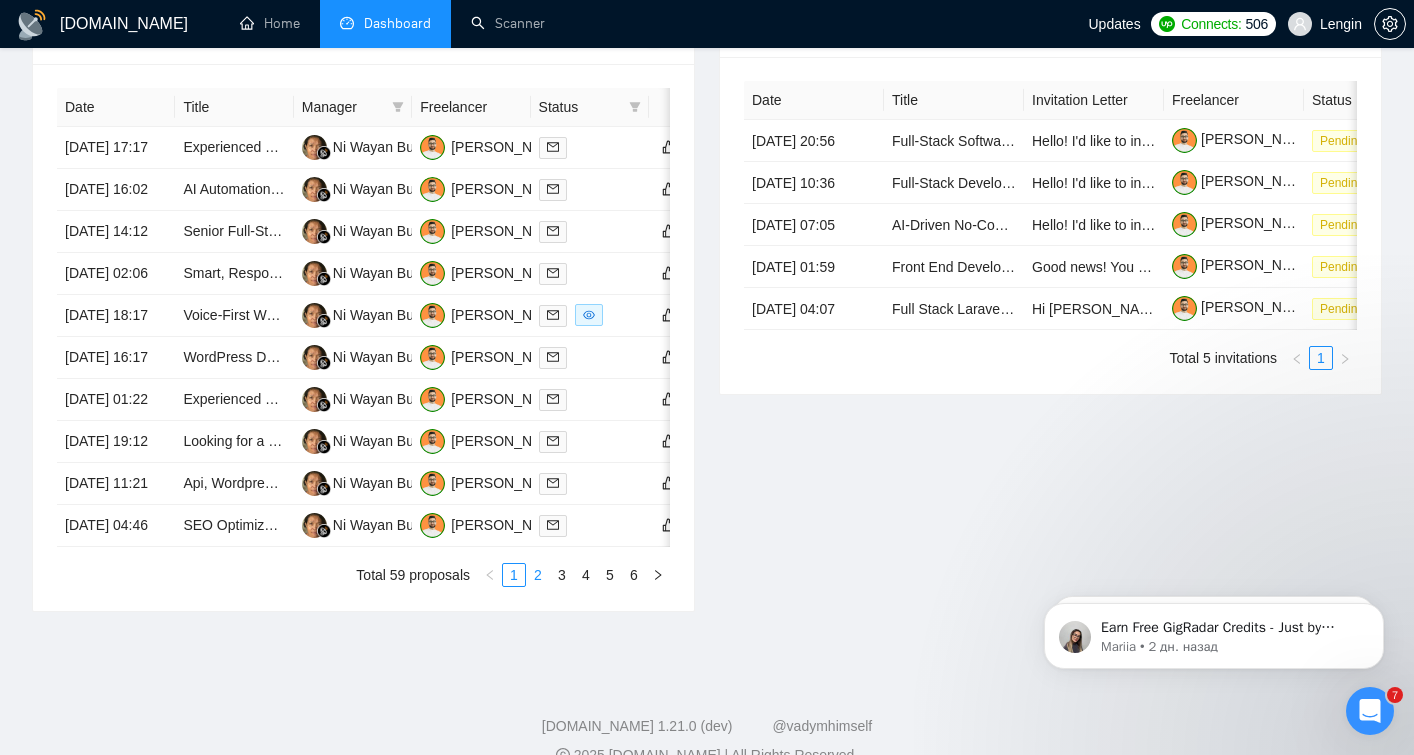 click on "2" at bounding box center [538, 575] 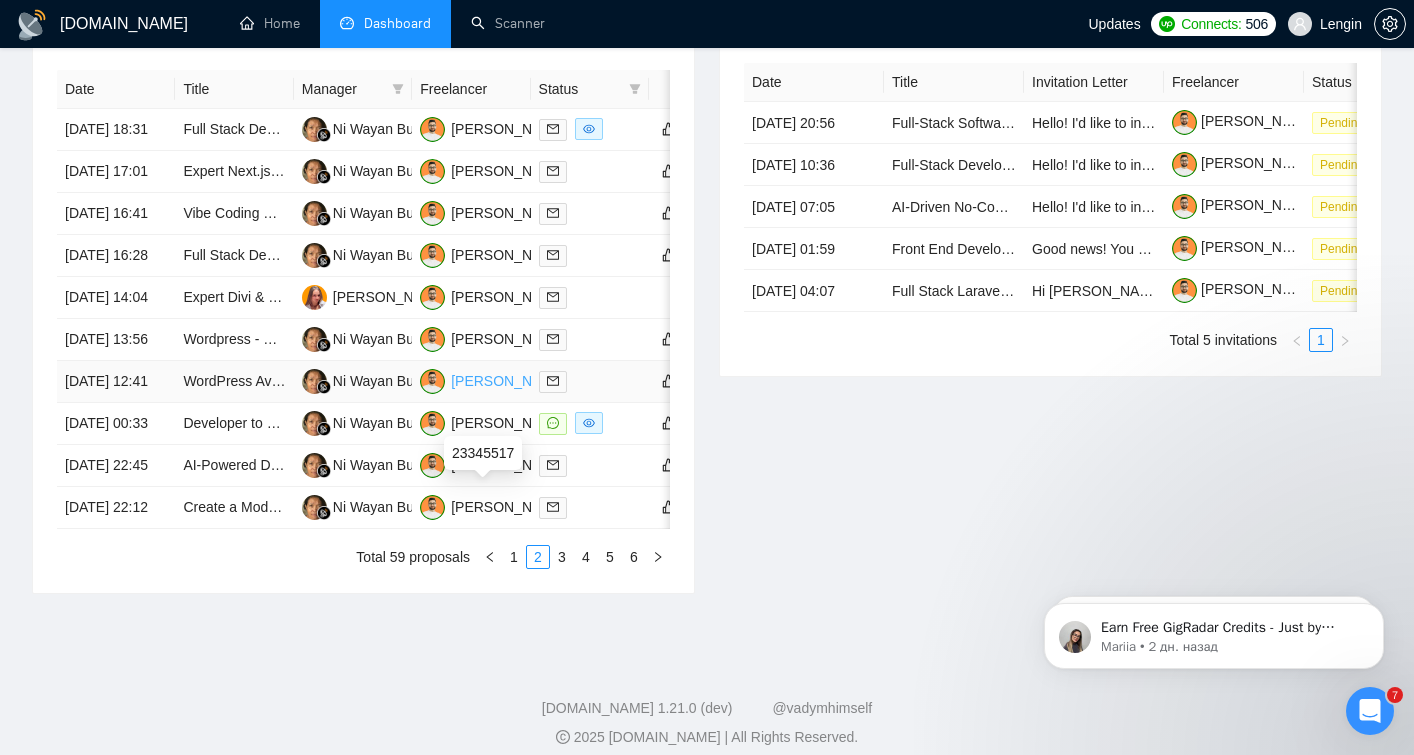 scroll, scrollTop: 859, scrollLeft: 0, axis: vertical 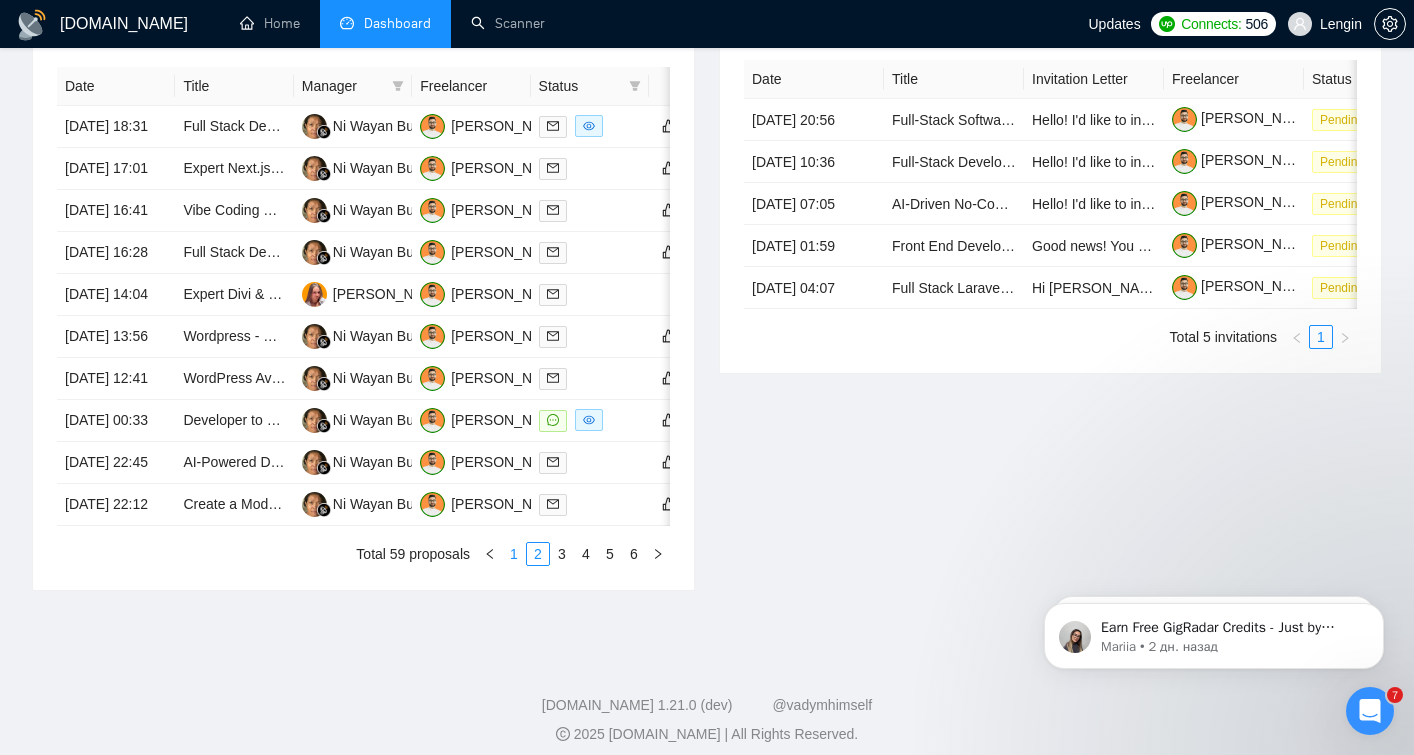 click on "1" at bounding box center (514, 554) 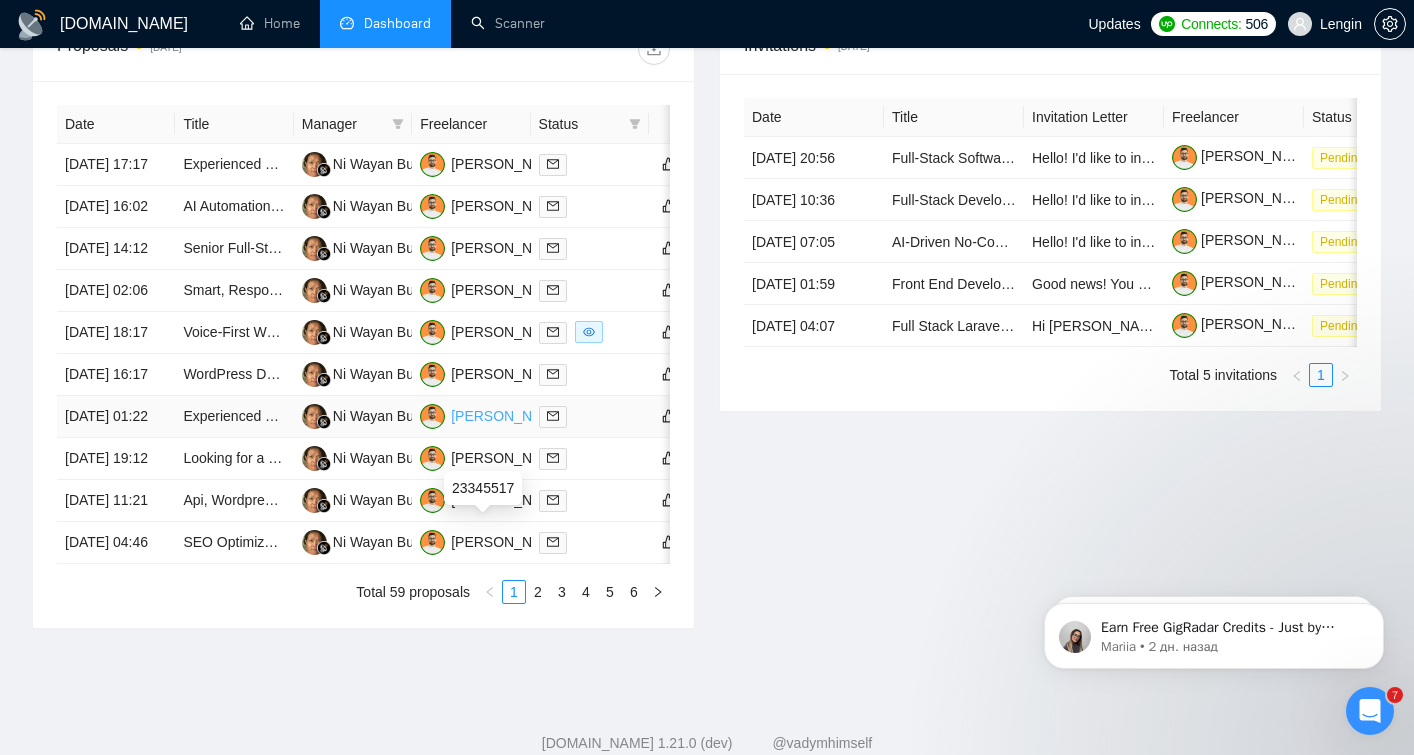 scroll, scrollTop: 829, scrollLeft: 0, axis: vertical 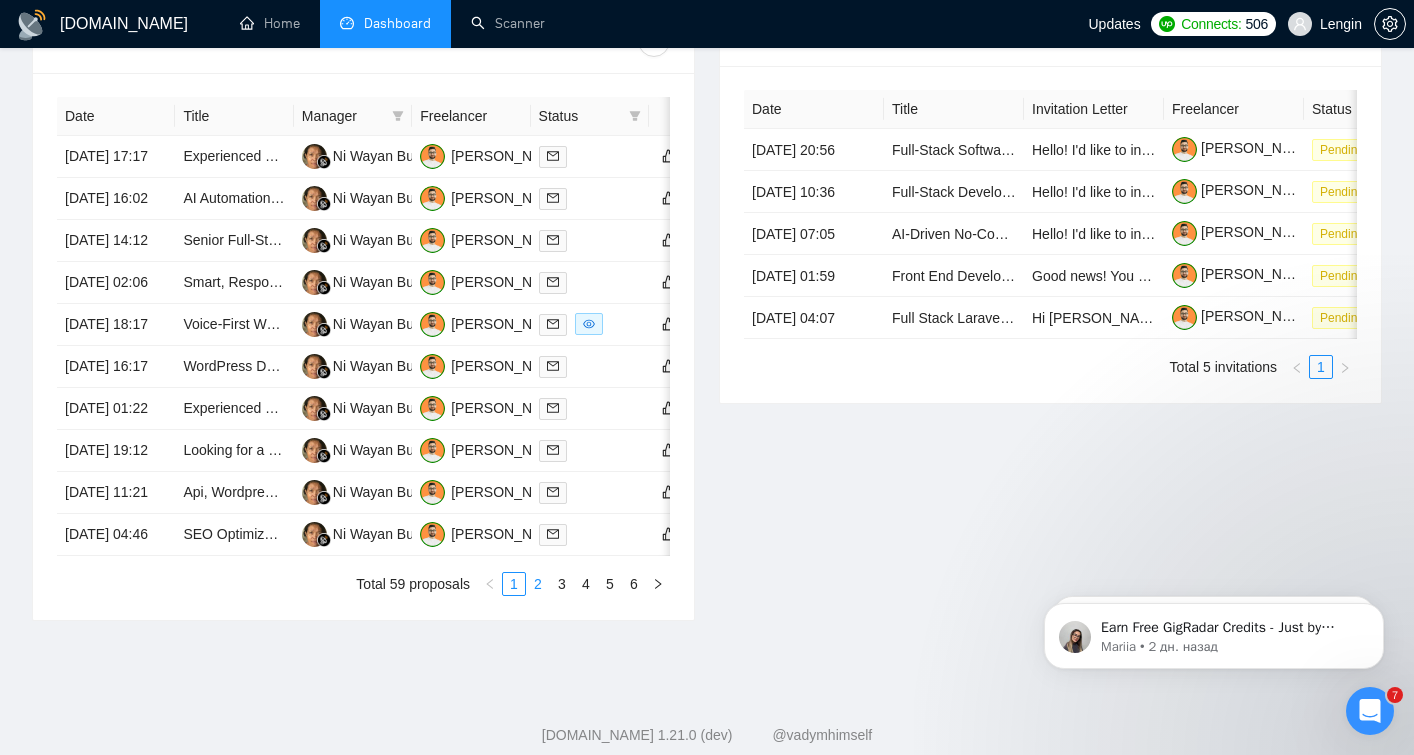 click on "2" at bounding box center (538, 584) 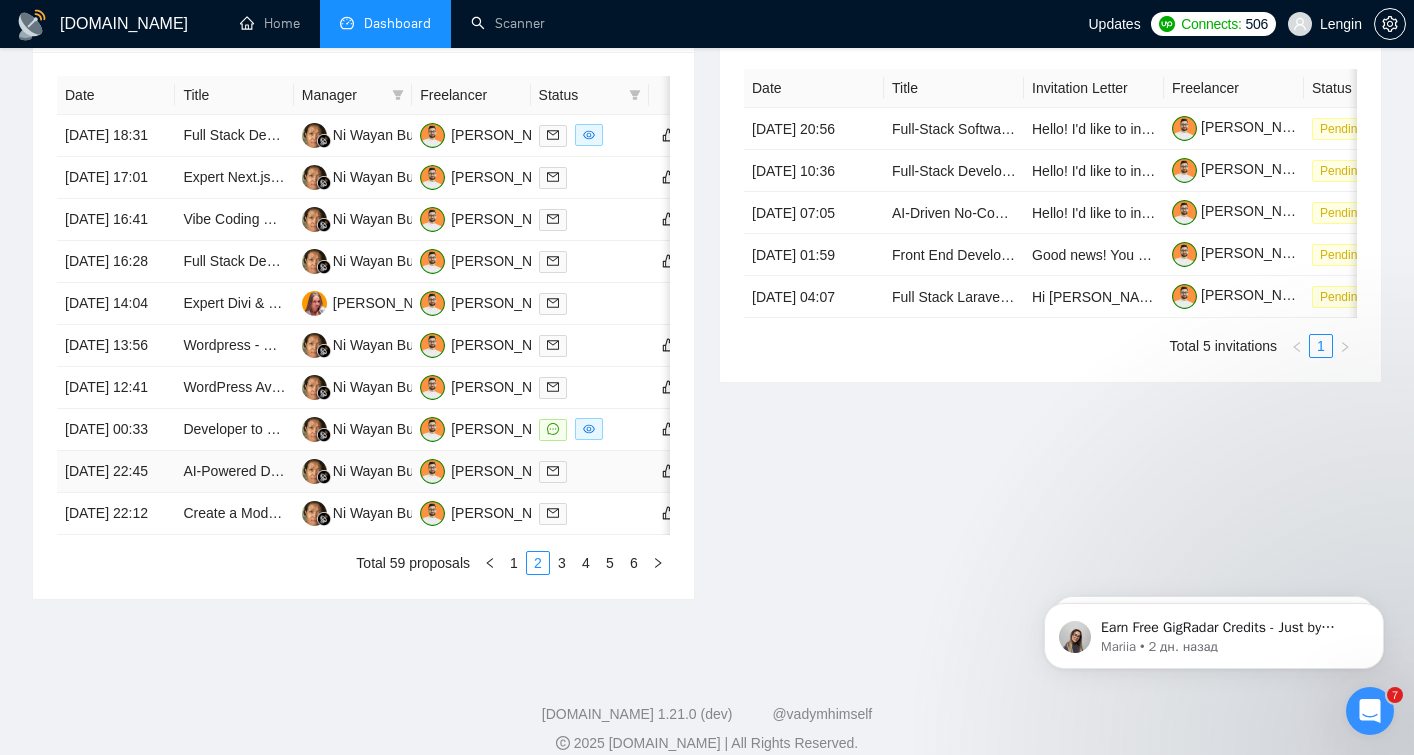 scroll, scrollTop: 857, scrollLeft: 0, axis: vertical 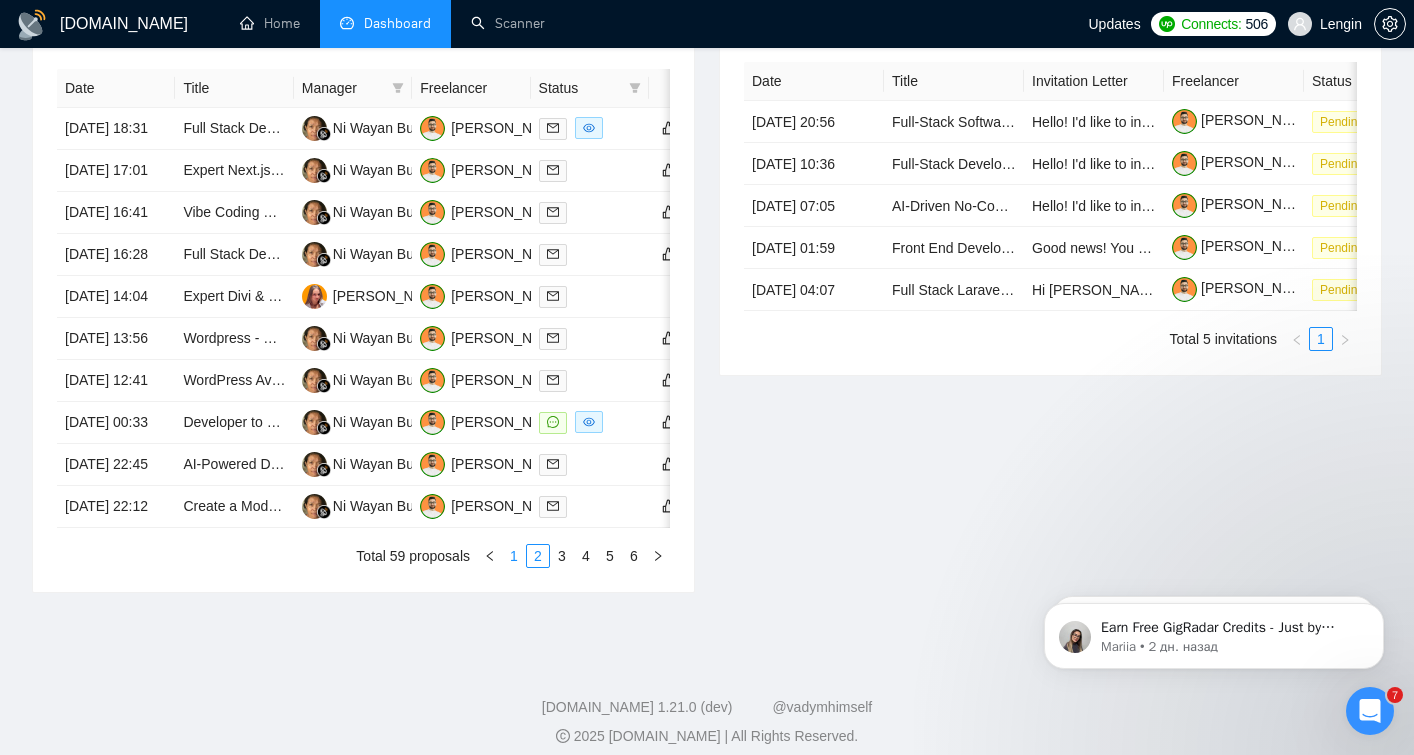 click on "1" at bounding box center (514, 556) 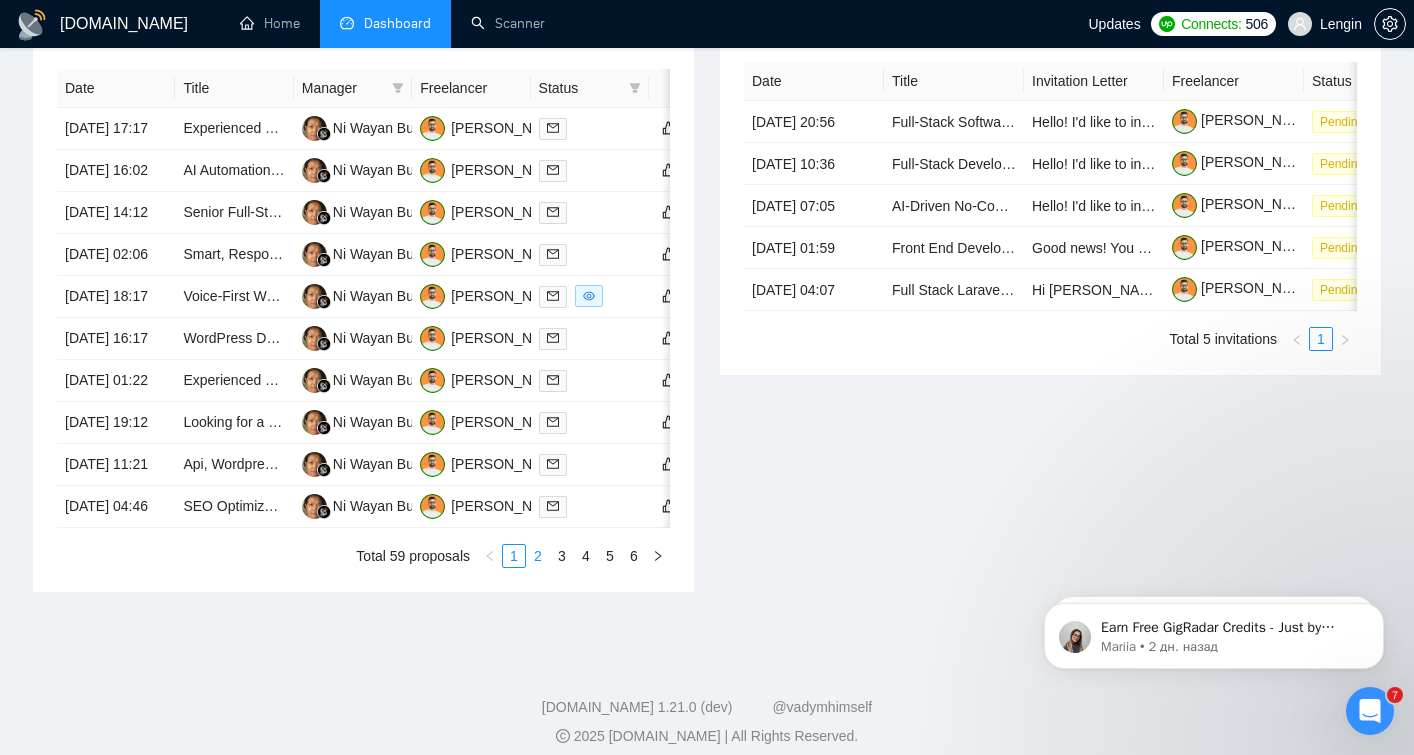 click on "2" at bounding box center [538, 556] 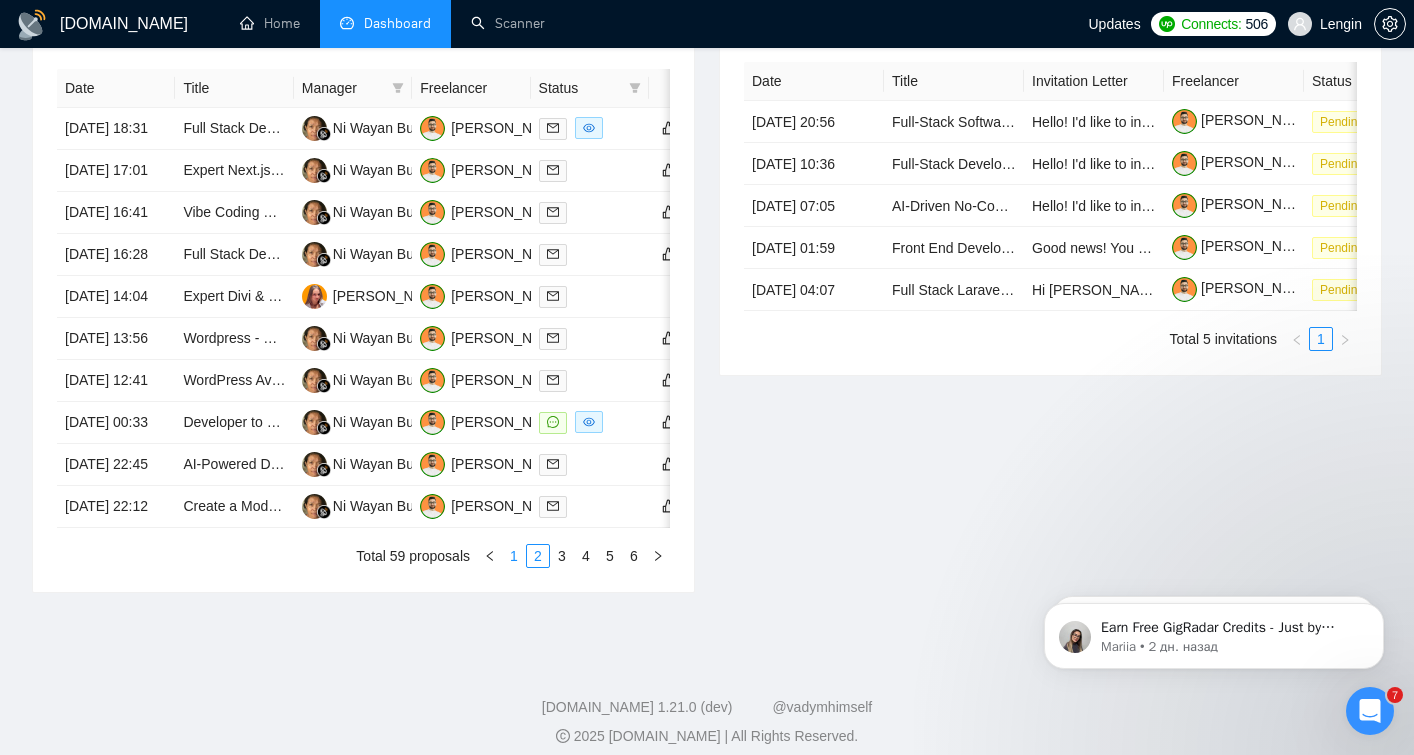 click on "1" at bounding box center (514, 556) 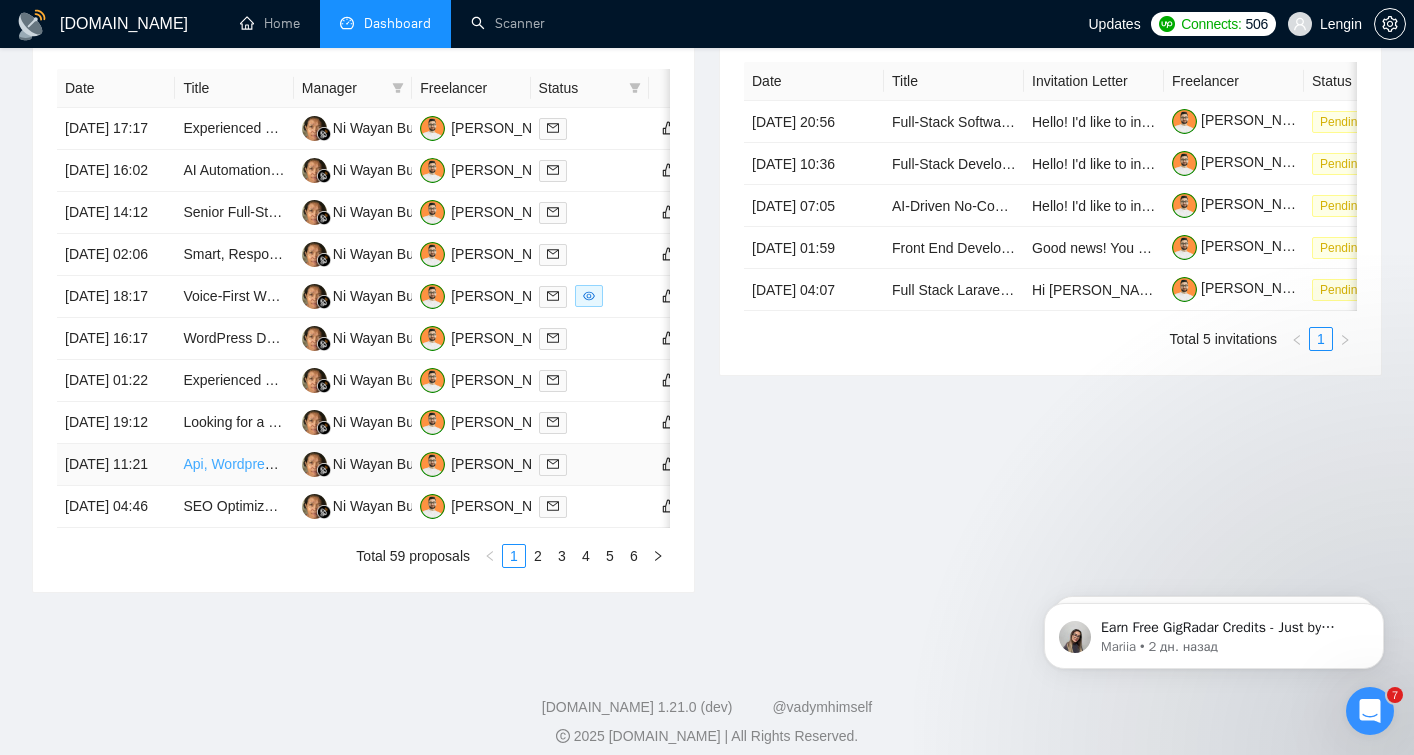 click on "Api, Wordpress, Frontend, Backend, Fully custom Site. skilled developers only." at bounding box center (426, 464) 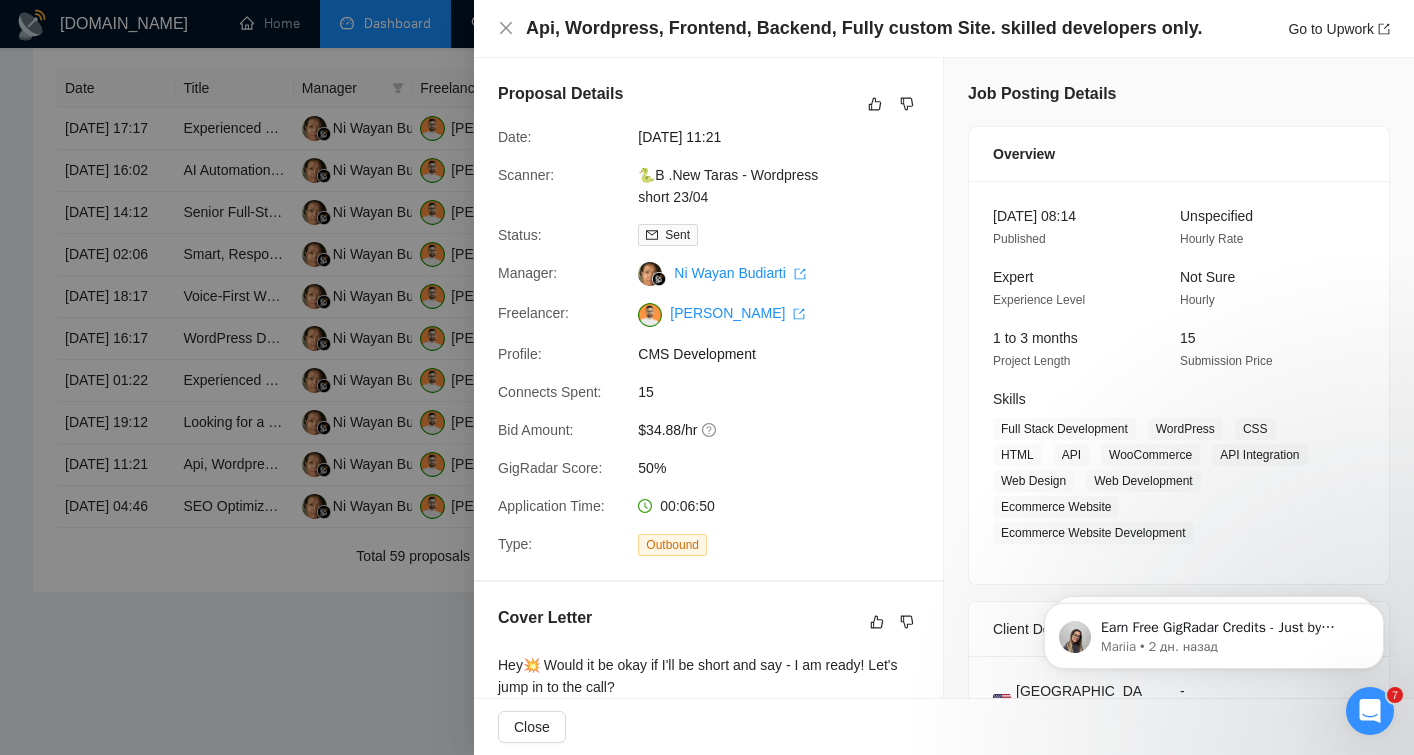 click on "Api, Wordpress, Frontend, Backend, Fully custom Site. skilled developers only." at bounding box center (864, 28) 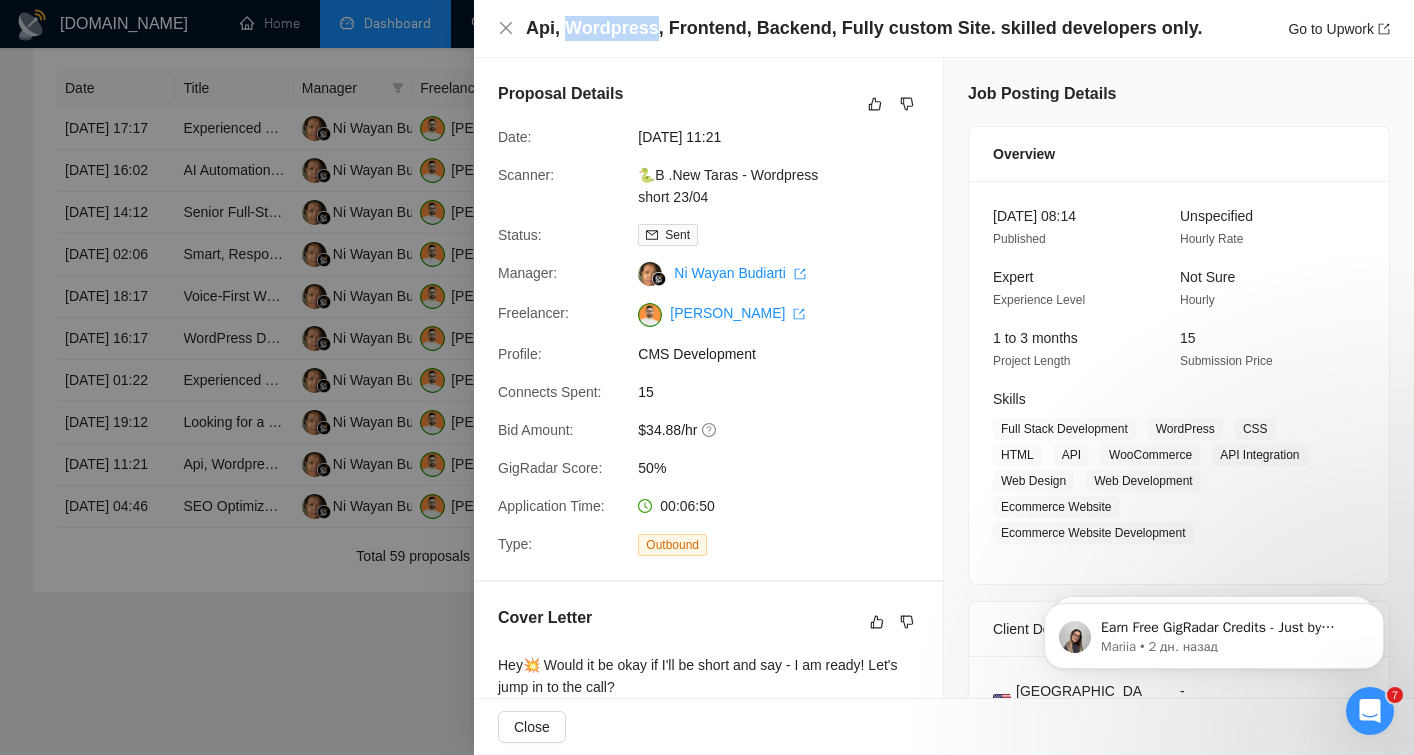click on "Api, Wordpress, Frontend, Backend, Fully custom Site. skilled developers only." at bounding box center (864, 28) 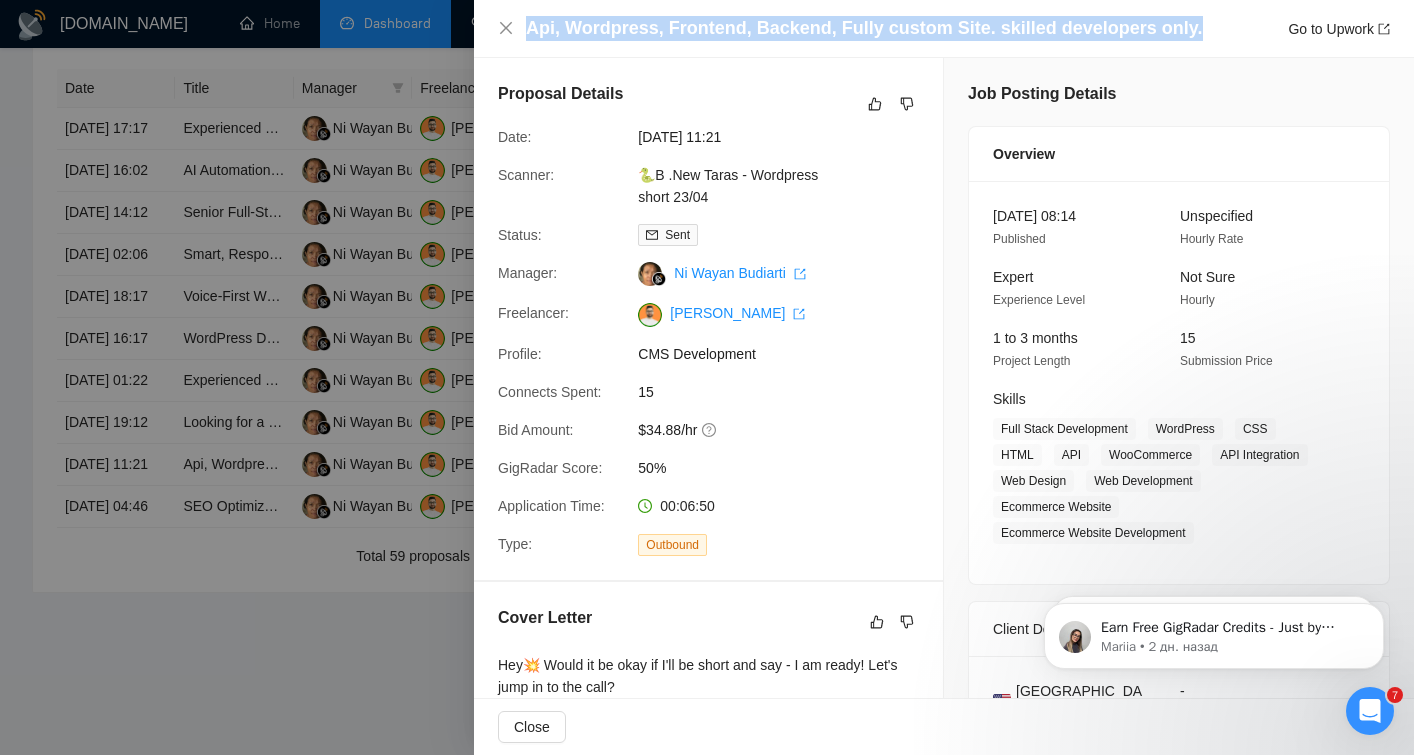 click on "Api, Wordpress, Frontend, Backend, Fully custom Site. skilled developers only." at bounding box center [864, 28] 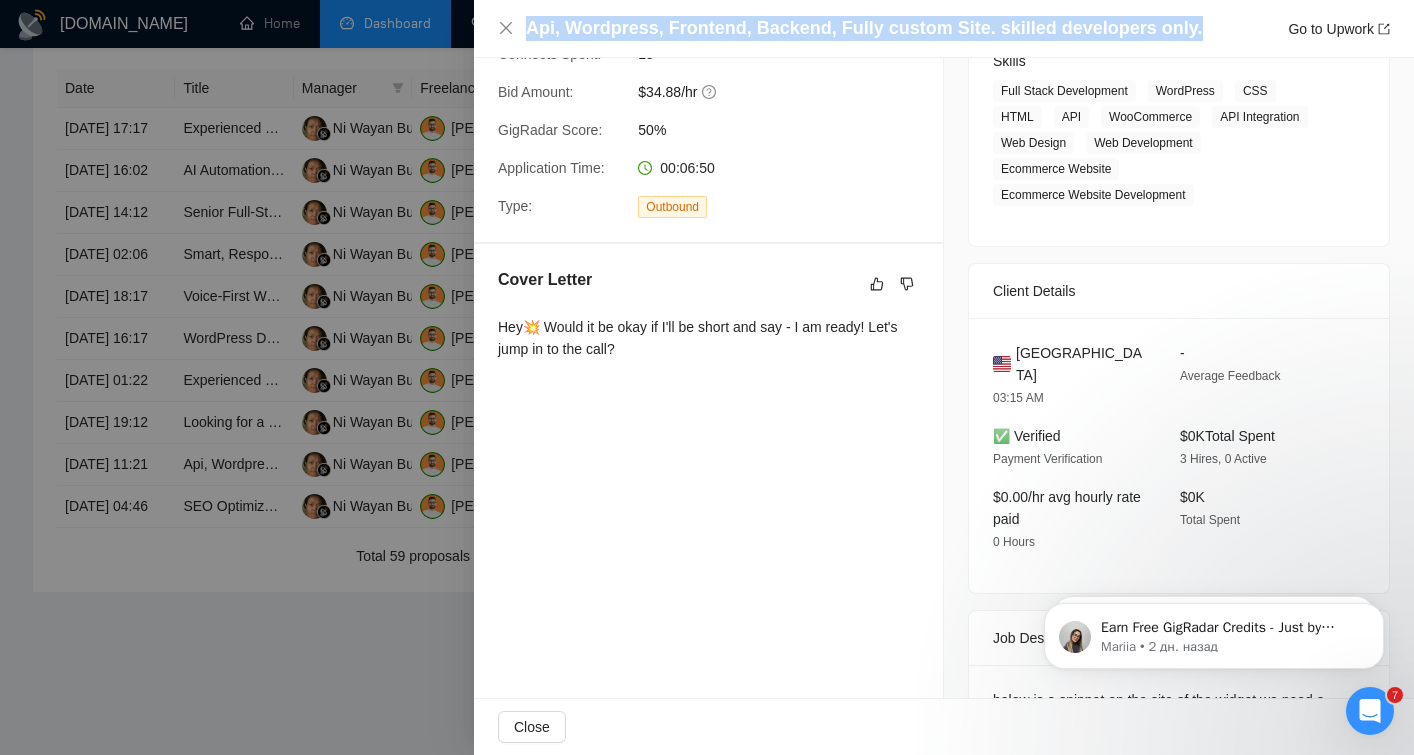 scroll, scrollTop: 368, scrollLeft: 0, axis: vertical 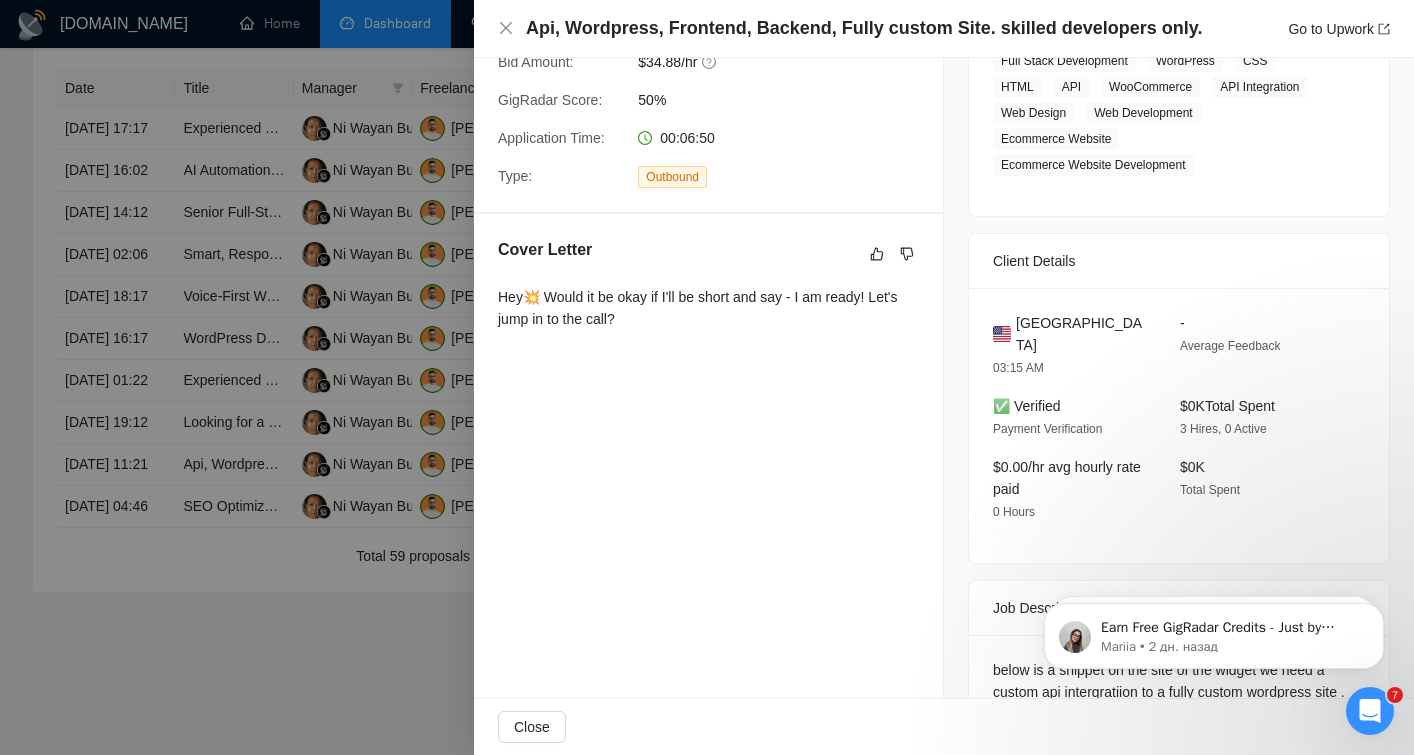 click on "Hey💥 Would it be okay if I'll be short and say - I am ready! Let's jump in to the call?" at bounding box center (708, 308) 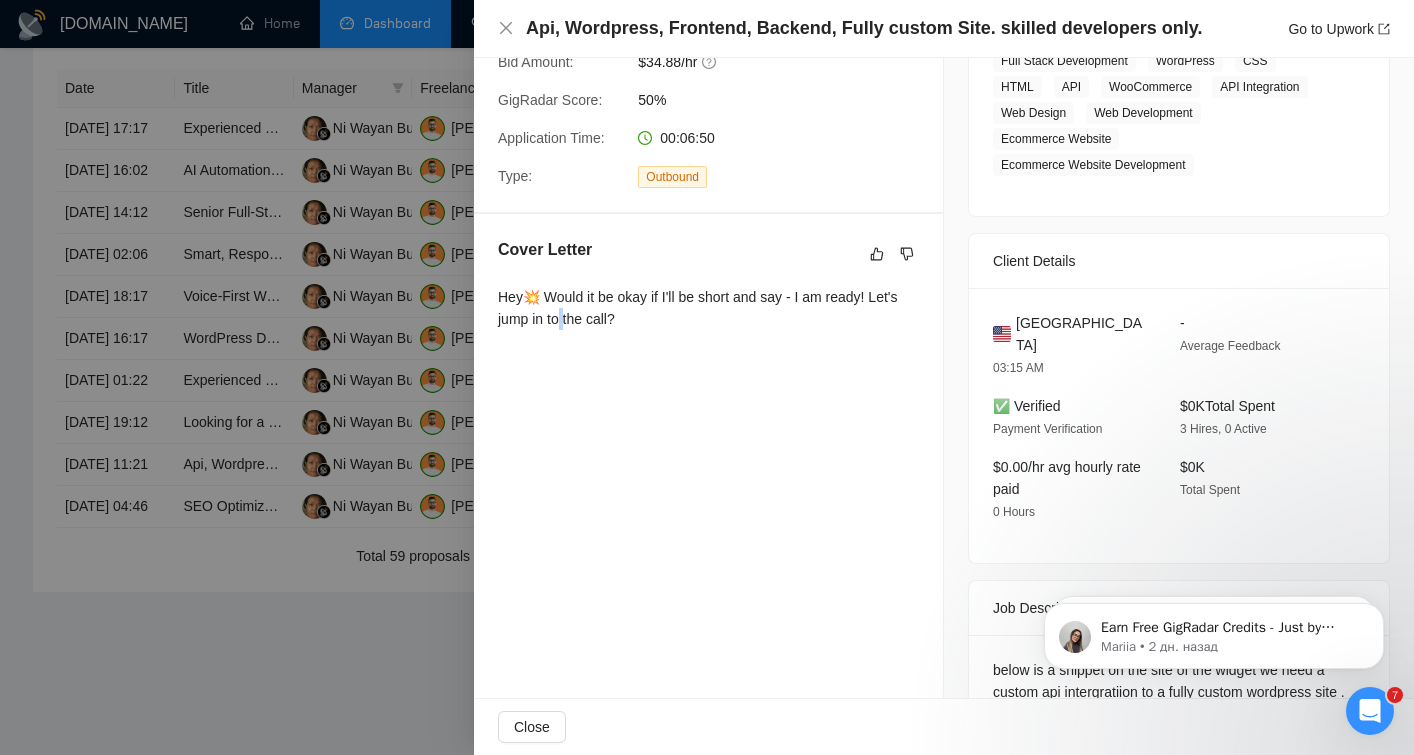 click on "Hey💥 Would it be okay if I'll be short and say - I am ready! Let's jump in to the call?" at bounding box center (708, 308) 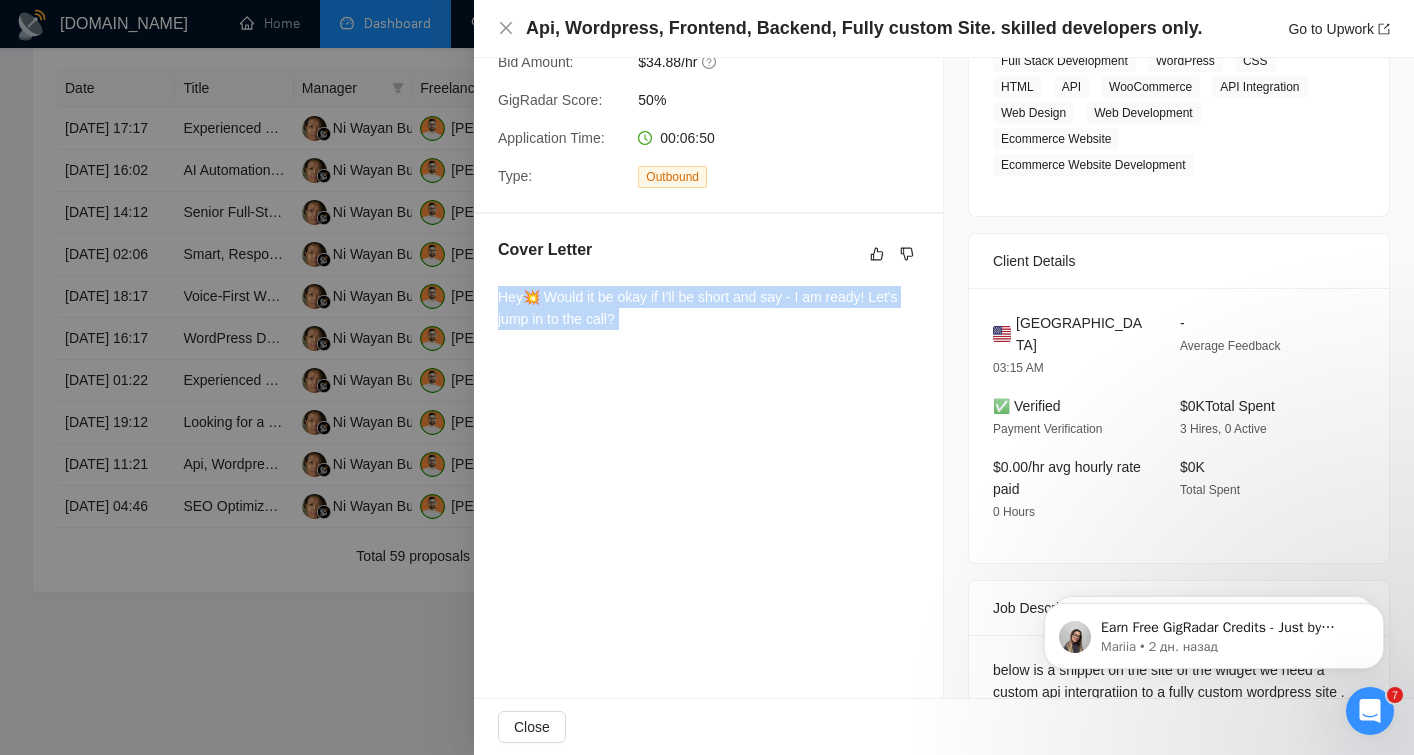 click on "Hey💥 Would it be okay if I'll be short and say - I am ready! Let's jump in to the call?" at bounding box center [708, 308] 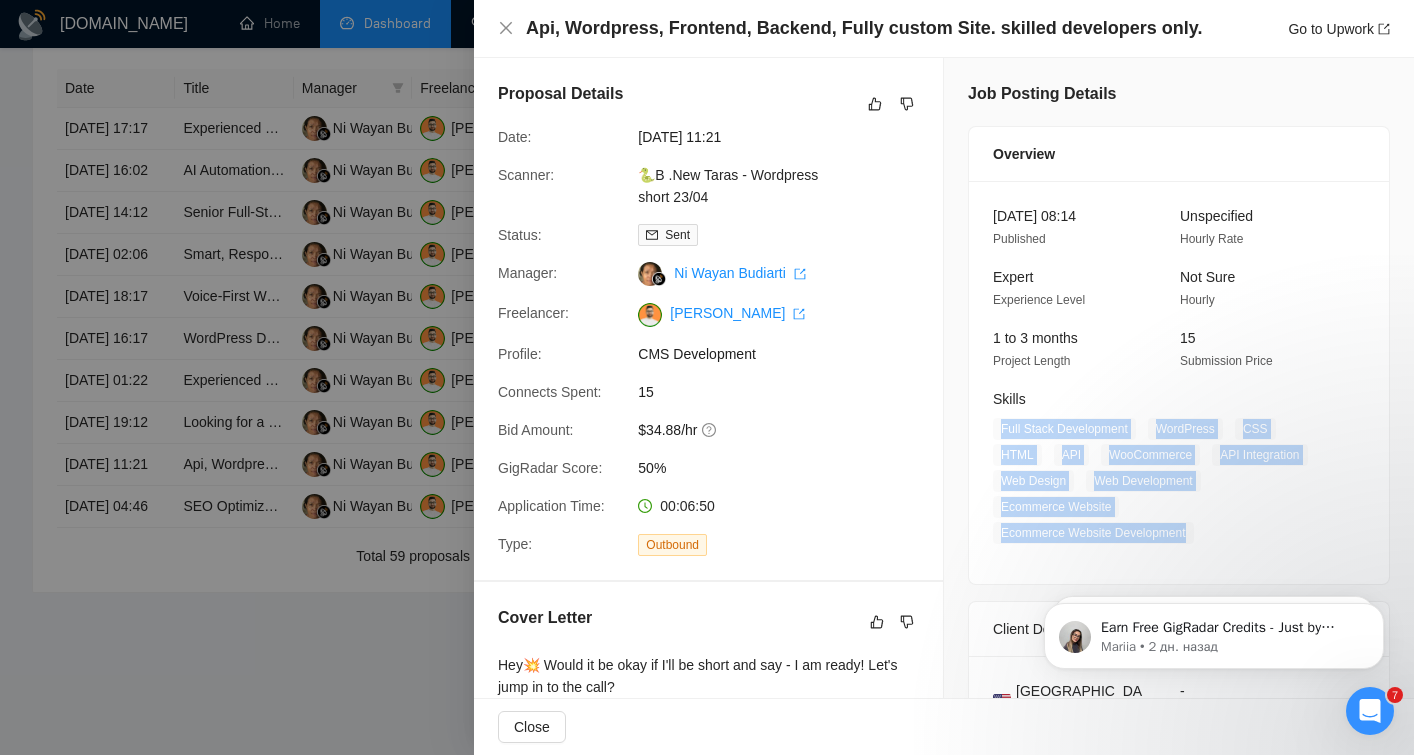 drag, startPoint x: 994, startPoint y: 426, endPoint x: 1198, endPoint y: 535, distance: 231.29419 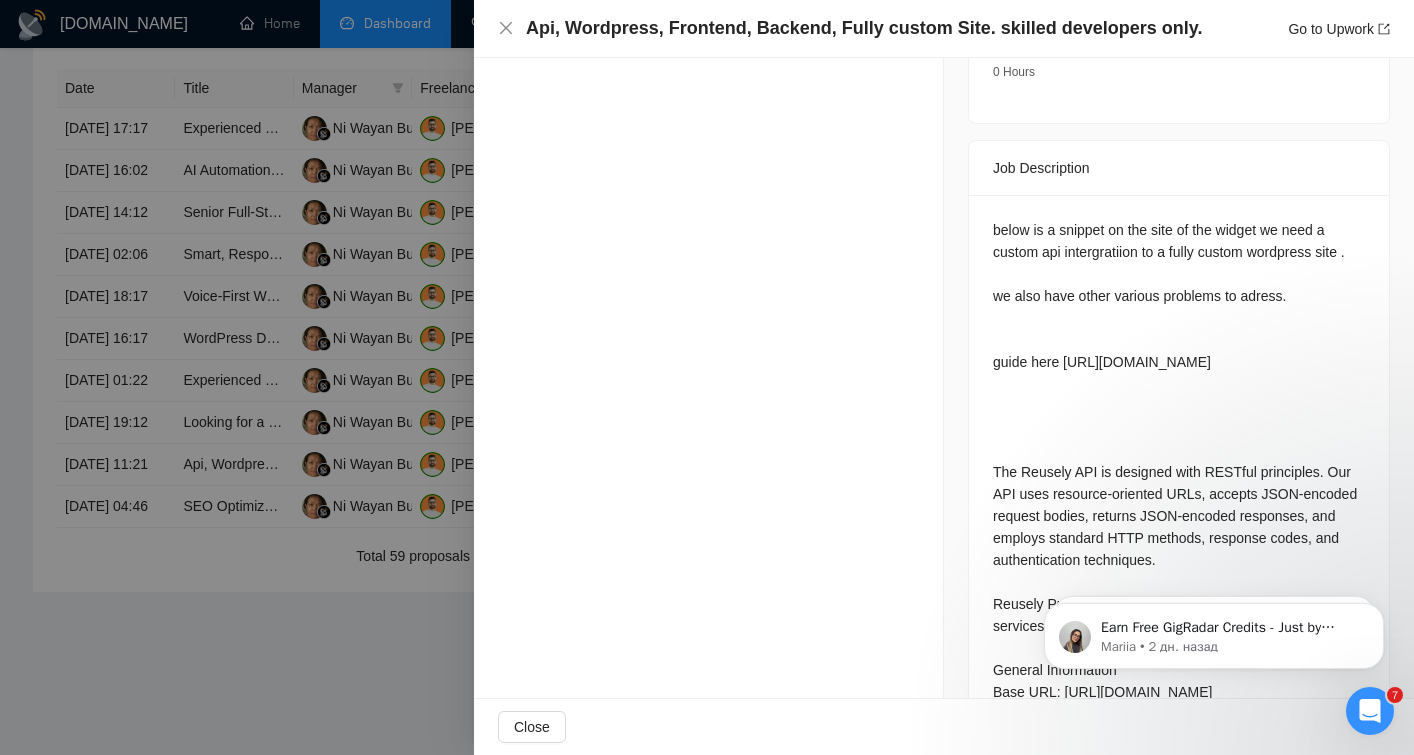 scroll, scrollTop: 831, scrollLeft: 0, axis: vertical 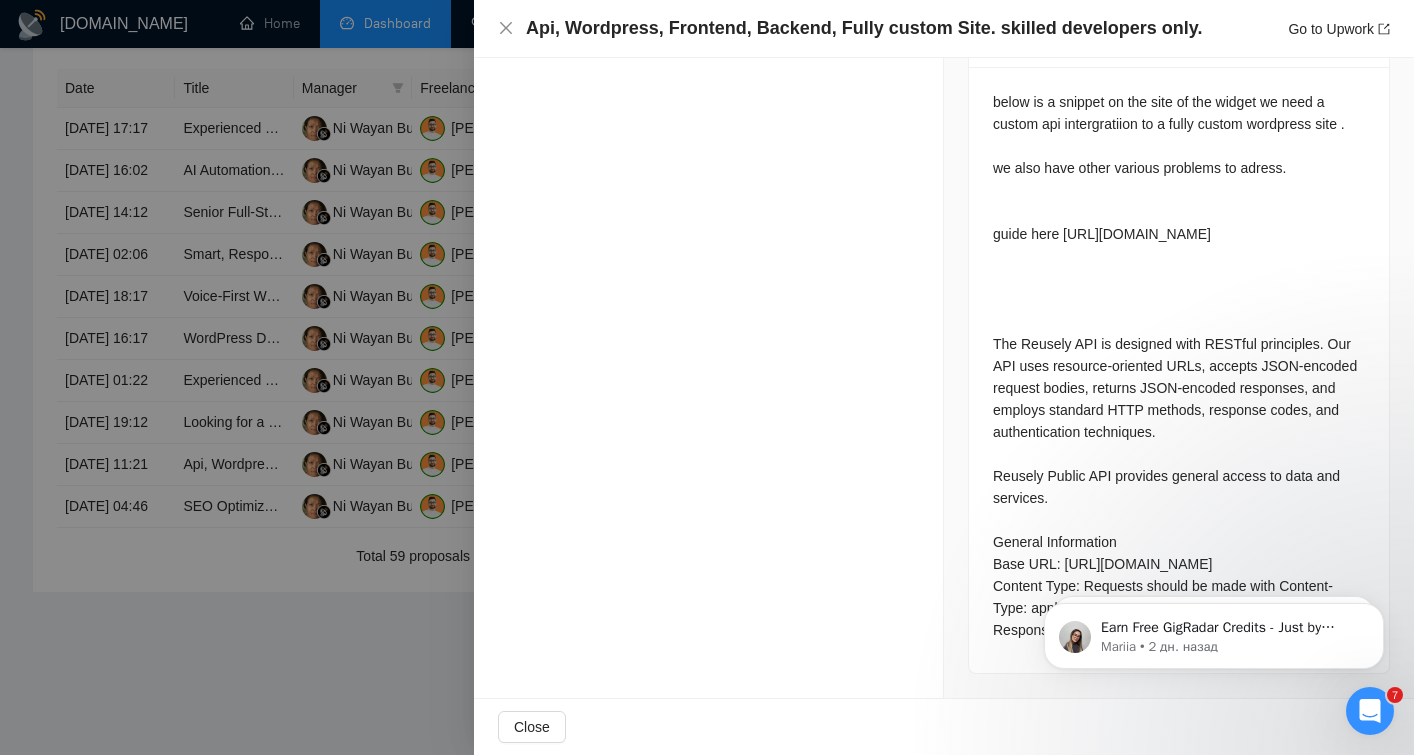 drag, startPoint x: 995, startPoint y: 182, endPoint x: 1019, endPoint y: 628, distance: 446.64526 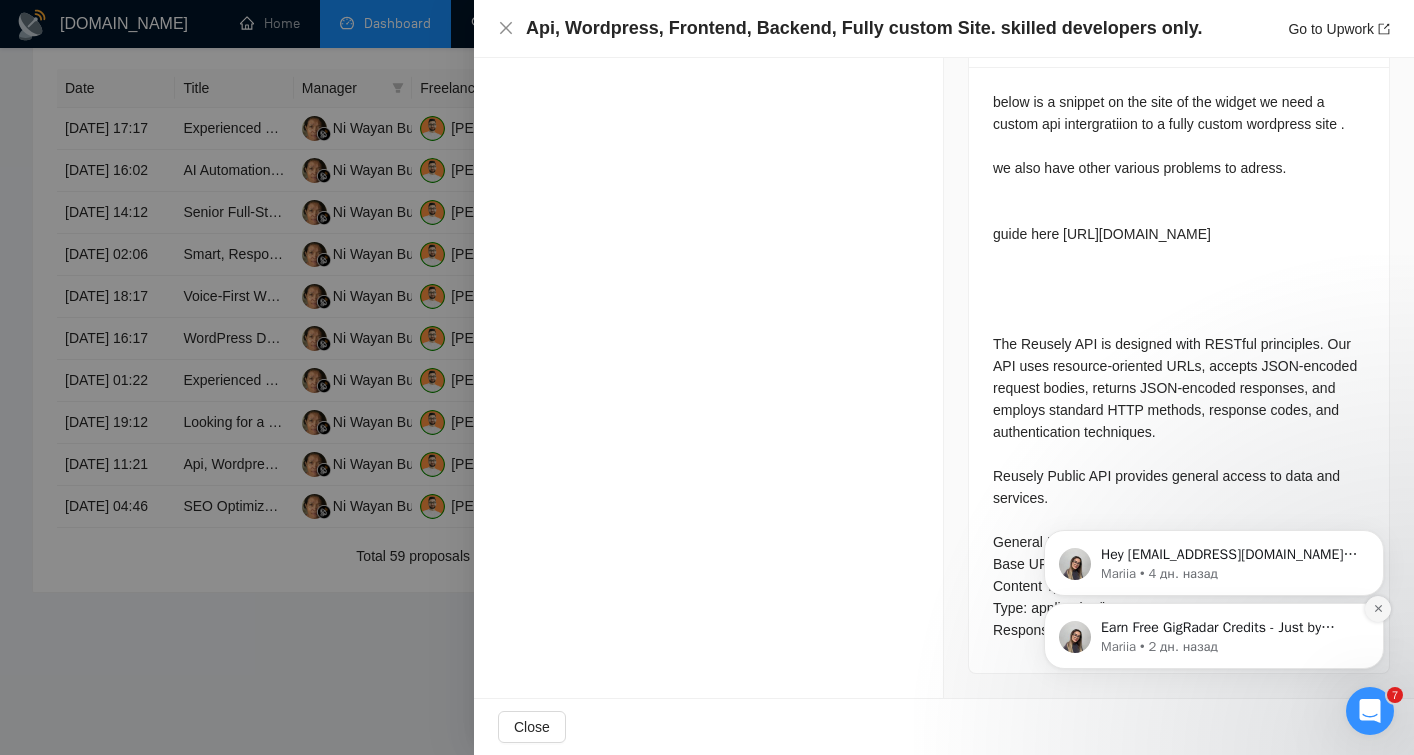 click 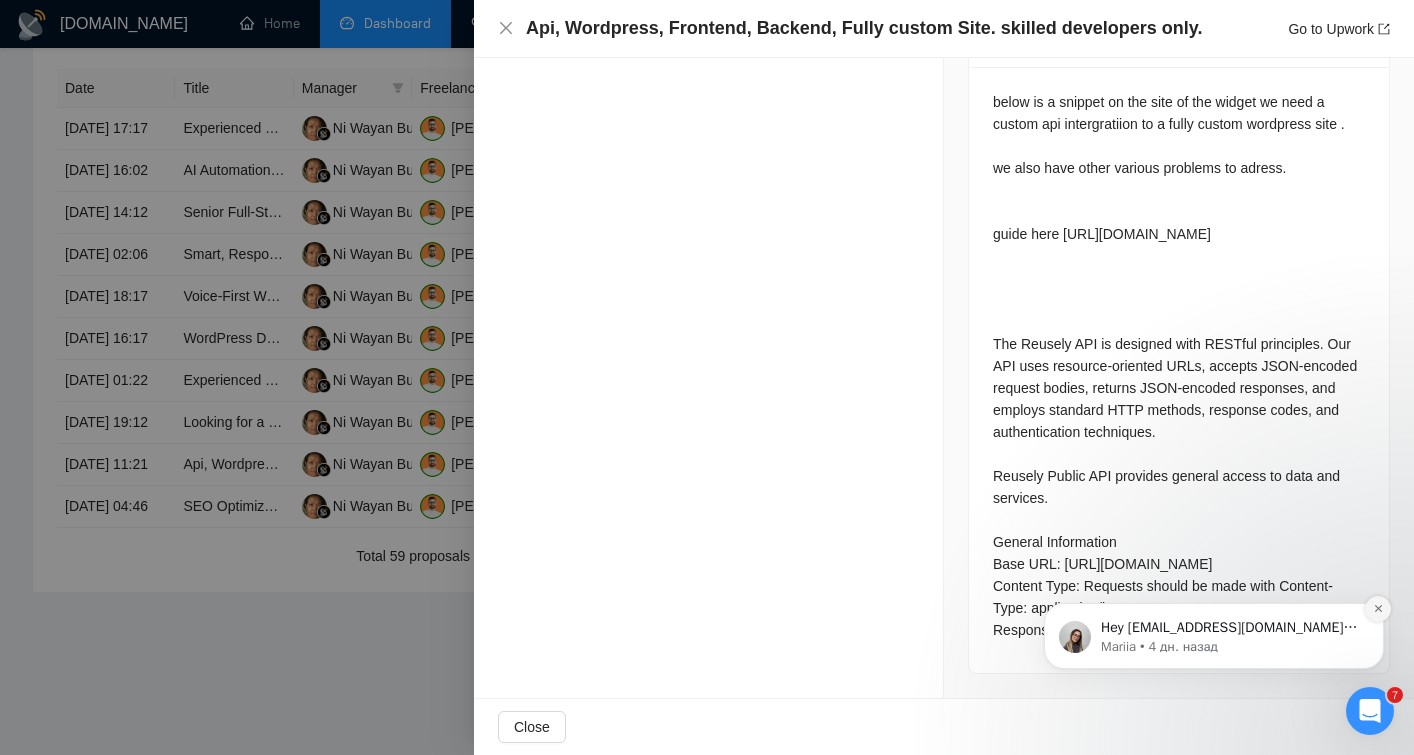 click 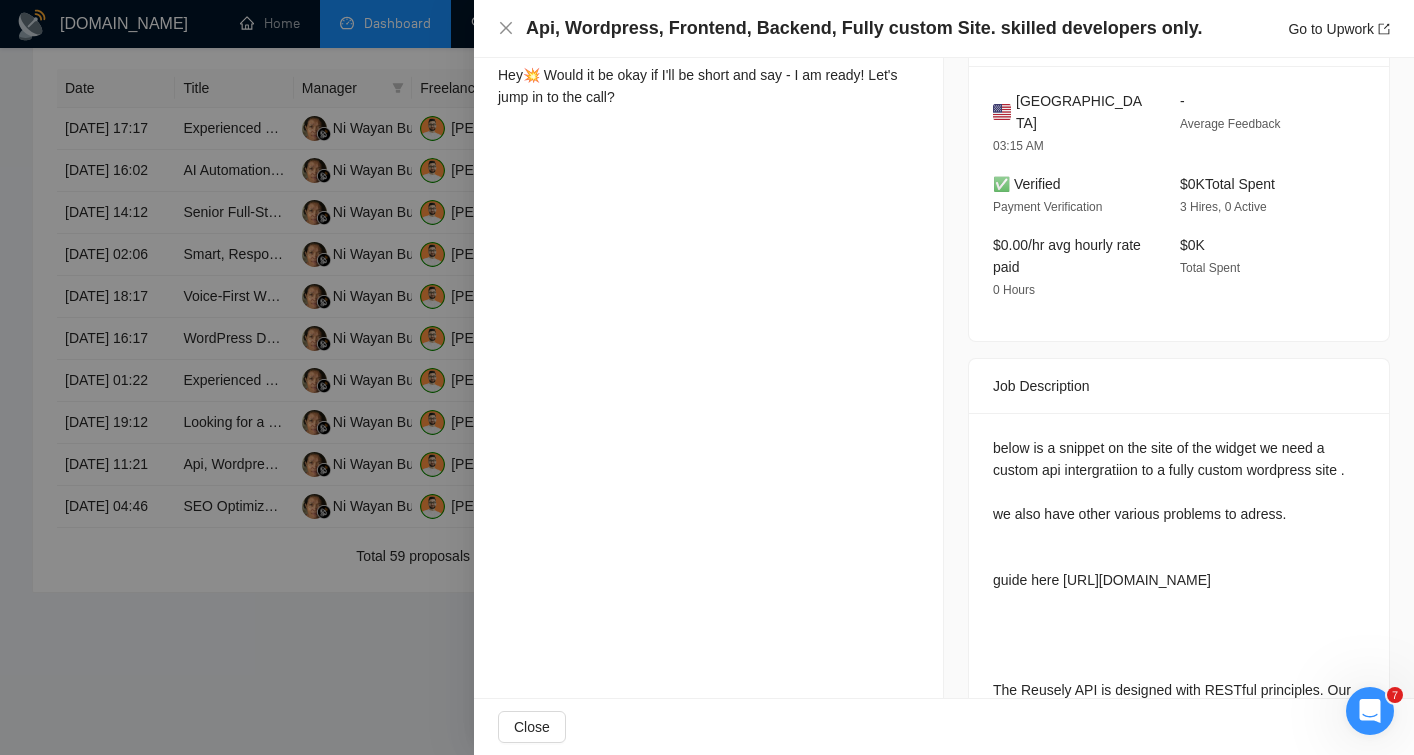 scroll, scrollTop: 499, scrollLeft: 0, axis: vertical 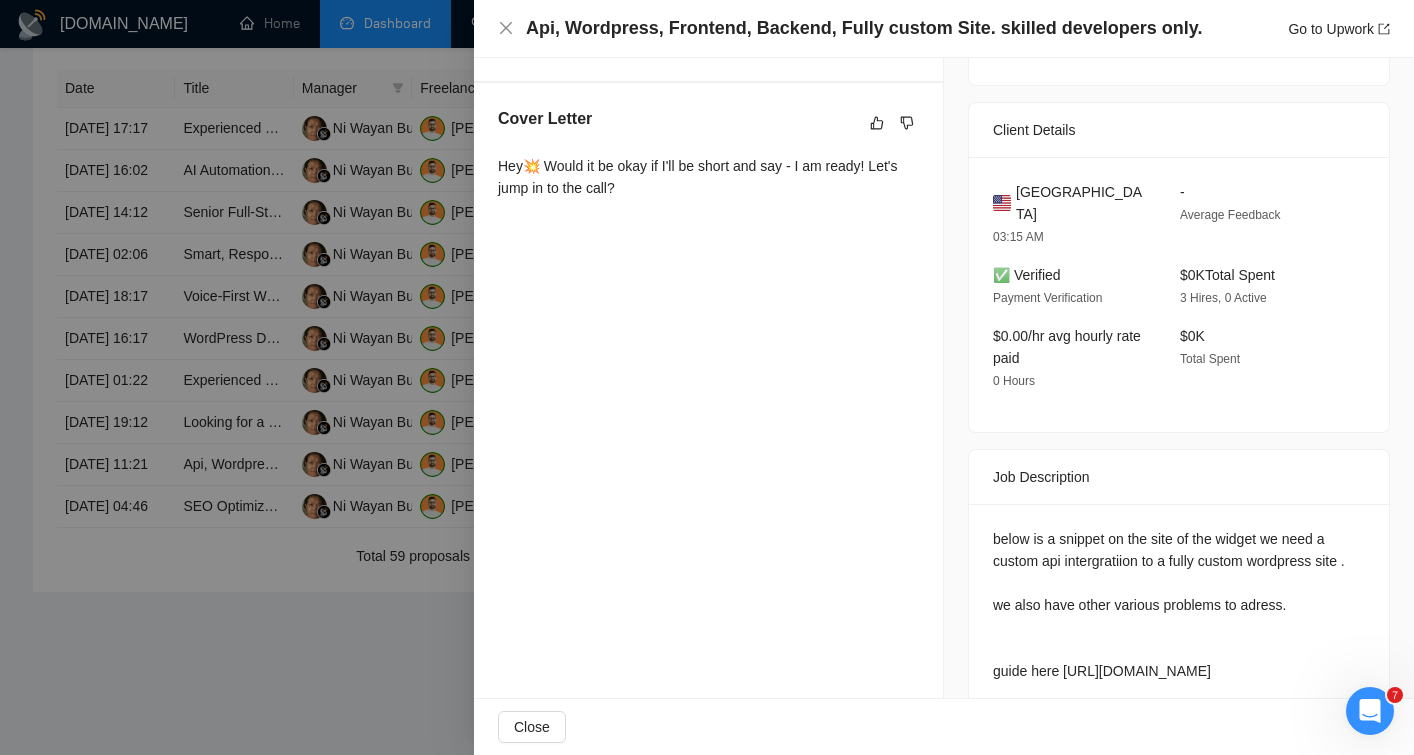 click on "Job Description" at bounding box center (1179, 477) 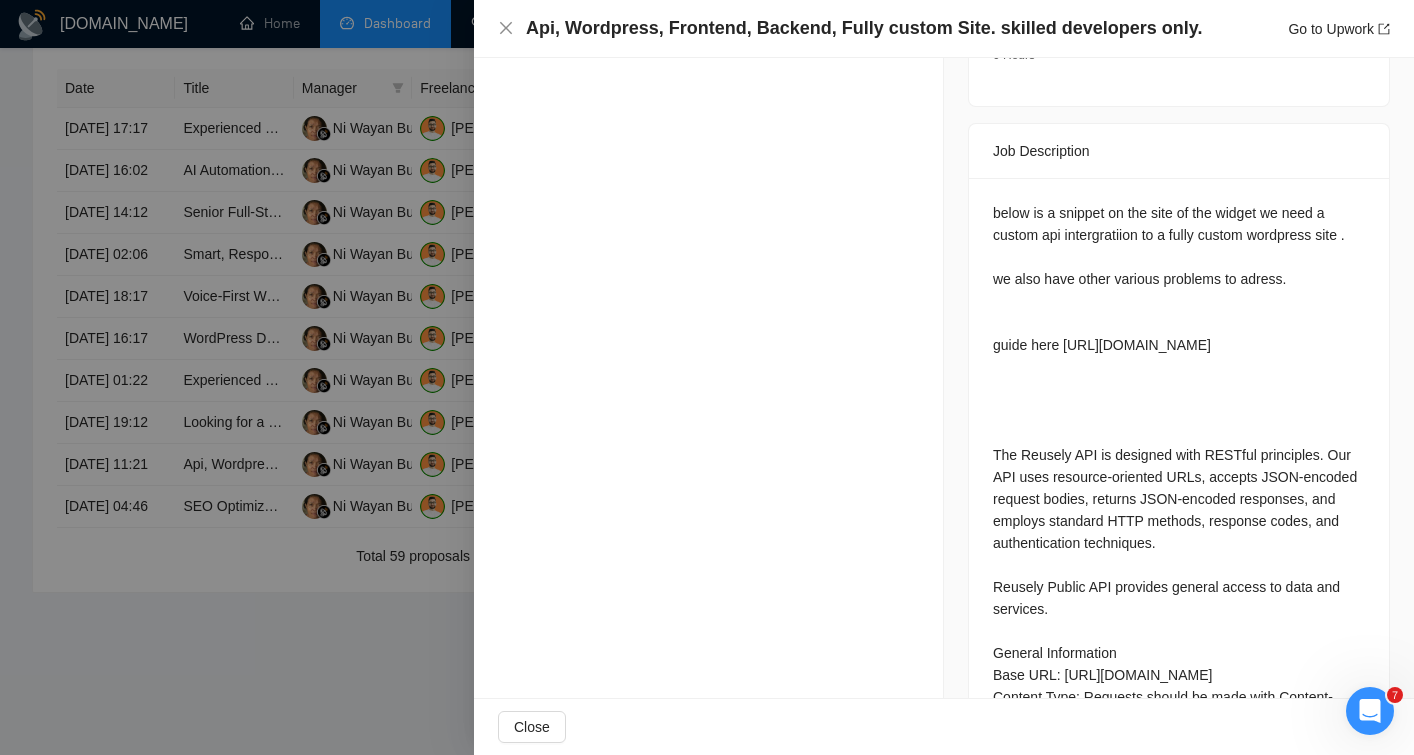 scroll, scrollTop: 955, scrollLeft: 0, axis: vertical 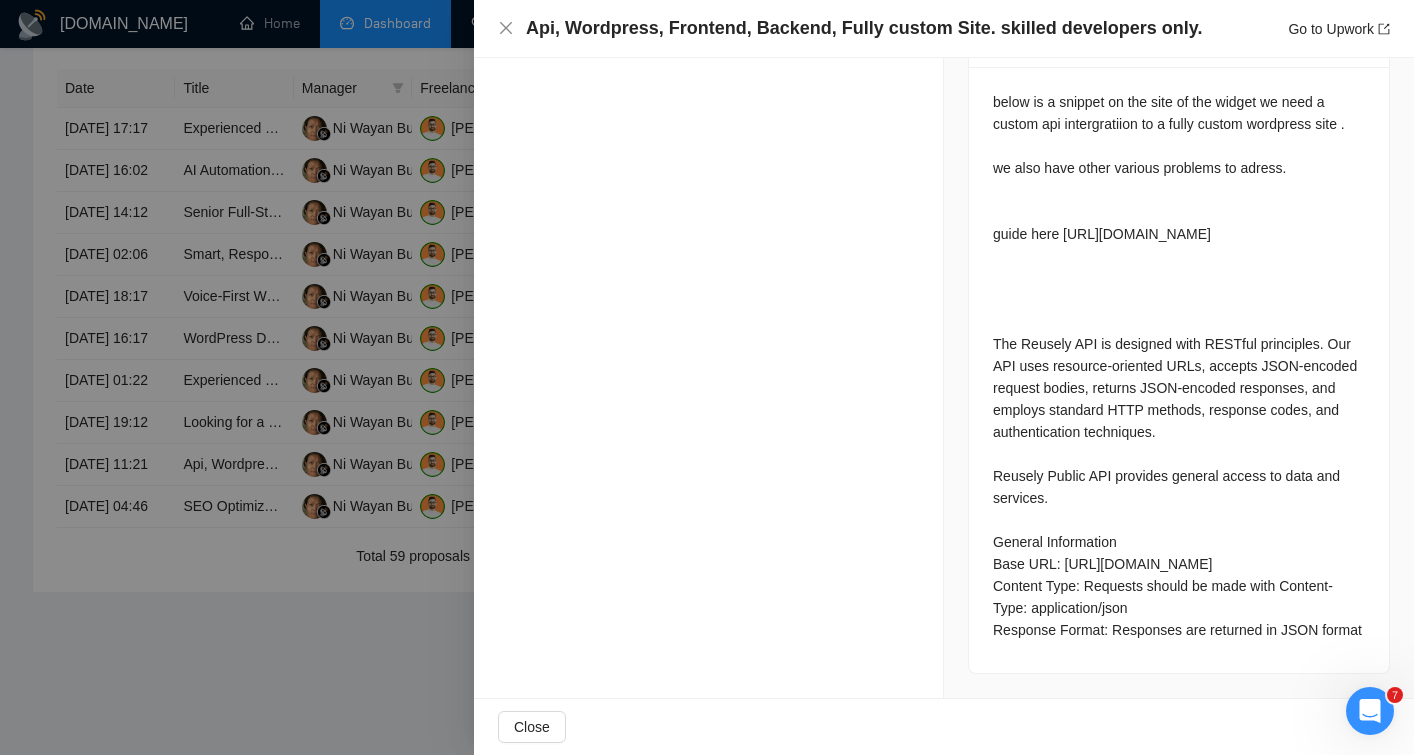 drag, startPoint x: 991, startPoint y: 508, endPoint x: 1043, endPoint y: 640, distance: 141.87318 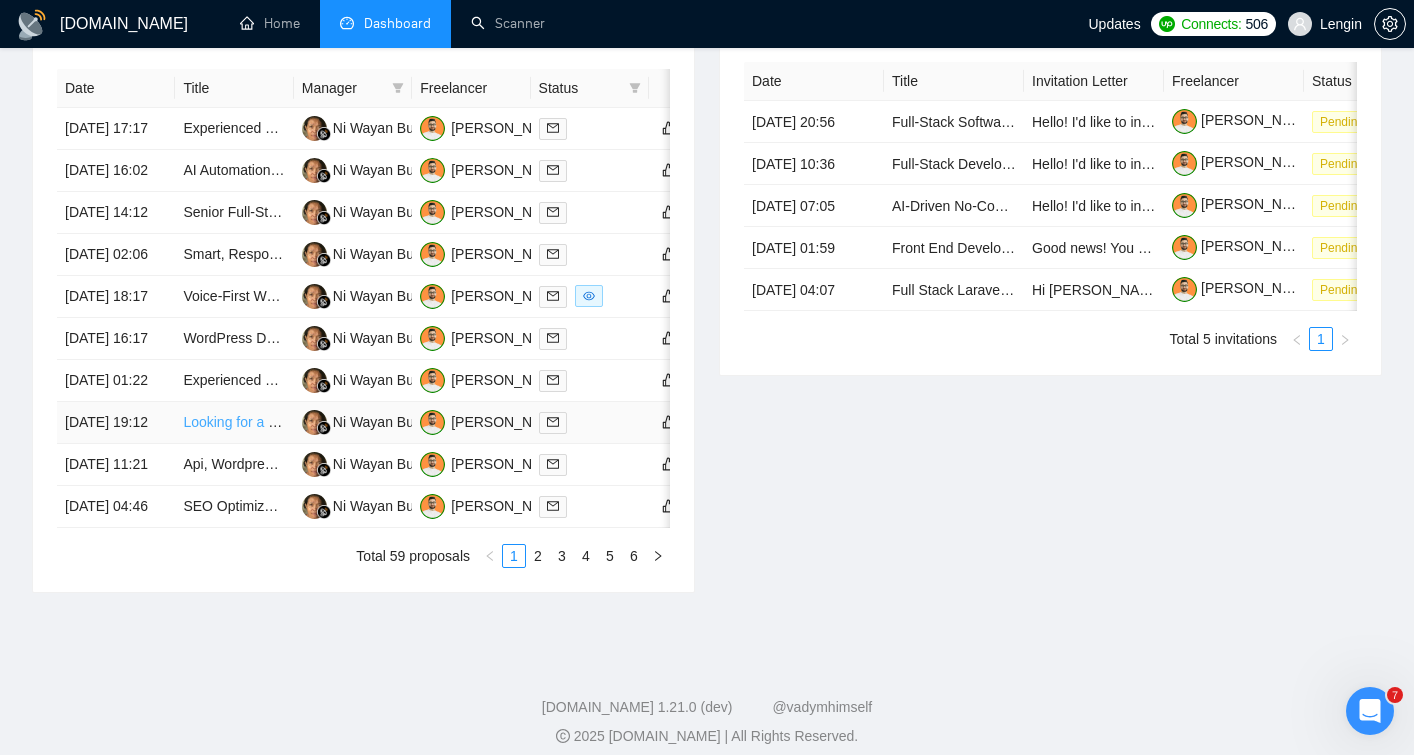 click on "Looking for a developer to develop AI voice assistant that will make calls" at bounding box center [406, 422] 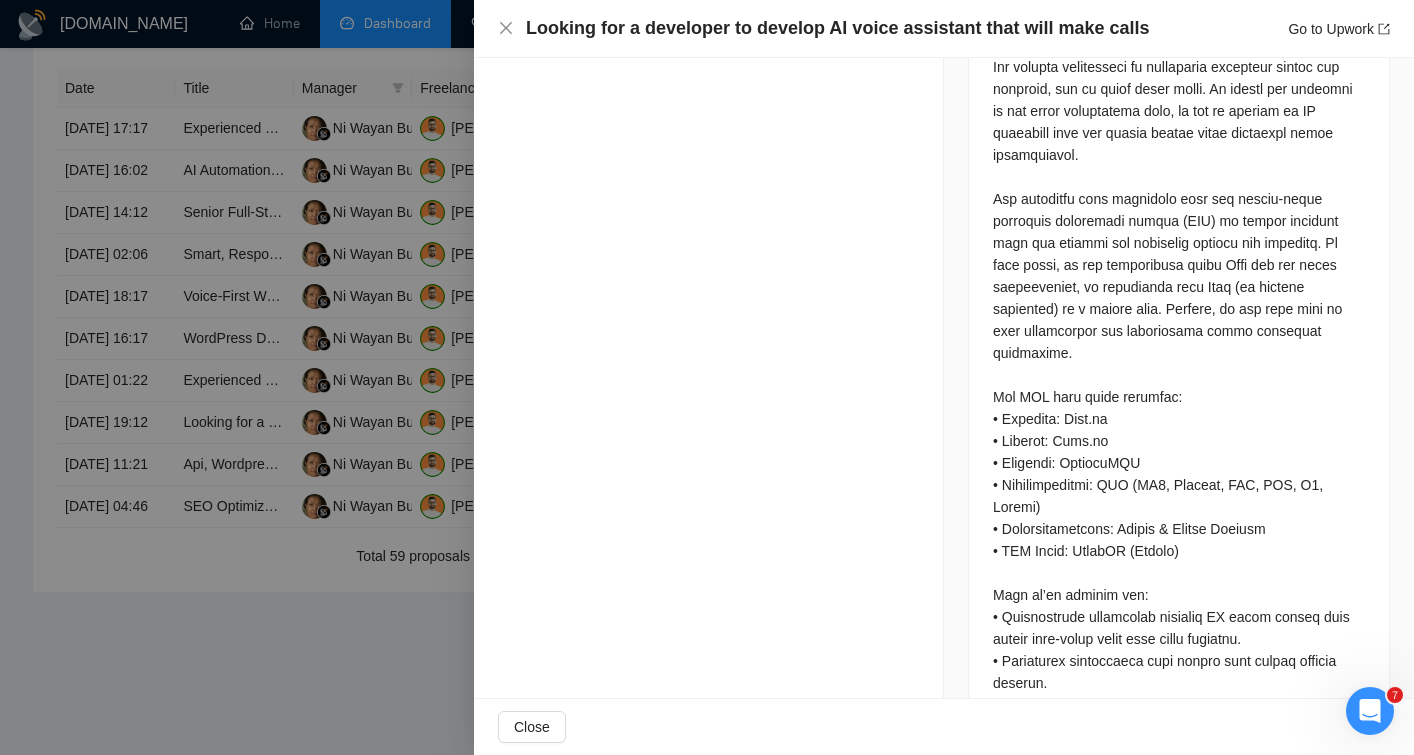 click on "Looking for a developer to develop AI voice assistant that will make calls" at bounding box center (838, 28) 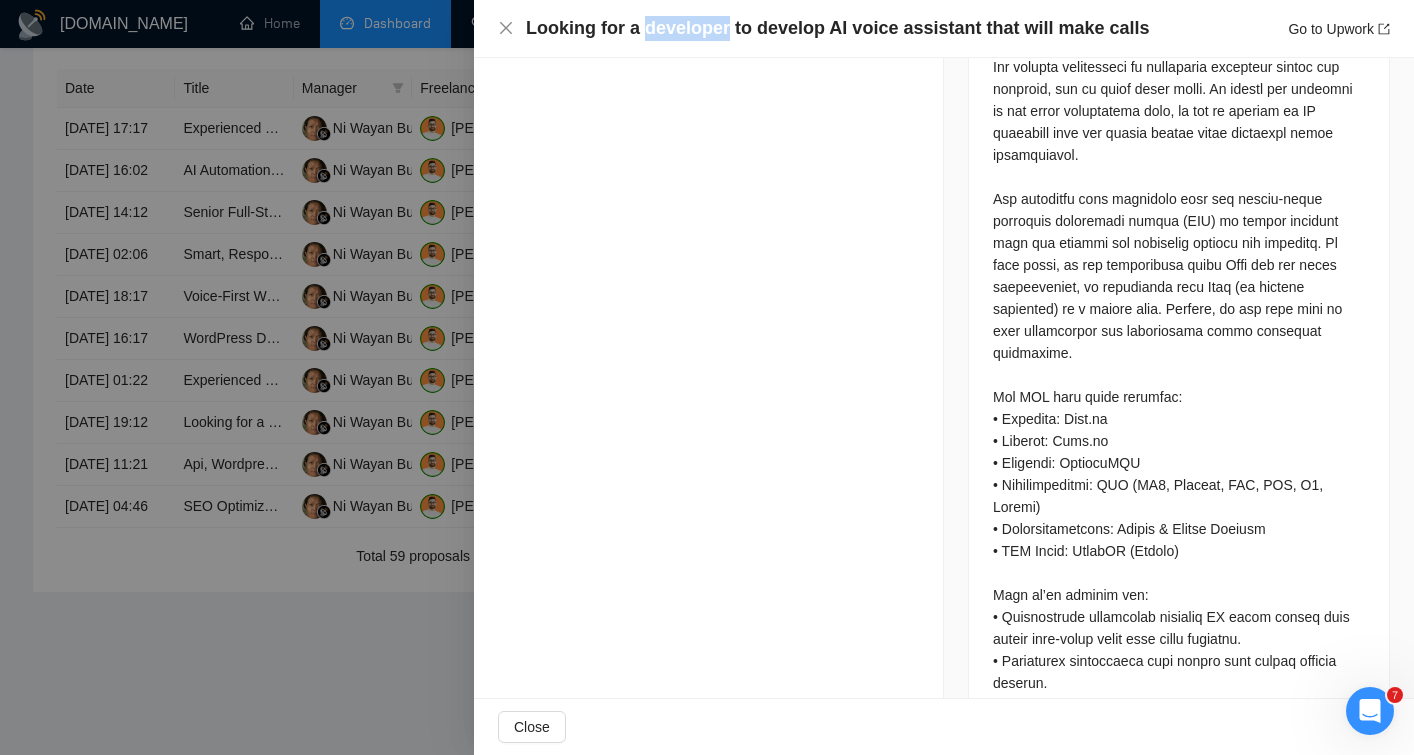 click on "Looking for a developer to develop AI voice assistant that will make calls" at bounding box center [838, 28] 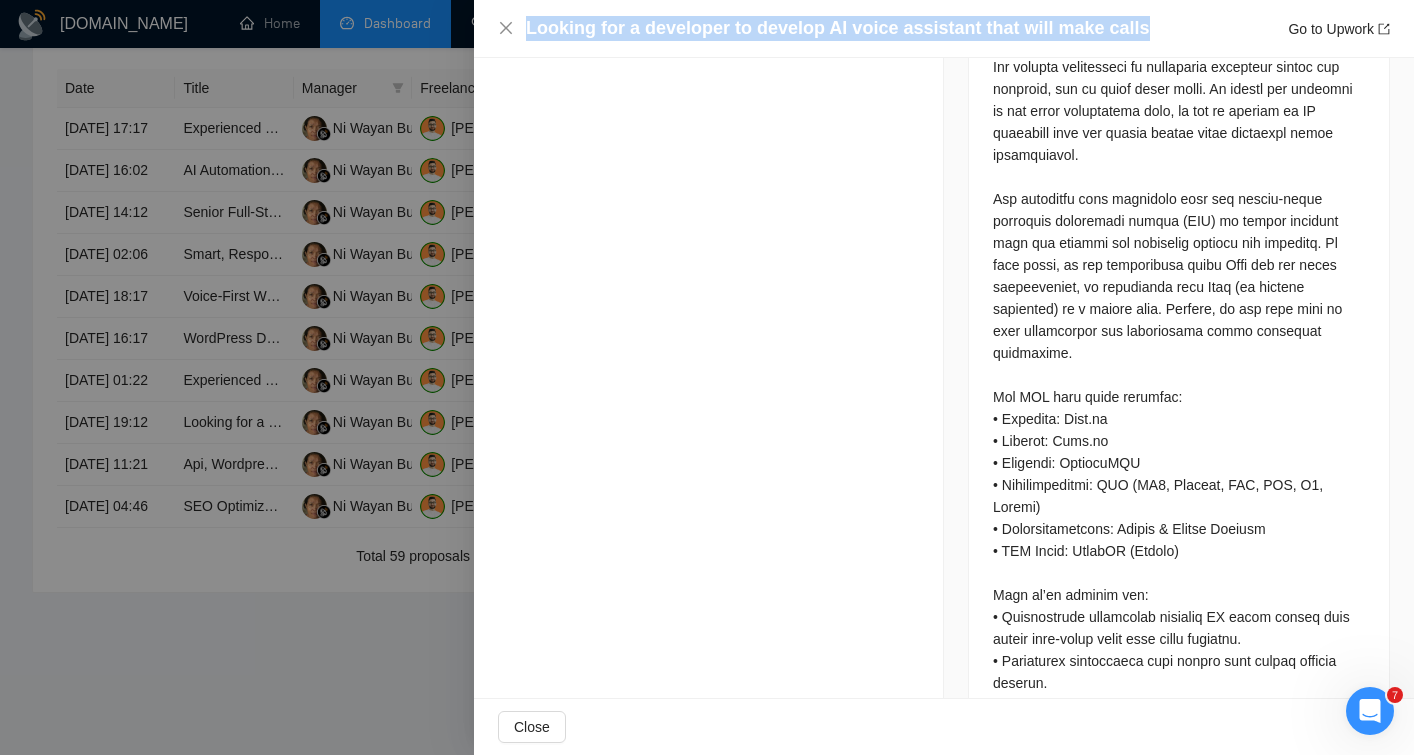 click on "Looking for a developer to develop AI voice assistant that will make calls" at bounding box center [838, 28] 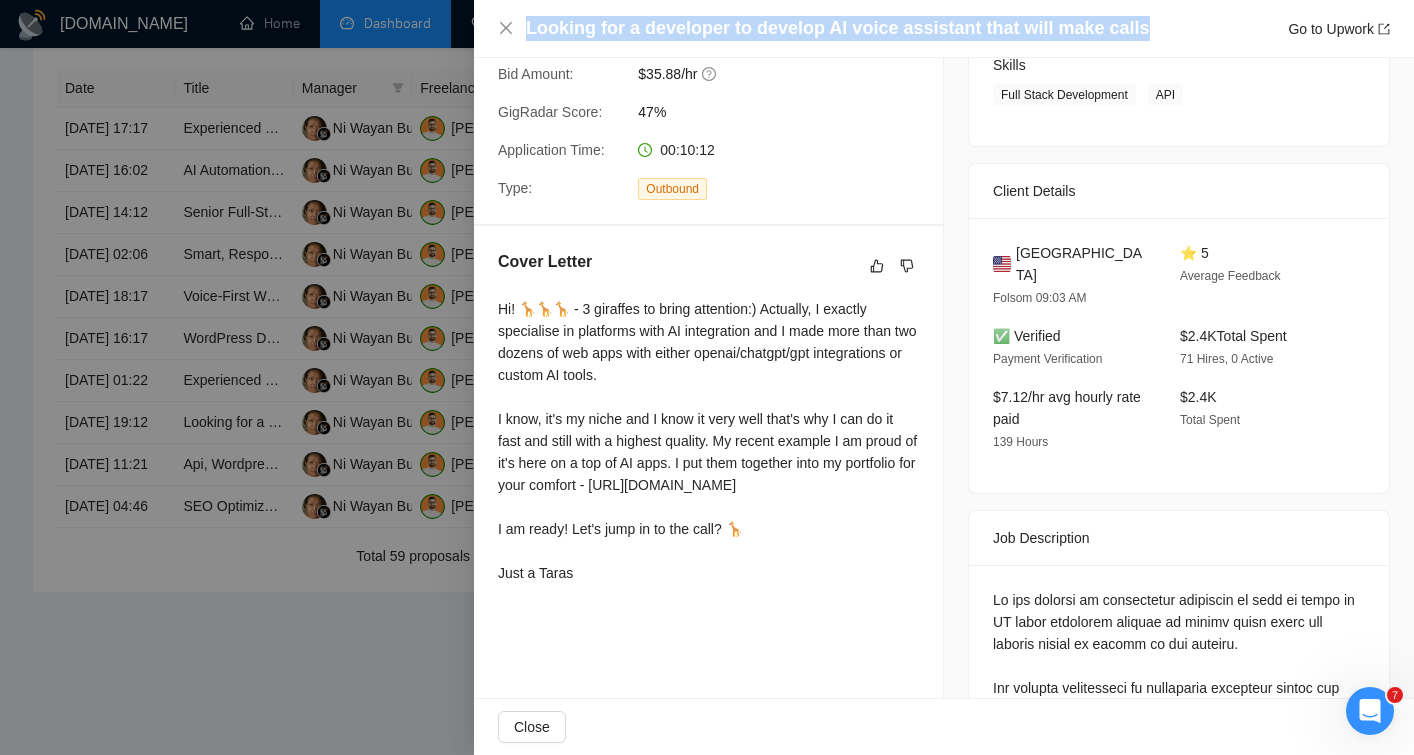 scroll, scrollTop: 524, scrollLeft: 0, axis: vertical 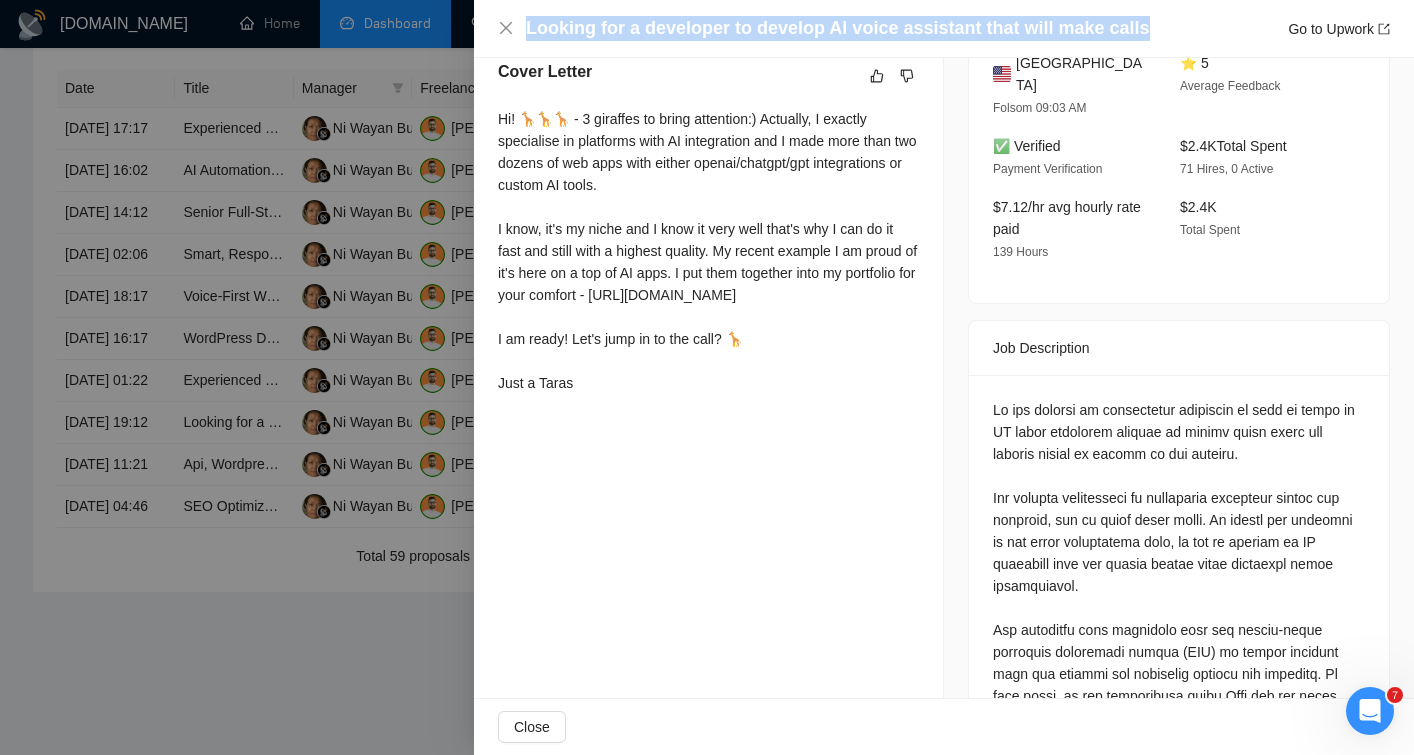 drag, startPoint x: 498, startPoint y: 116, endPoint x: 579, endPoint y: 423, distance: 317.50592 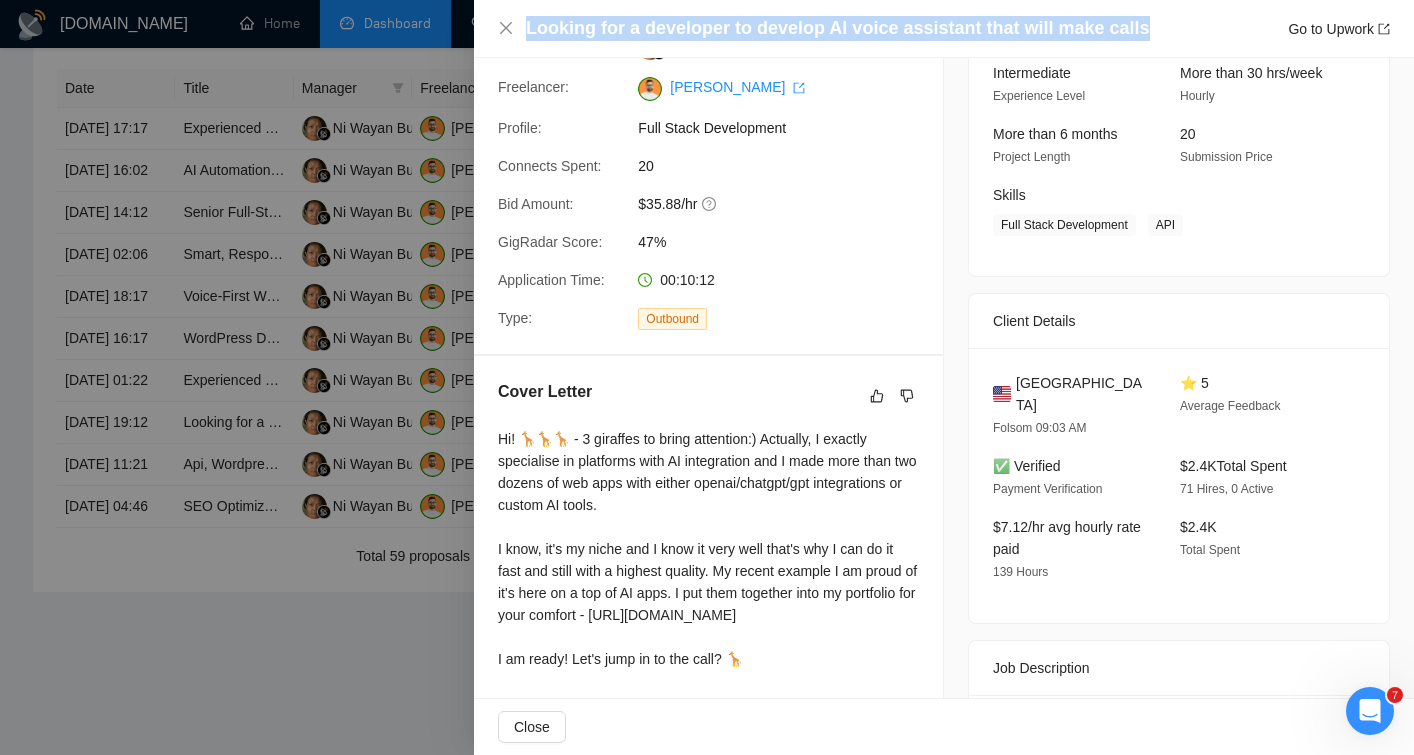 scroll, scrollTop: 0, scrollLeft: 0, axis: both 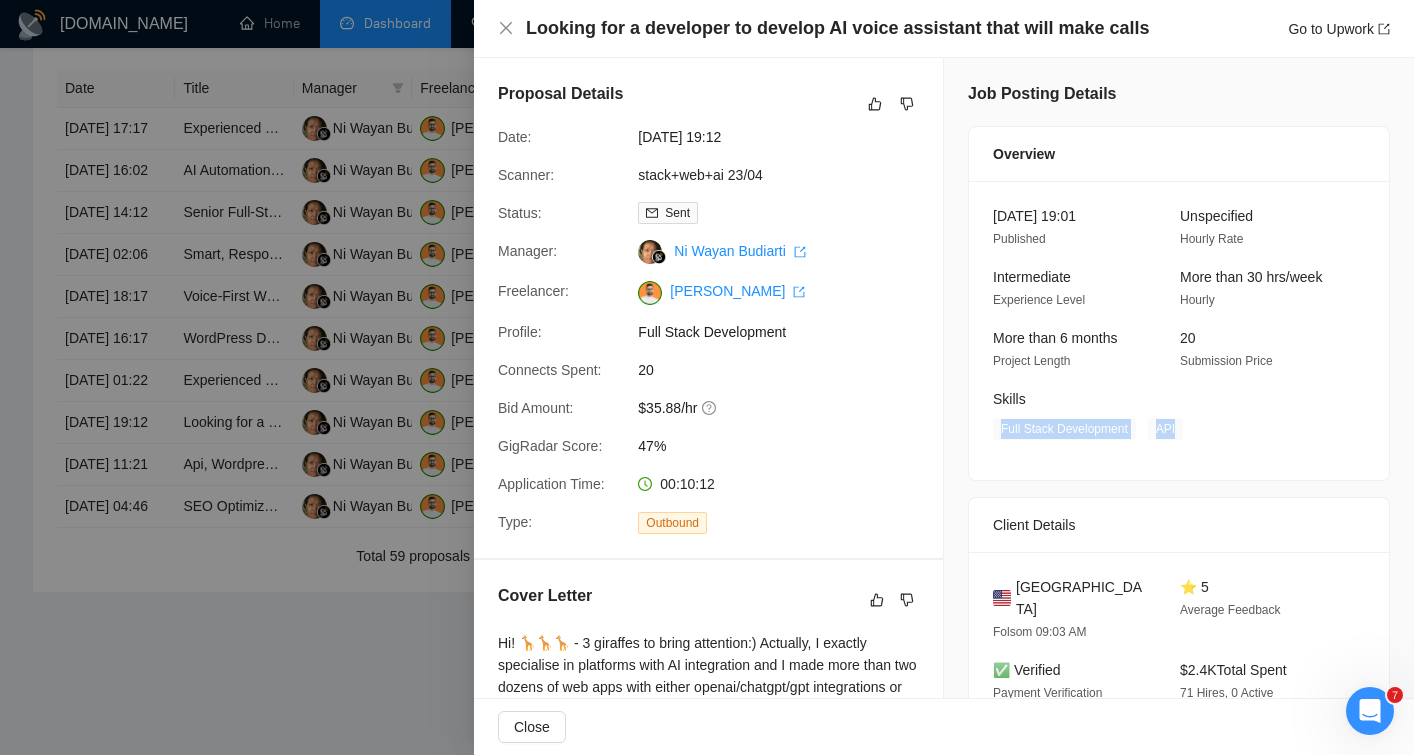 drag, startPoint x: 1057, startPoint y: 426, endPoint x: 1240, endPoint y: 426, distance: 183 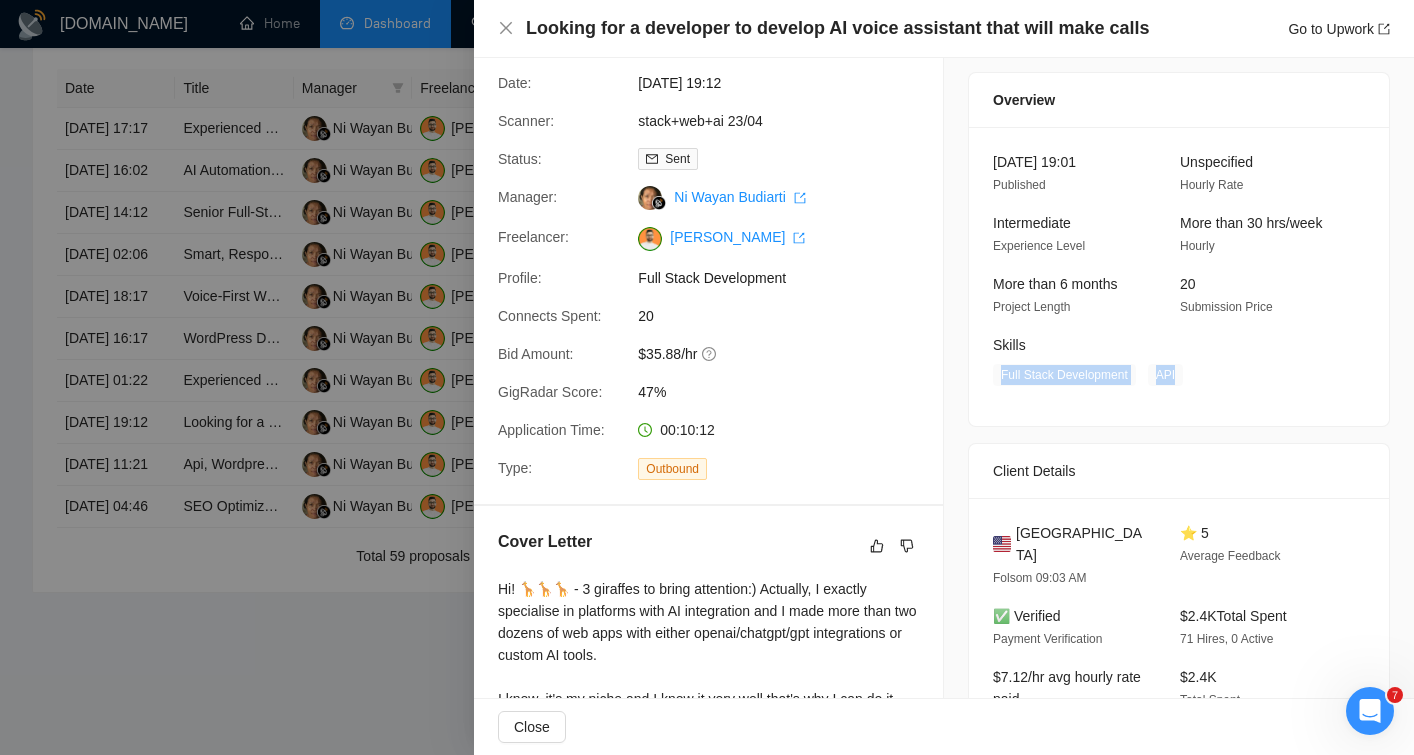 scroll, scrollTop: 71, scrollLeft: 0, axis: vertical 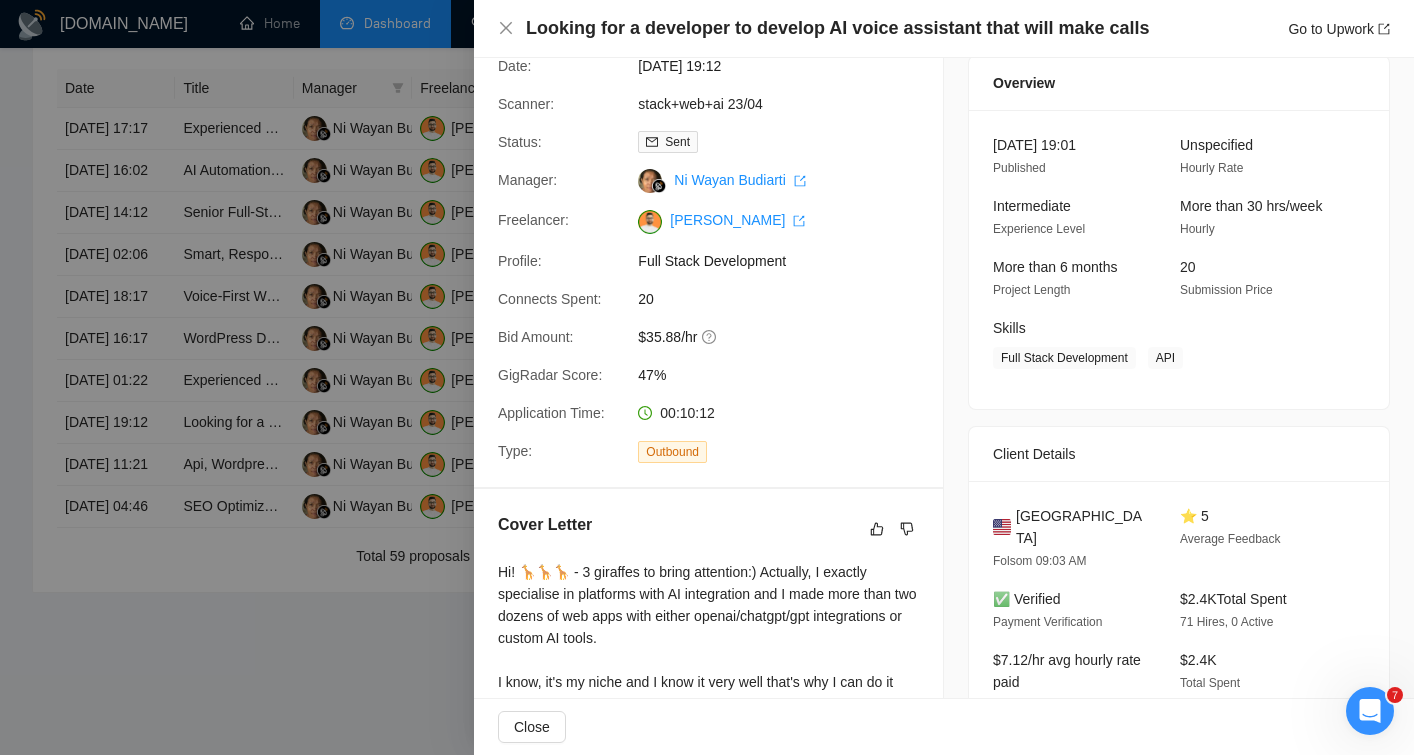 click on "$2.4K  Total Spent" at bounding box center (1233, 599) 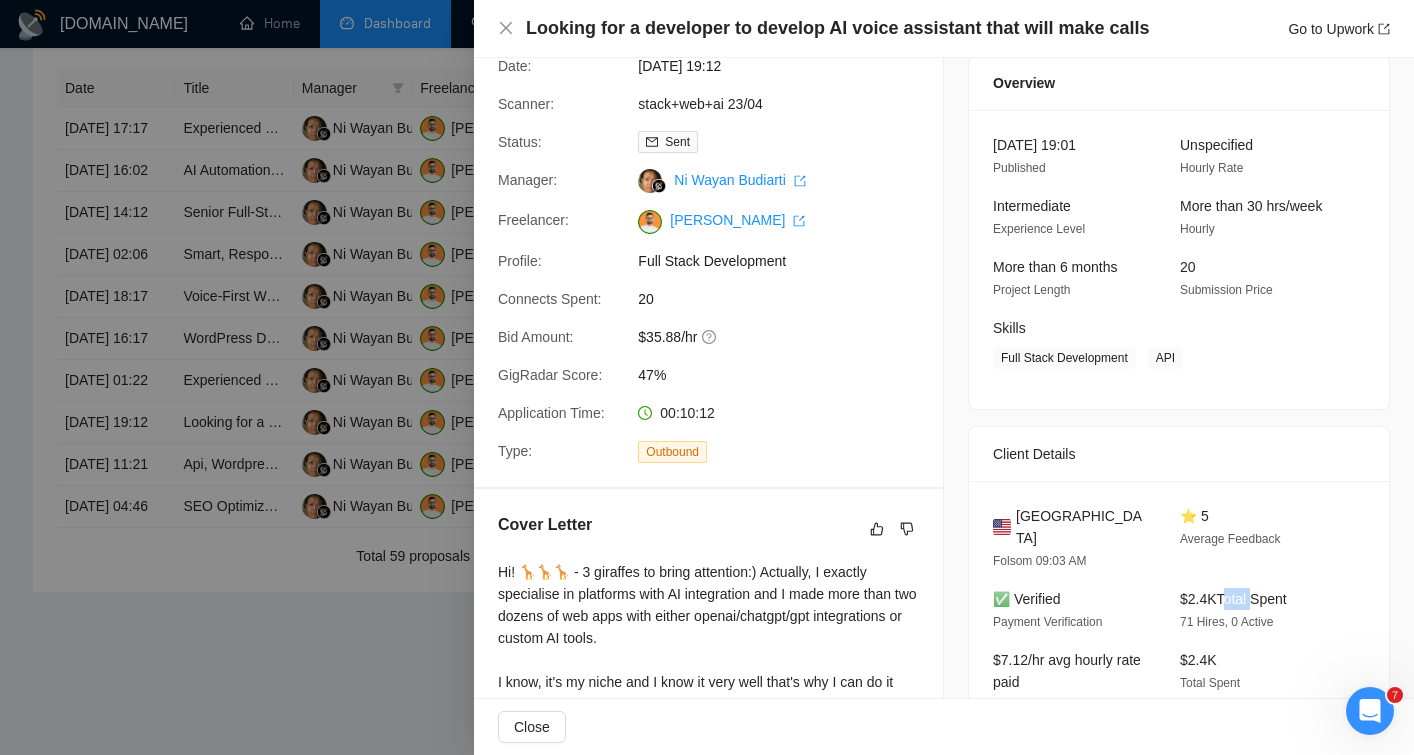 click on "$2.4K  Total Spent" at bounding box center (1233, 599) 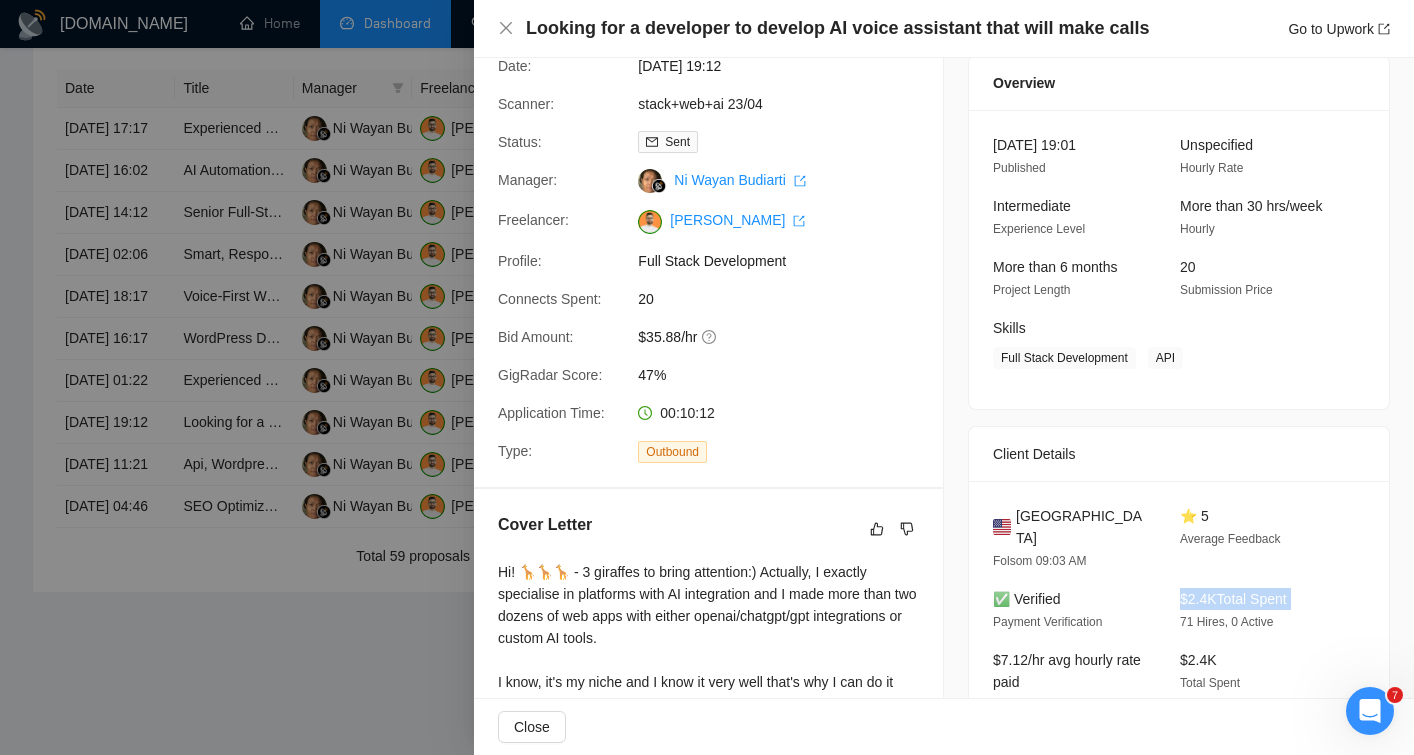 click on "$2.4K  Total Spent" at bounding box center [1233, 599] 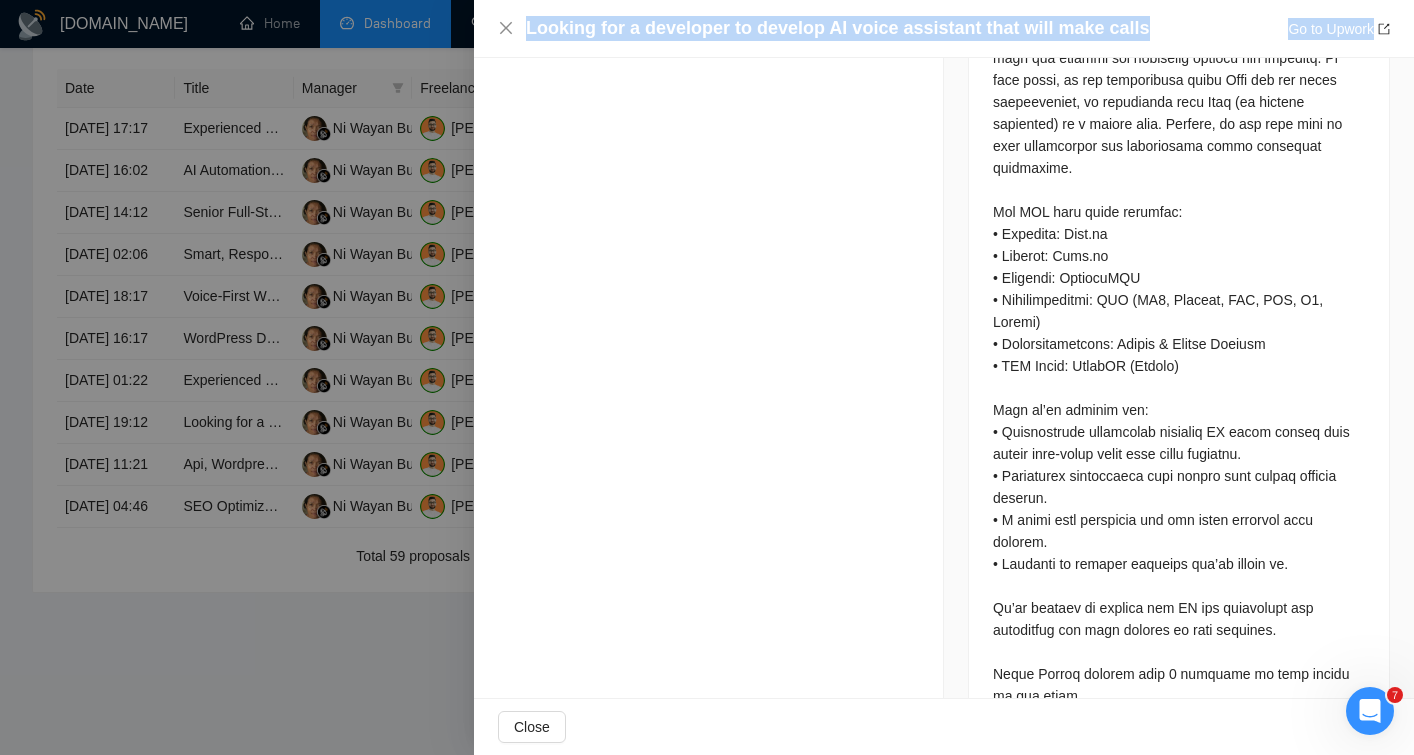 scroll, scrollTop: 1181, scrollLeft: 0, axis: vertical 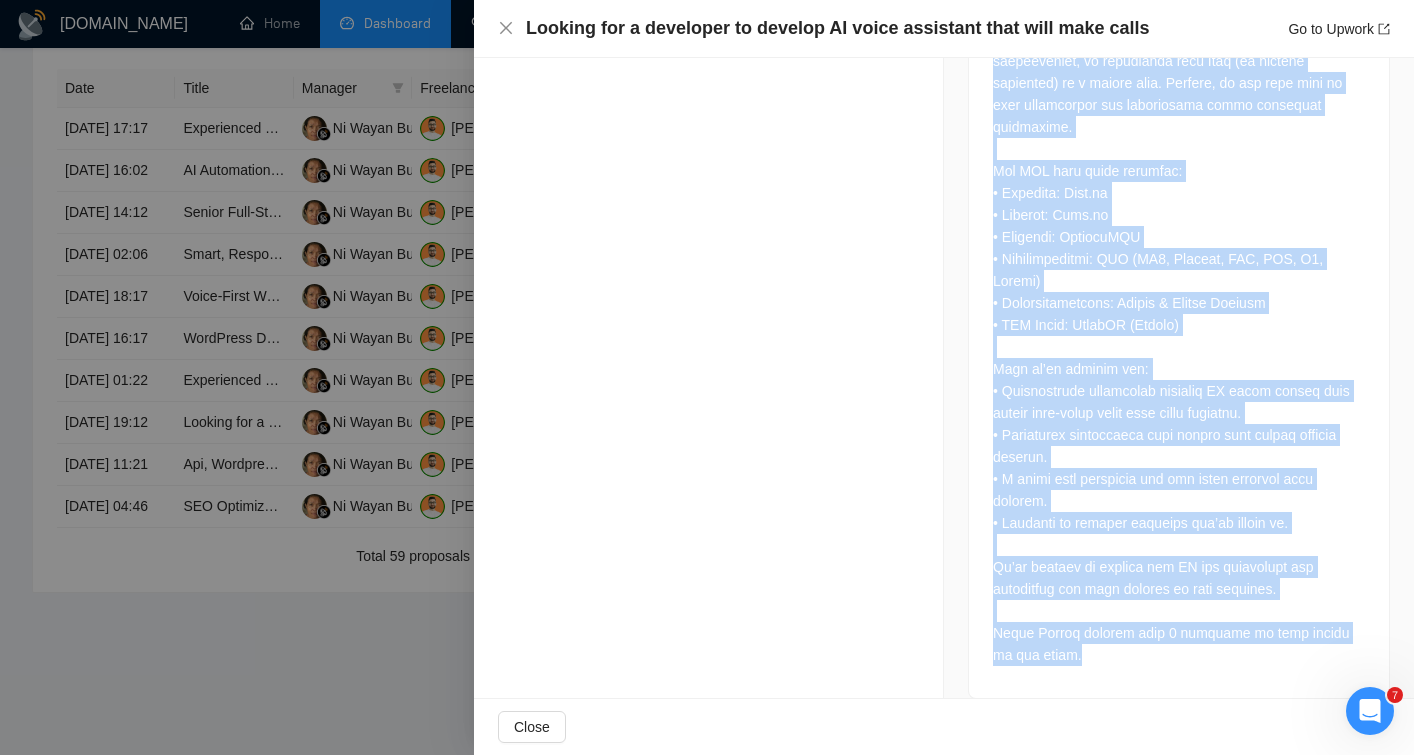 drag, startPoint x: 987, startPoint y: 221, endPoint x: 1084, endPoint y: 628, distance: 418.39932 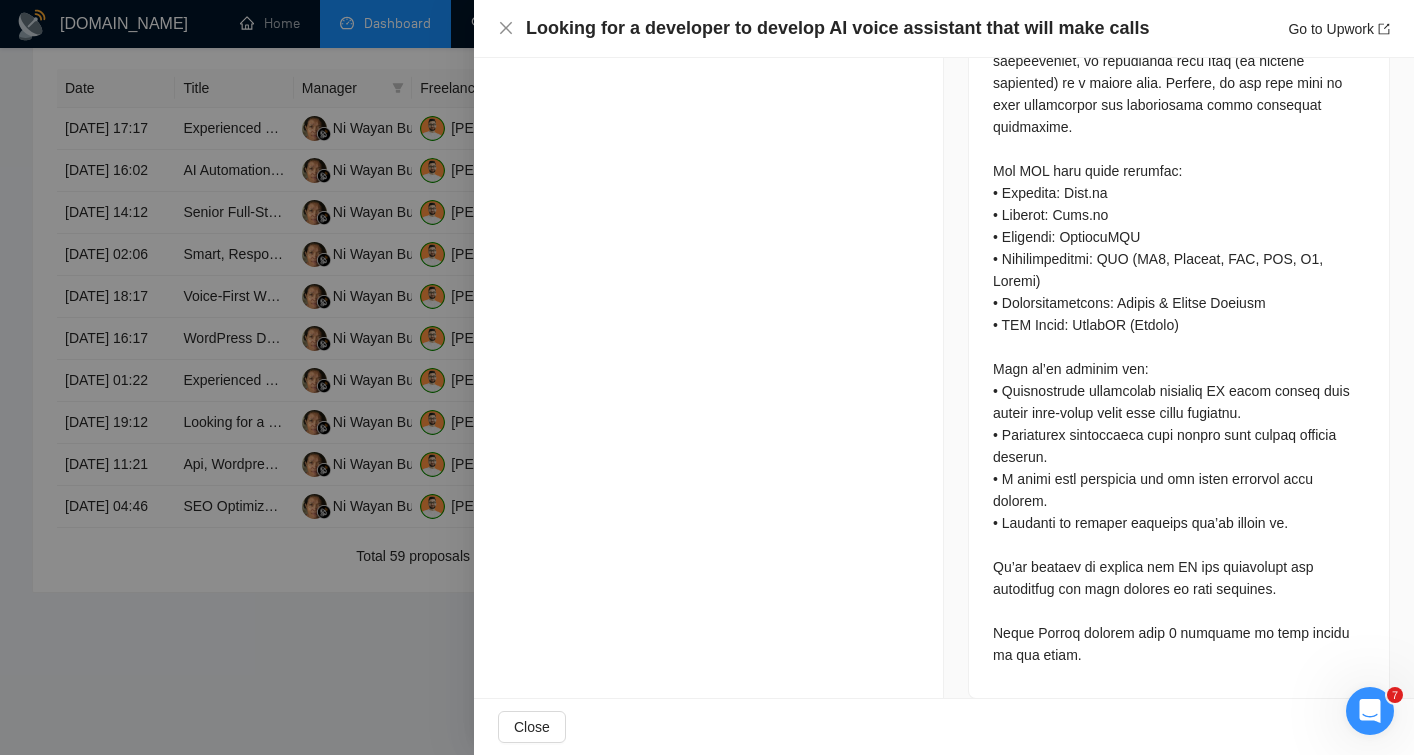 click at bounding box center (707, 377) 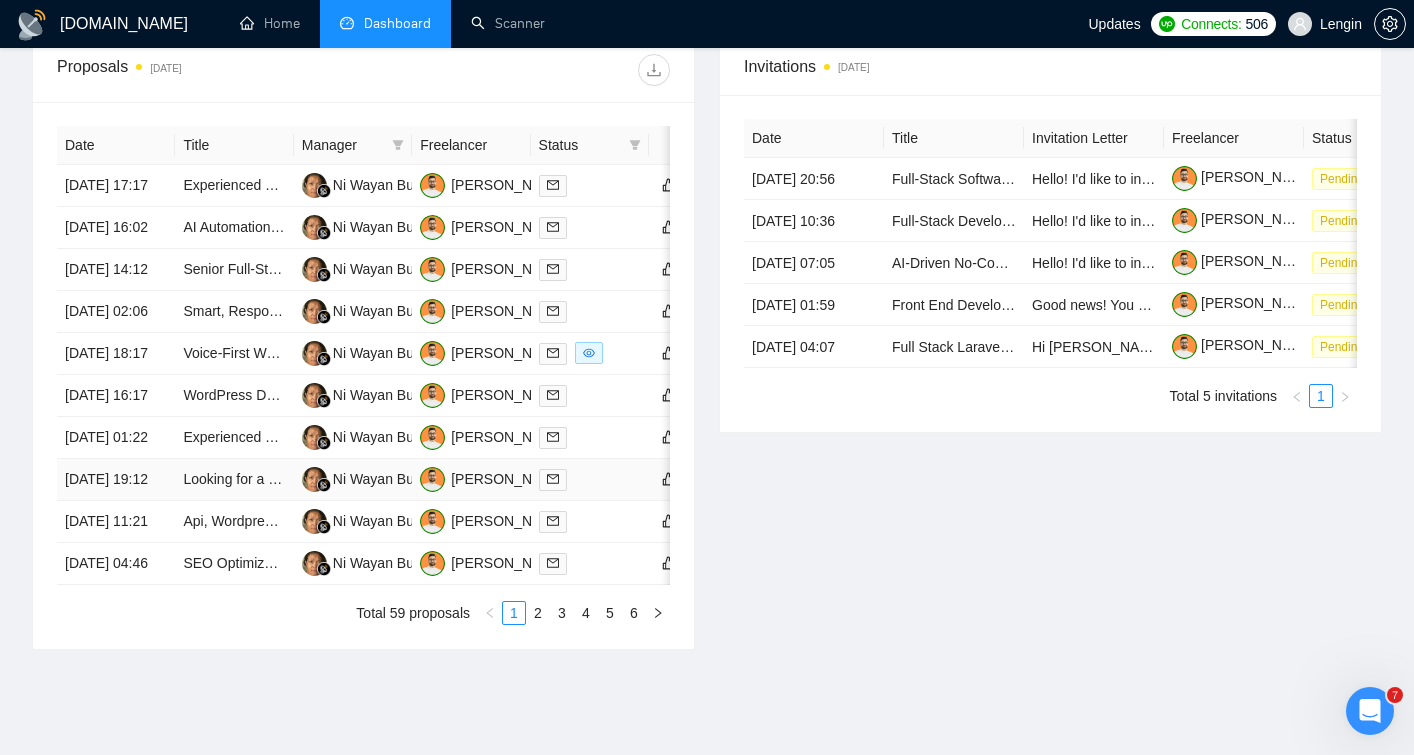 scroll, scrollTop: 797, scrollLeft: 0, axis: vertical 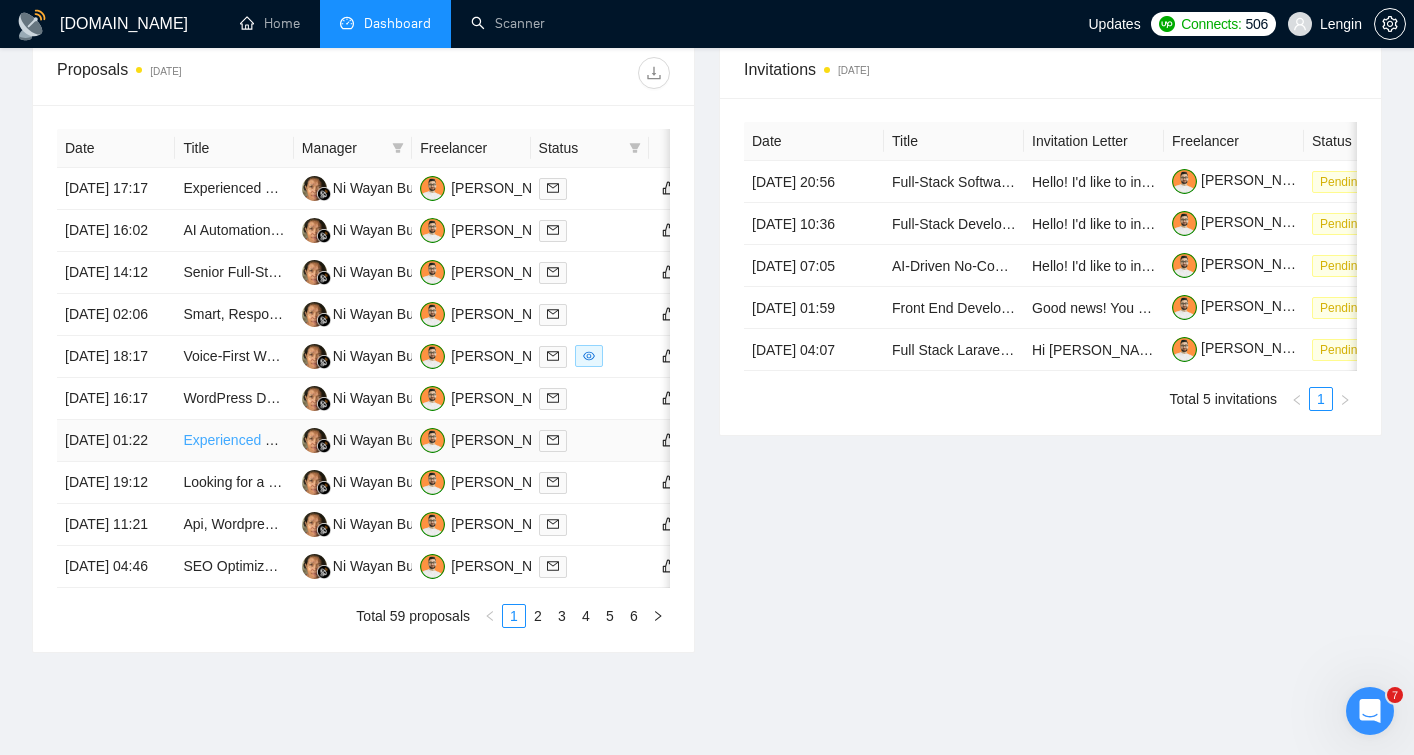 click on "Experienced Web Developer for Next.JS Project" at bounding box center [332, 440] 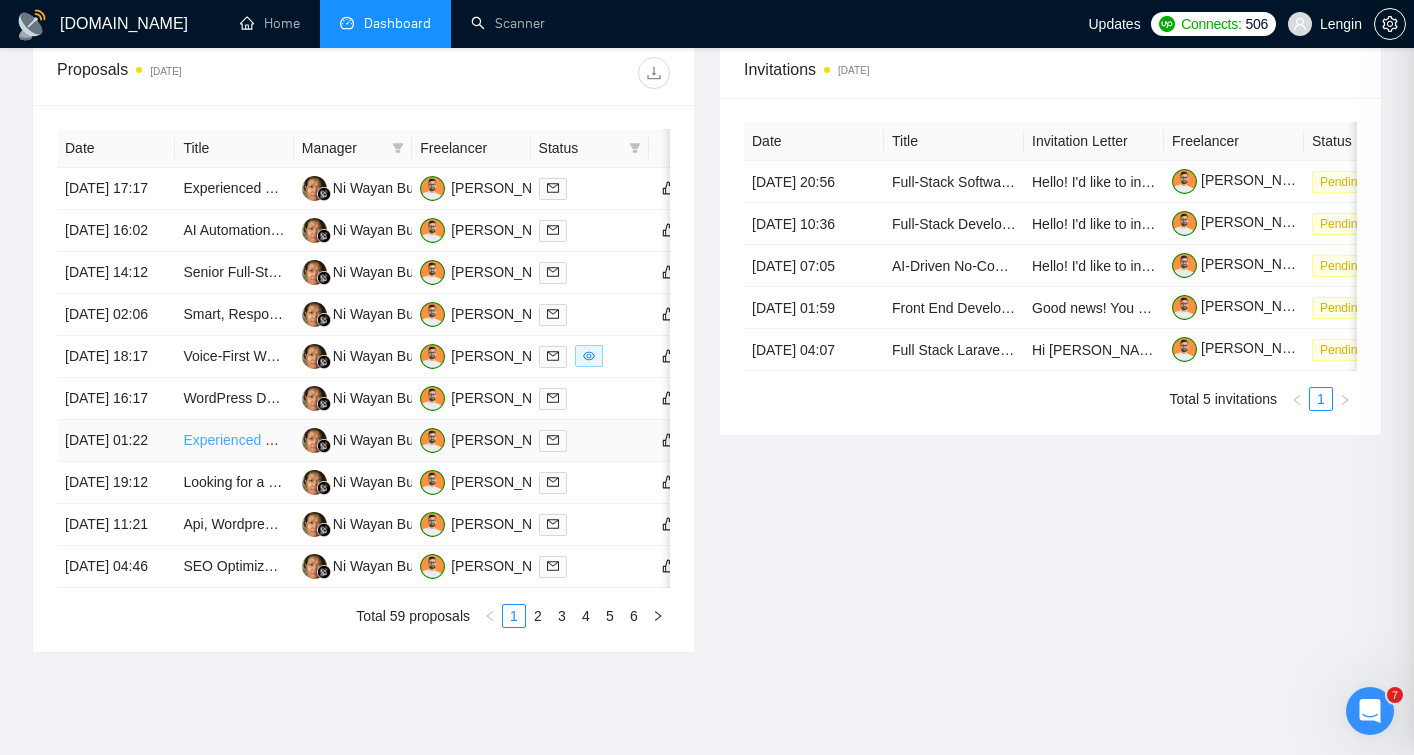 scroll, scrollTop: 1077, scrollLeft: 0, axis: vertical 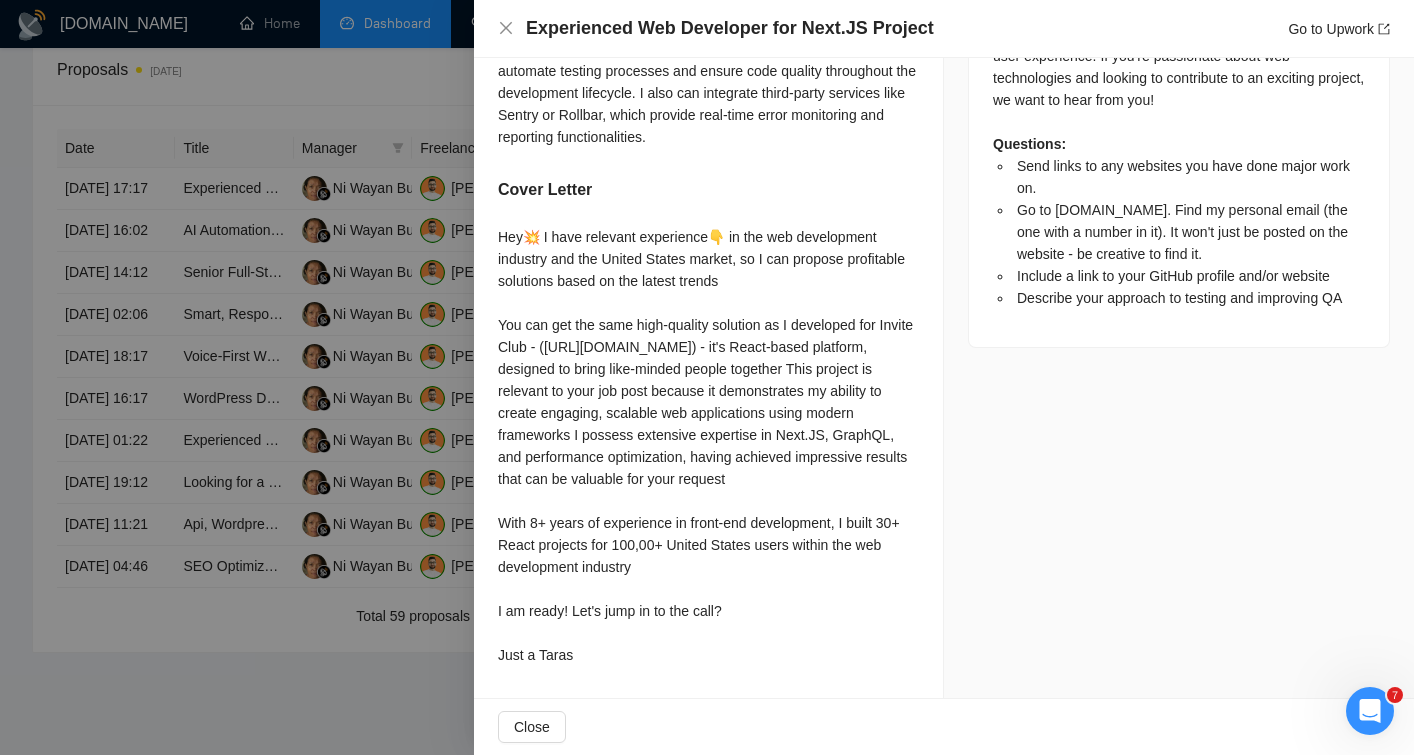drag, startPoint x: 492, startPoint y: 189, endPoint x: 593, endPoint y: 656, distance: 477.79703 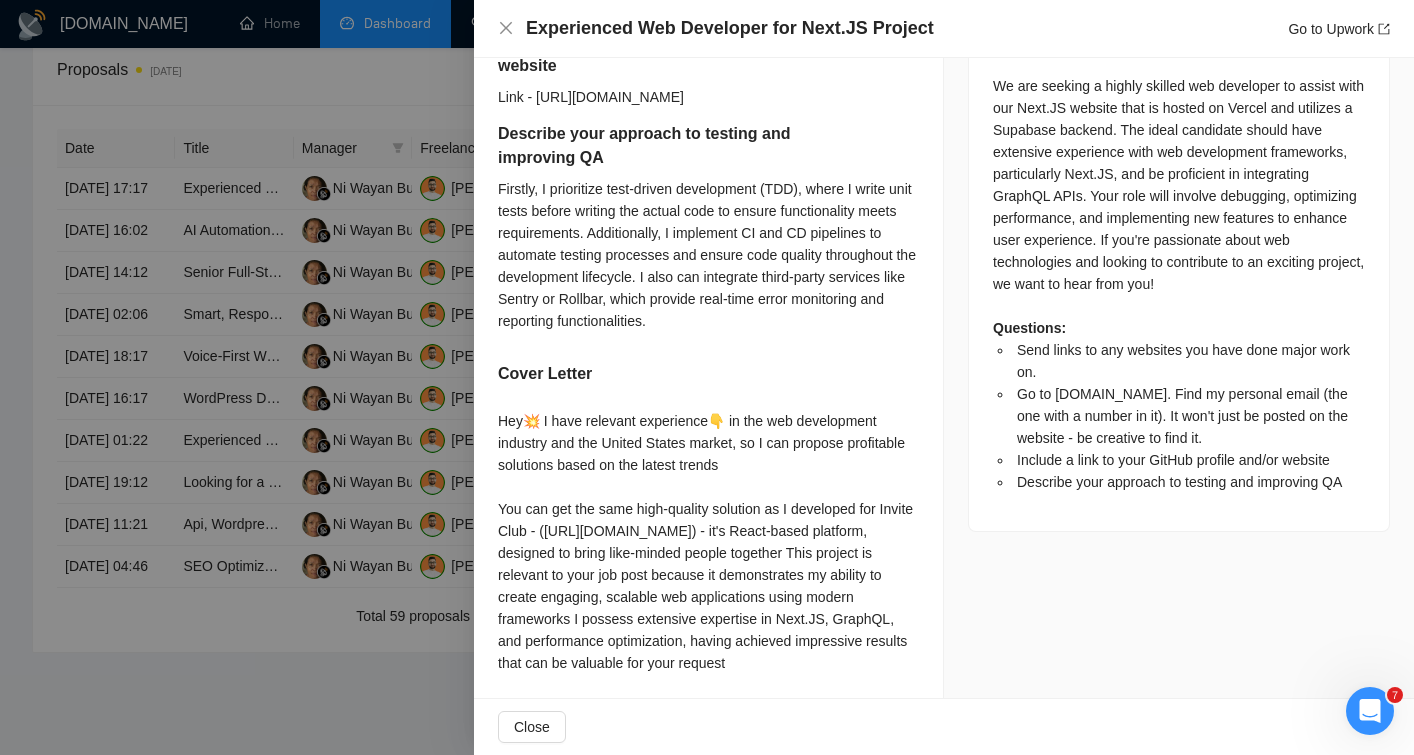 scroll, scrollTop: 0, scrollLeft: 0, axis: both 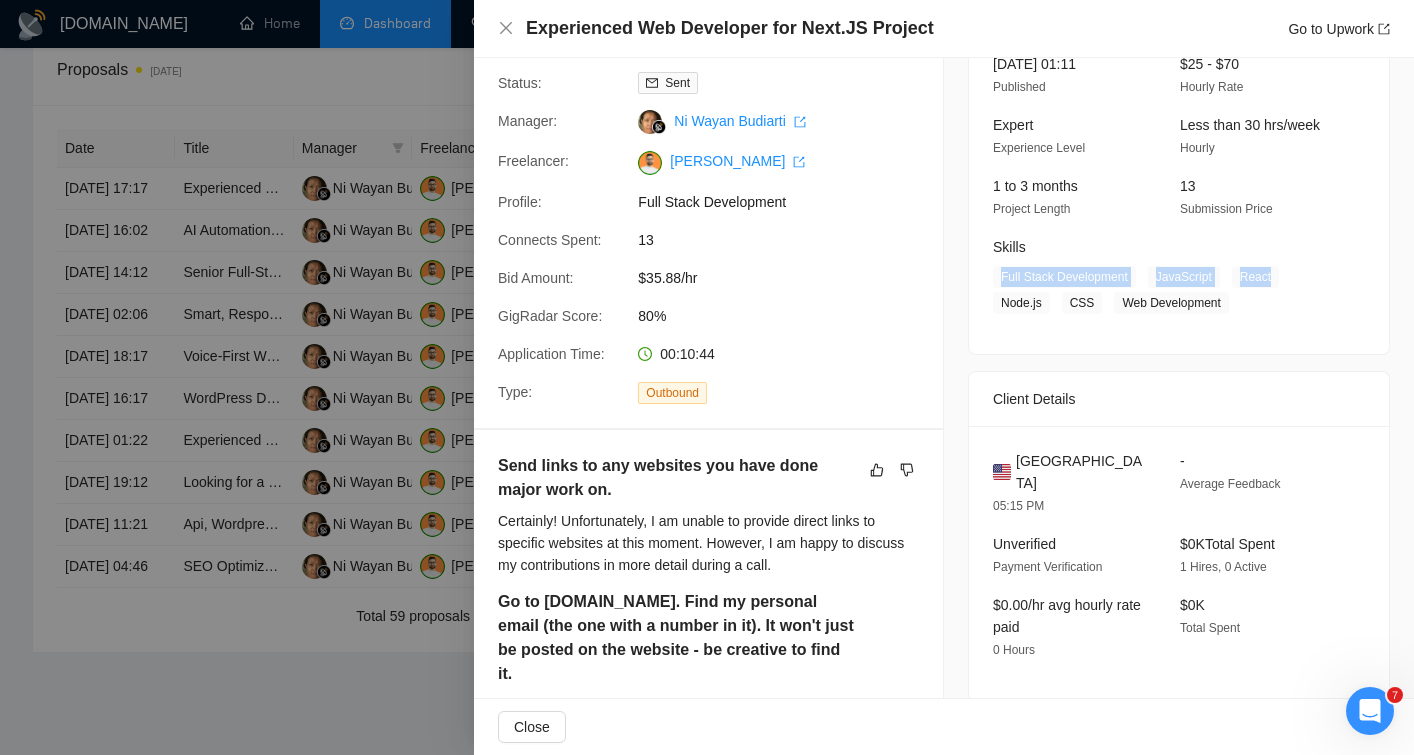 drag, startPoint x: 995, startPoint y: 274, endPoint x: 1255, endPoint y: 305, distance: 261.84155 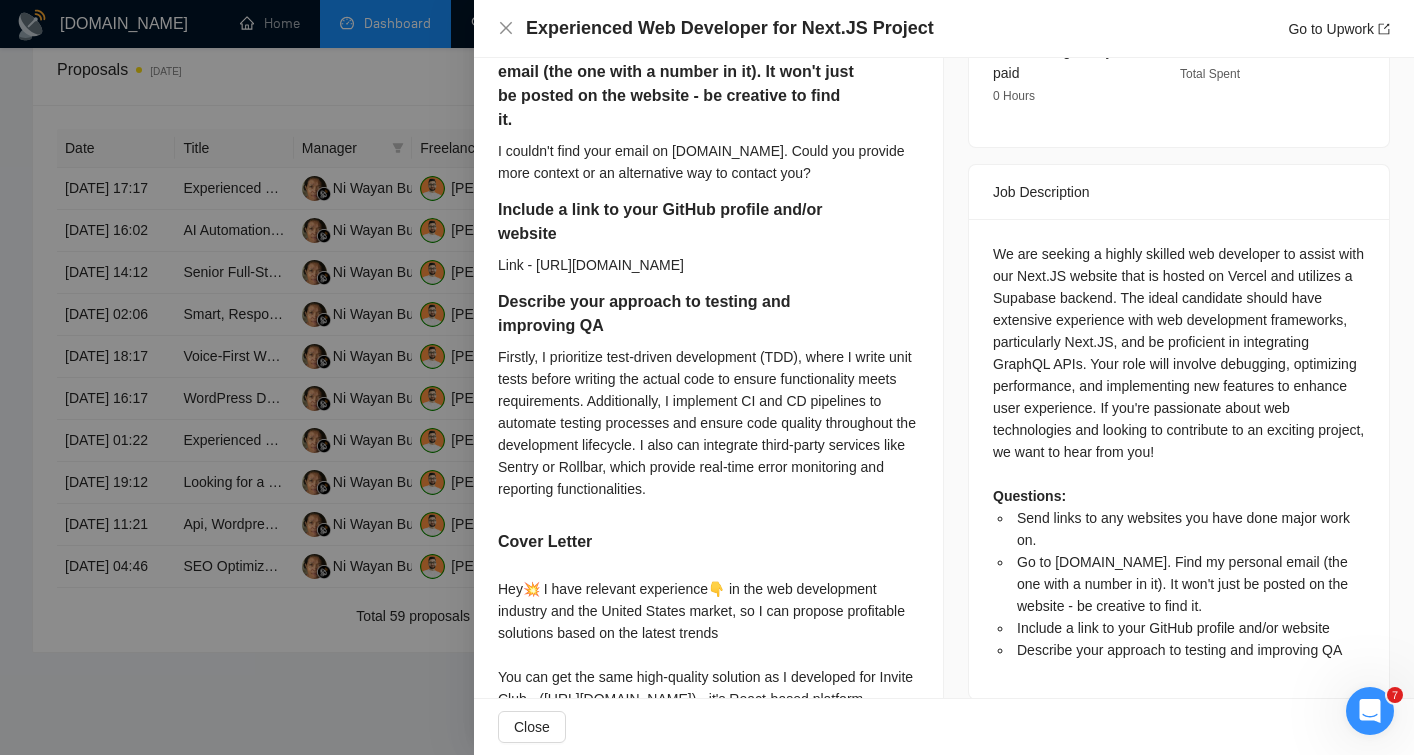 scroll, scrollTop: 700, scrollLeft: 0, axis: vertical 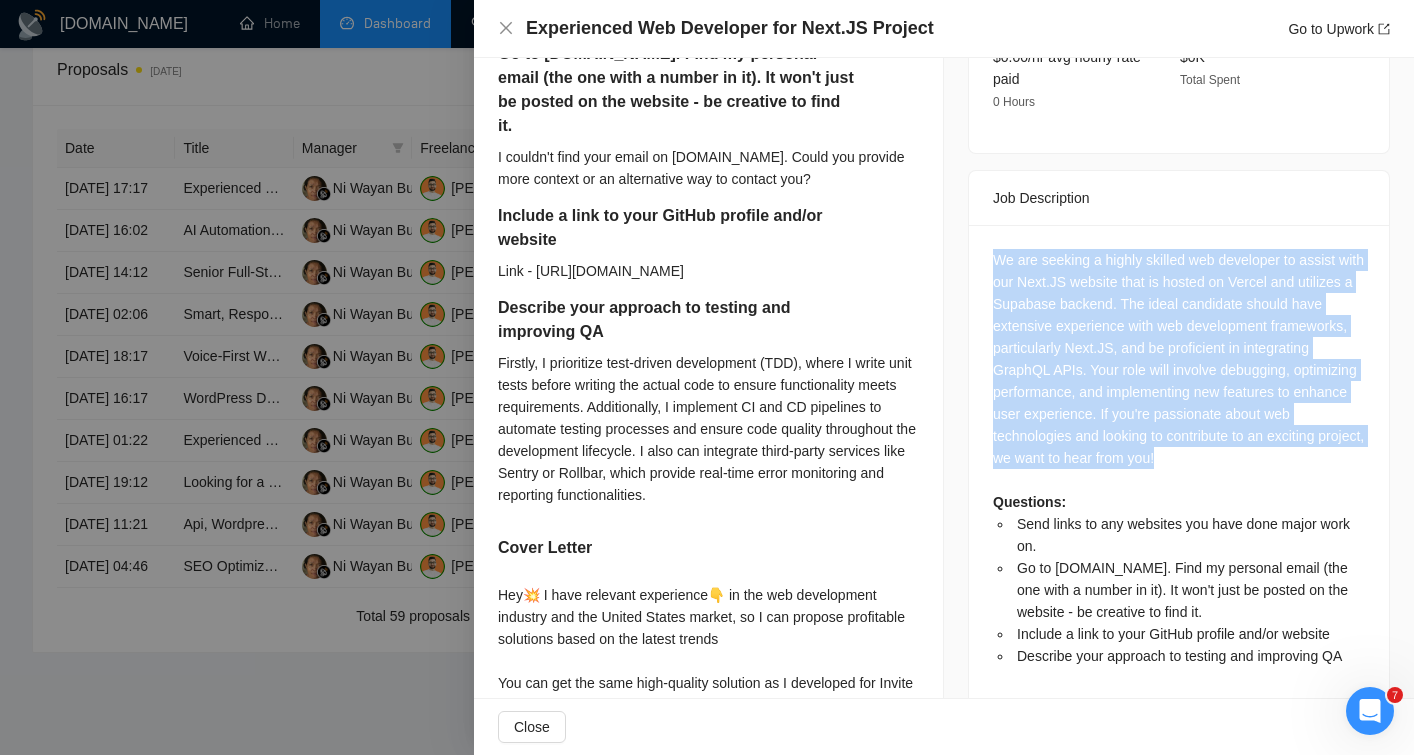 drag, startPoint x: 986, startPoint y: 236, endPoint x: 1042, endPoint y: 455, distance: 226.04646 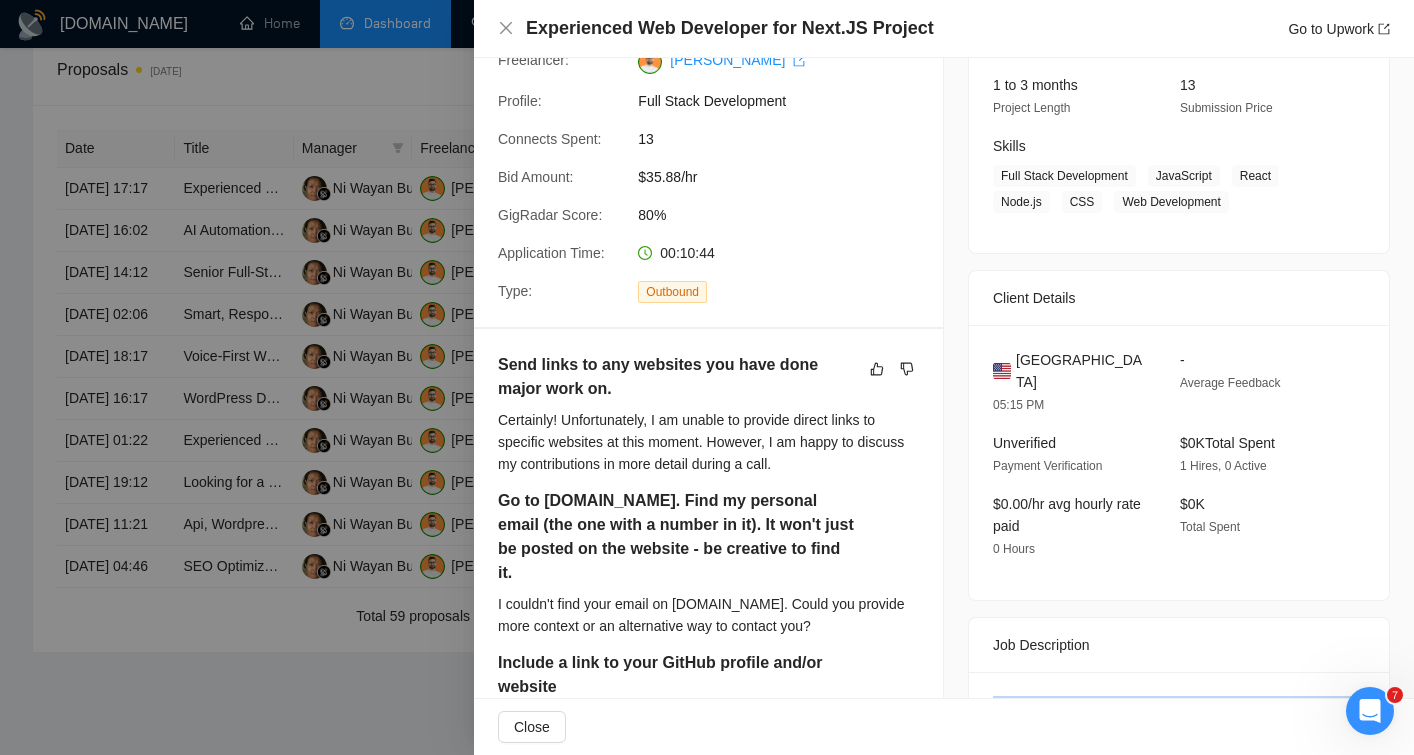 scroll, scrollTop: 0, scrollLeft: 0, axis: both 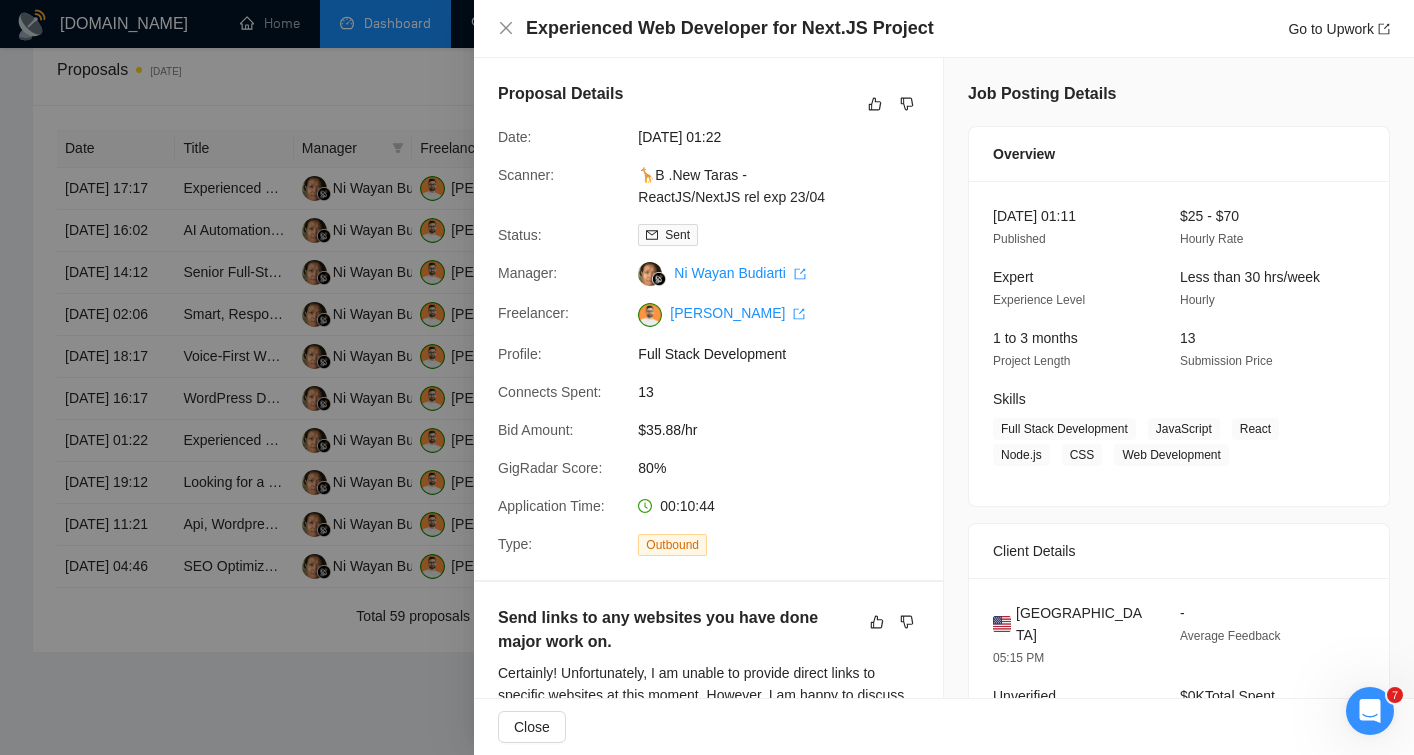 click on "Experienced Web Developer for Next.JS Project" at bounding box center [730, 28] 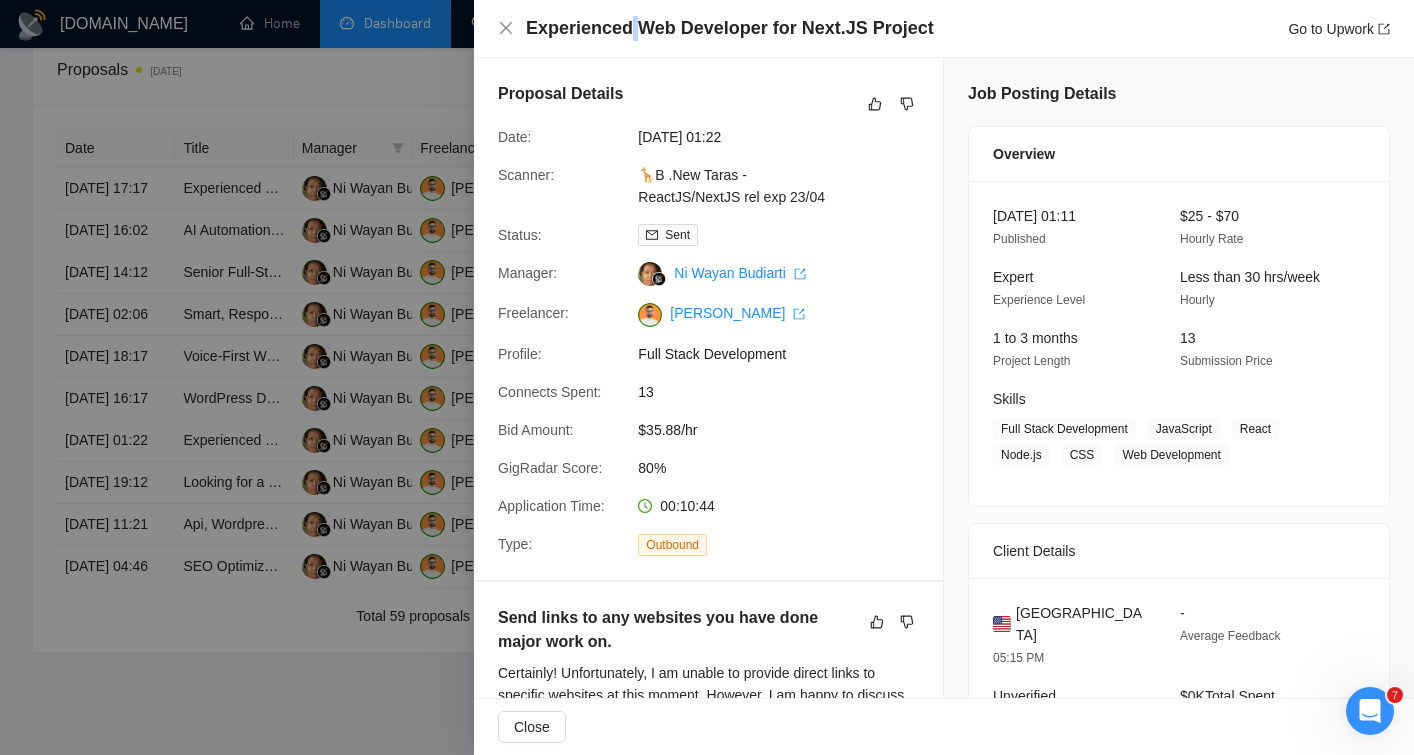 click on "Experienced Web Developer for Next.JS Project" at bounding box center [730, 28] 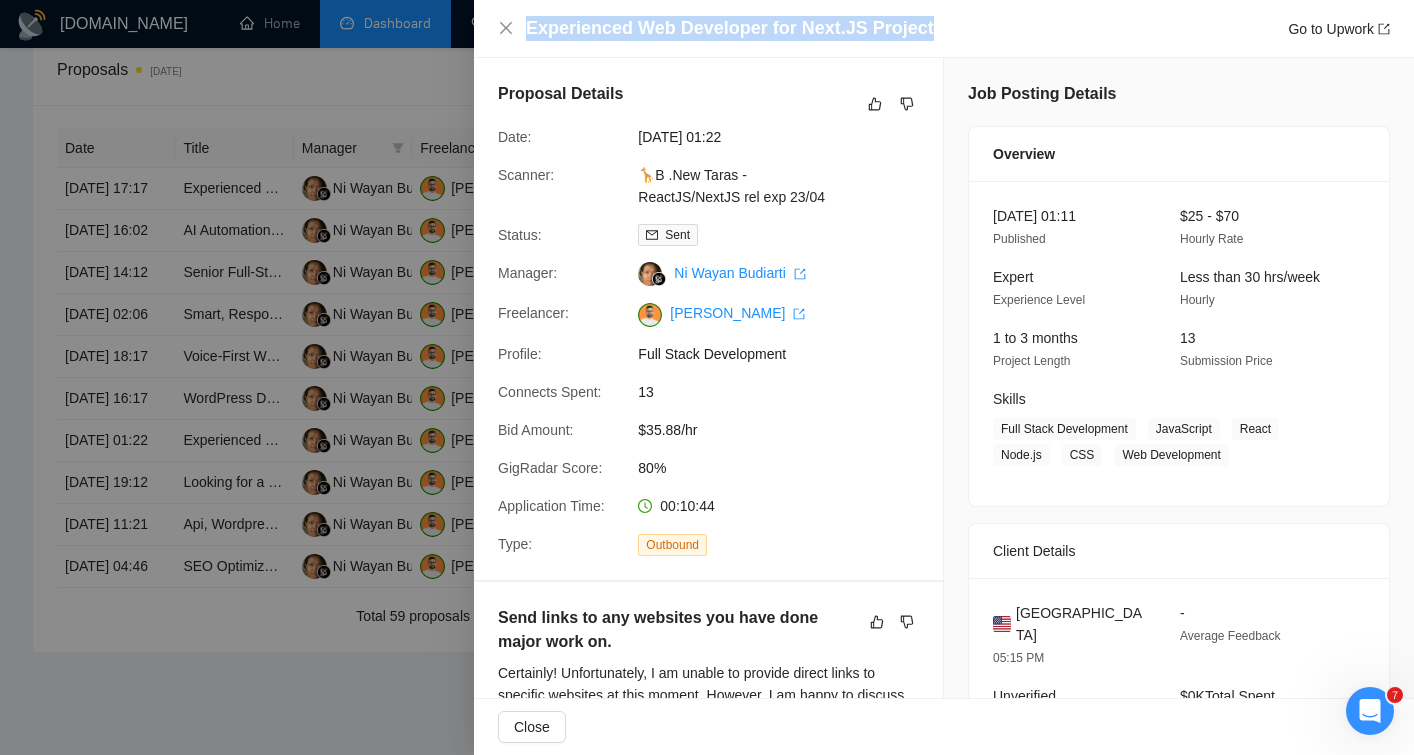 click on "Experienced Web Developer for Next.JS Project" at bounding box center (730, 28) 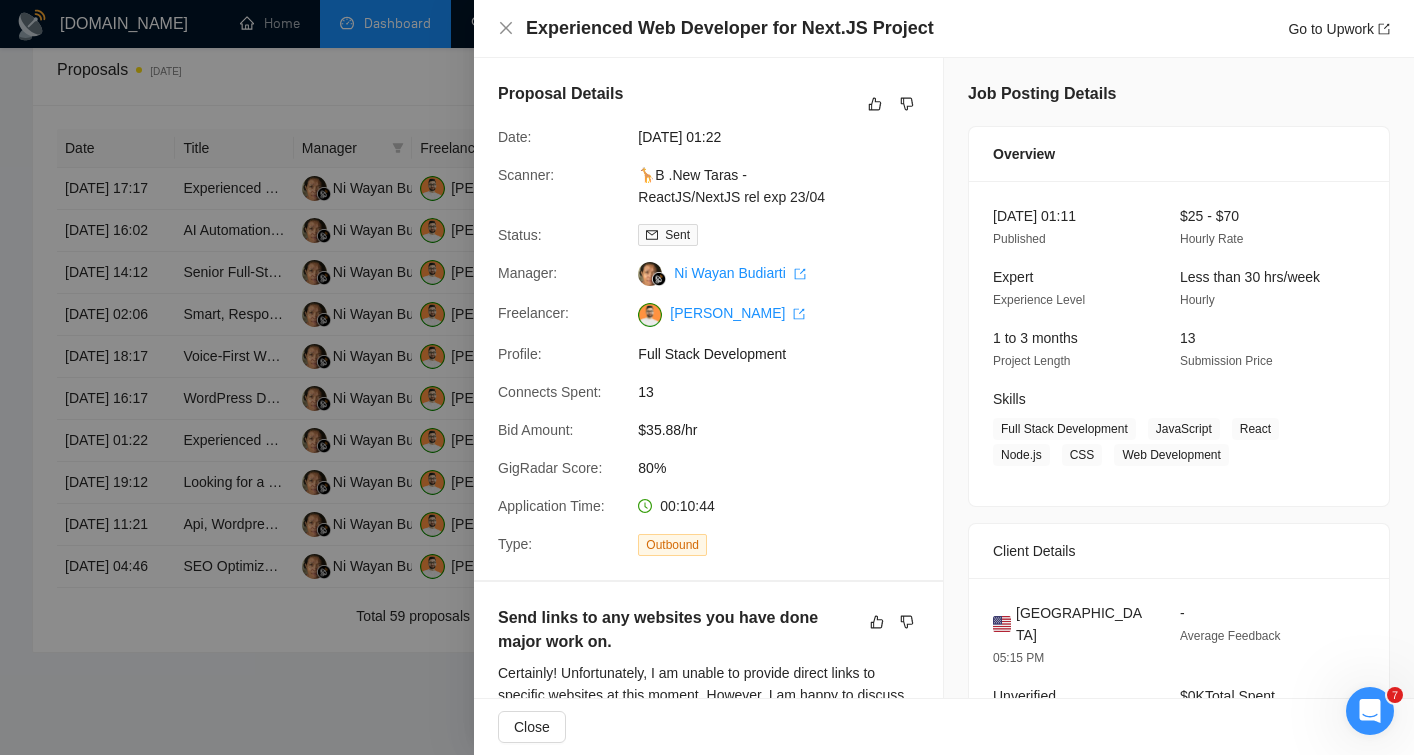 click at bounding box center (707, 377) 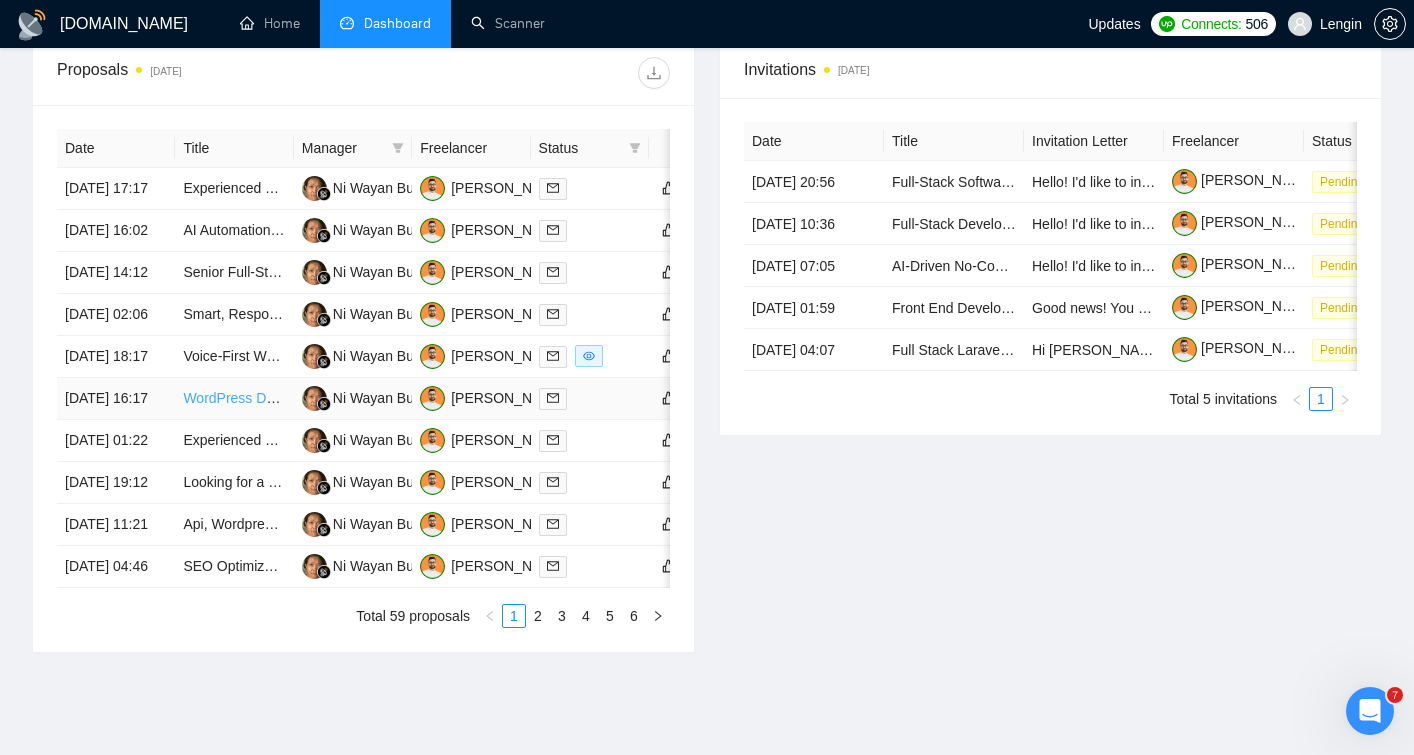 drag, startPoint x: 147, startPoint y: 488, endPoint x: 226, endPoint y: 485, distance: 79.05694 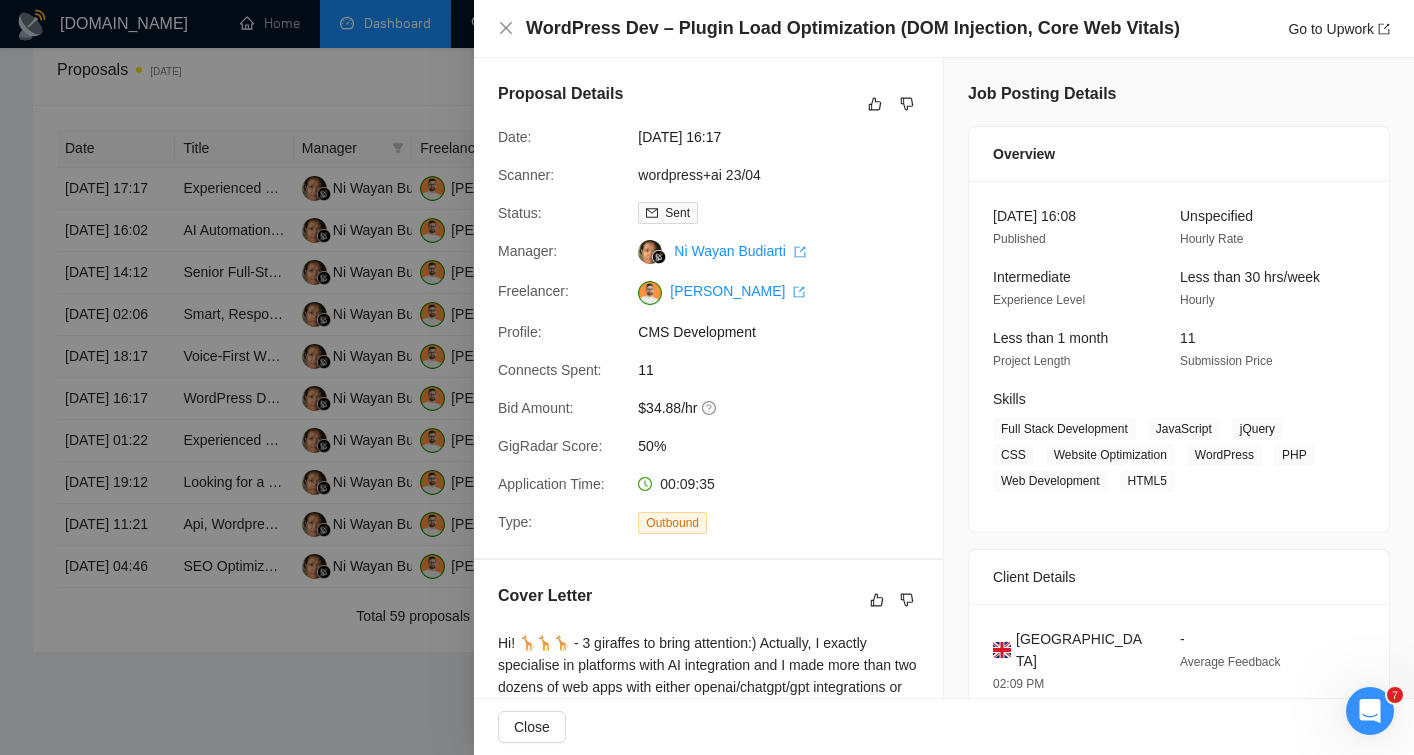 click at bounding box center [707, 377] 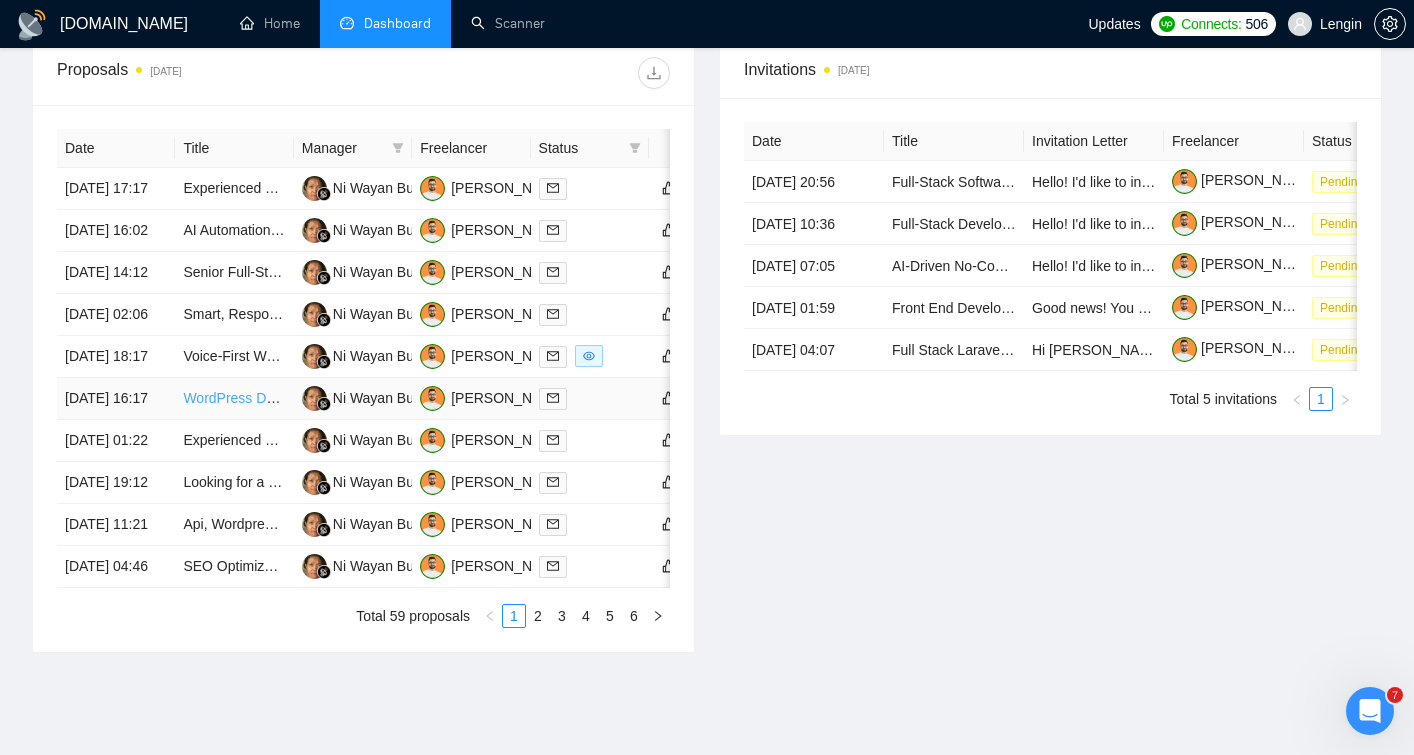click on "WordPress Dev – Plugin Load Optimization (DOM Injection, Core Web Vitals)" at bounding box center (422, 398) 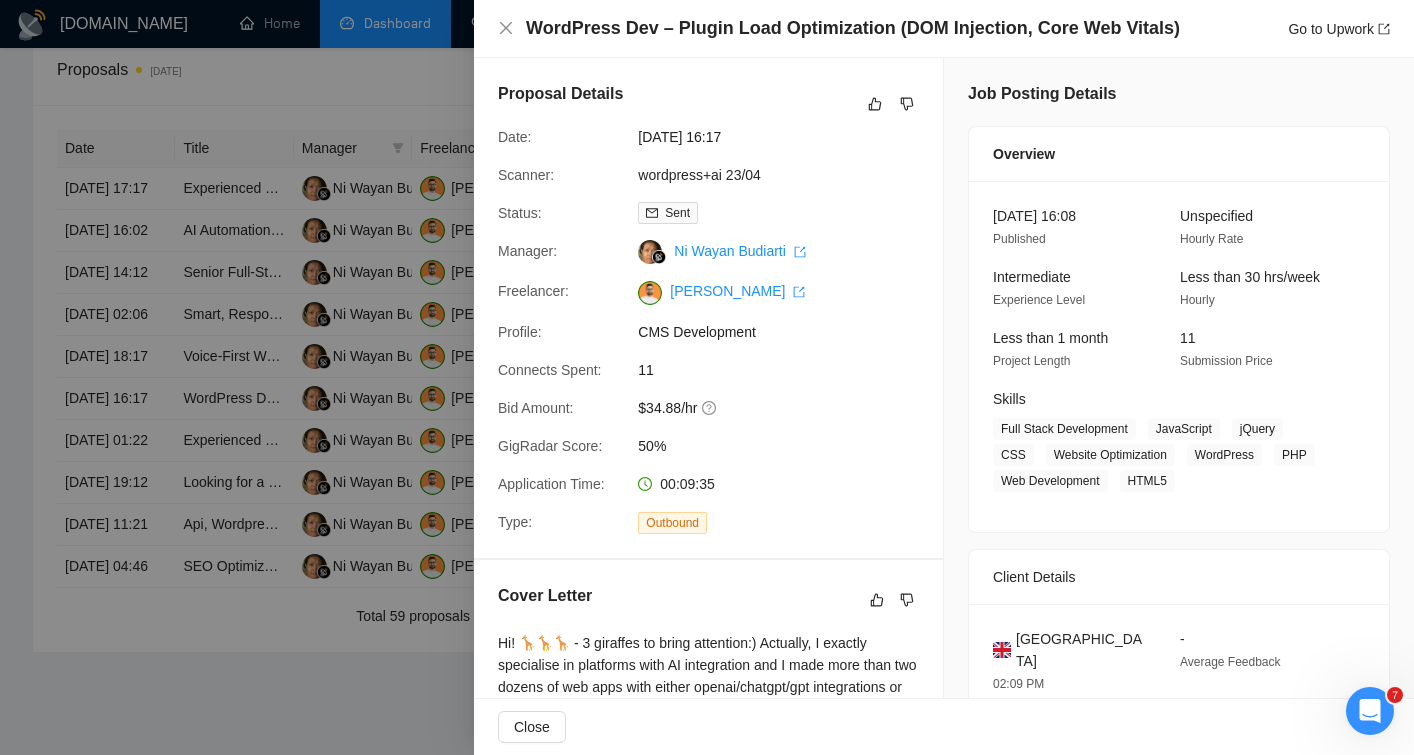 click on "WordPress Dev – Plugin Load Optimization (DOM Injection, Core Web Vitals)" at bounding box center (853, 28) 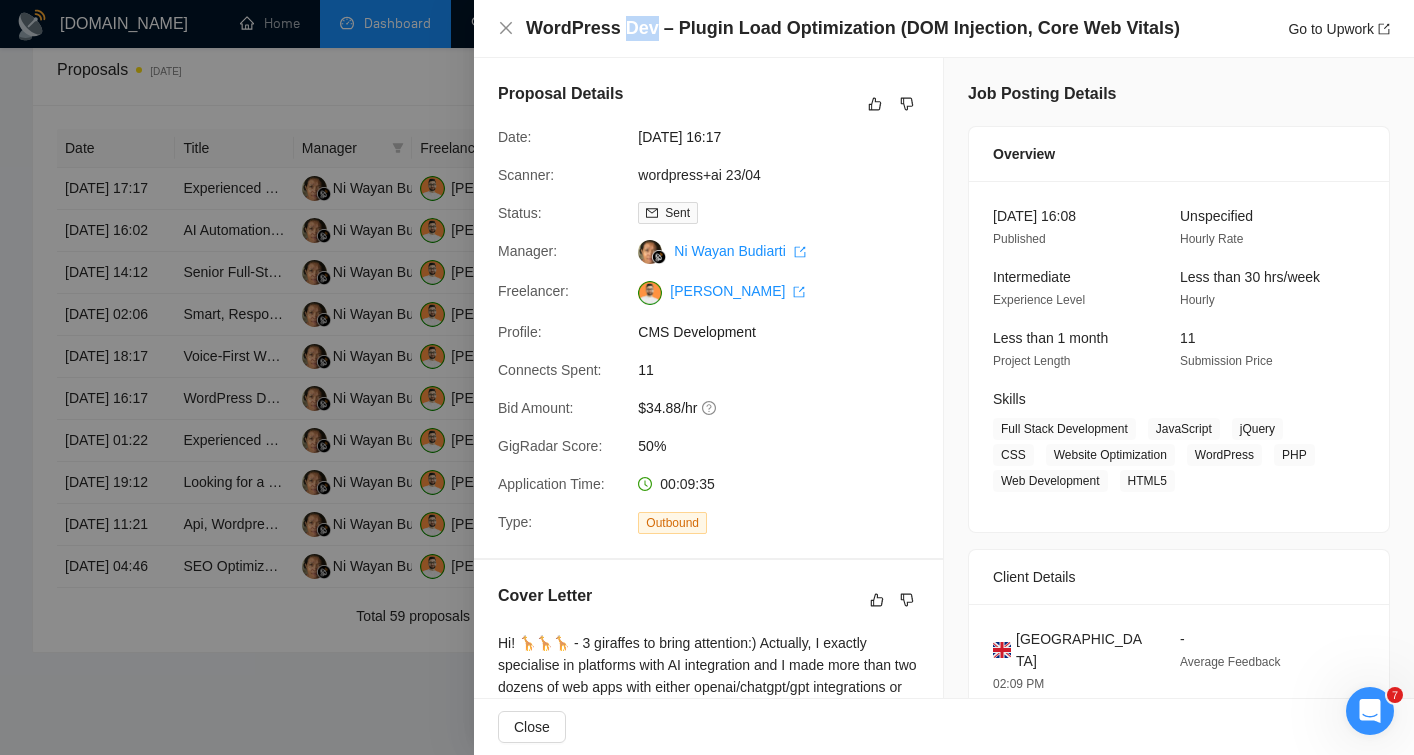 click on "WordPress Dev – Plugin Load Optimization (DOM Injection, Core Web Vitals)" at bounding box center (853, 28) 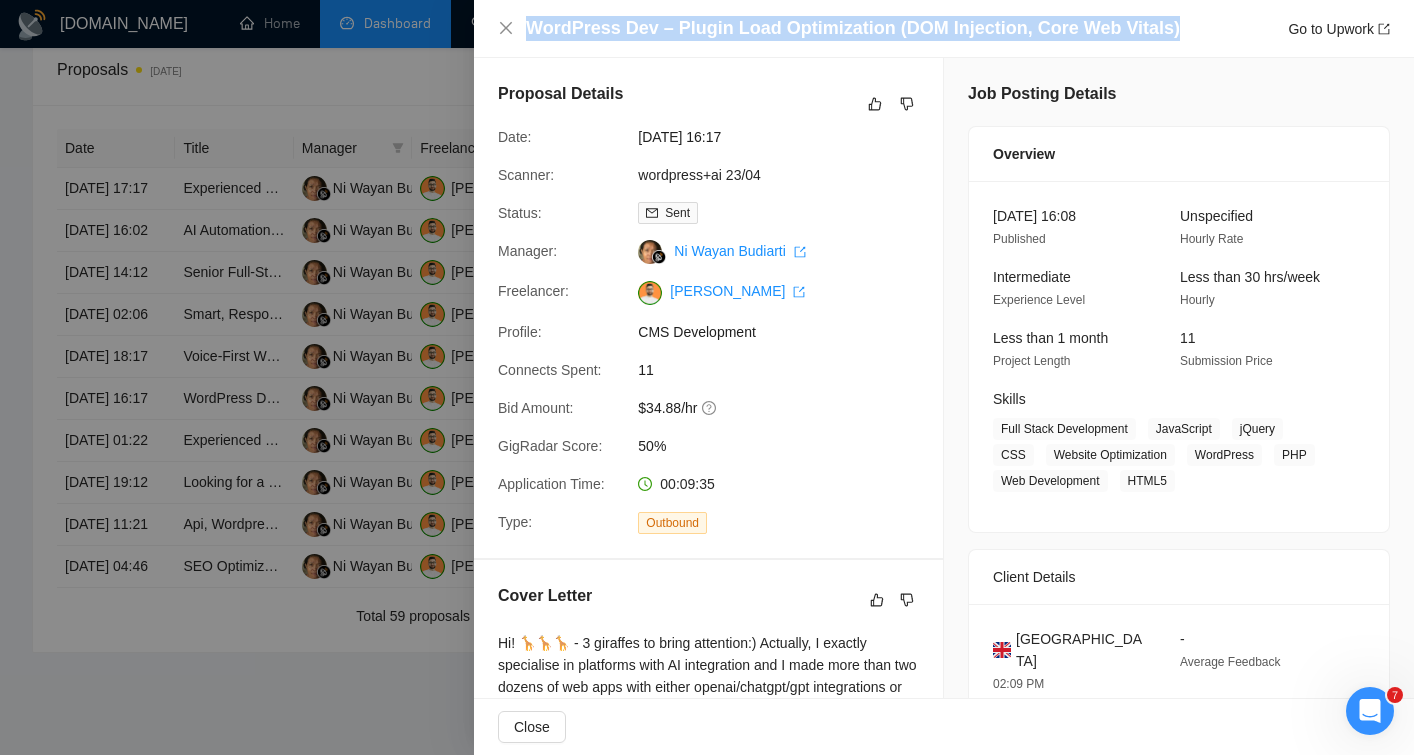 click on "WordPress Dev – Plugin Load Optimization (DOM Injection, Core Web Vitals)" at bounding box center (853, 28) 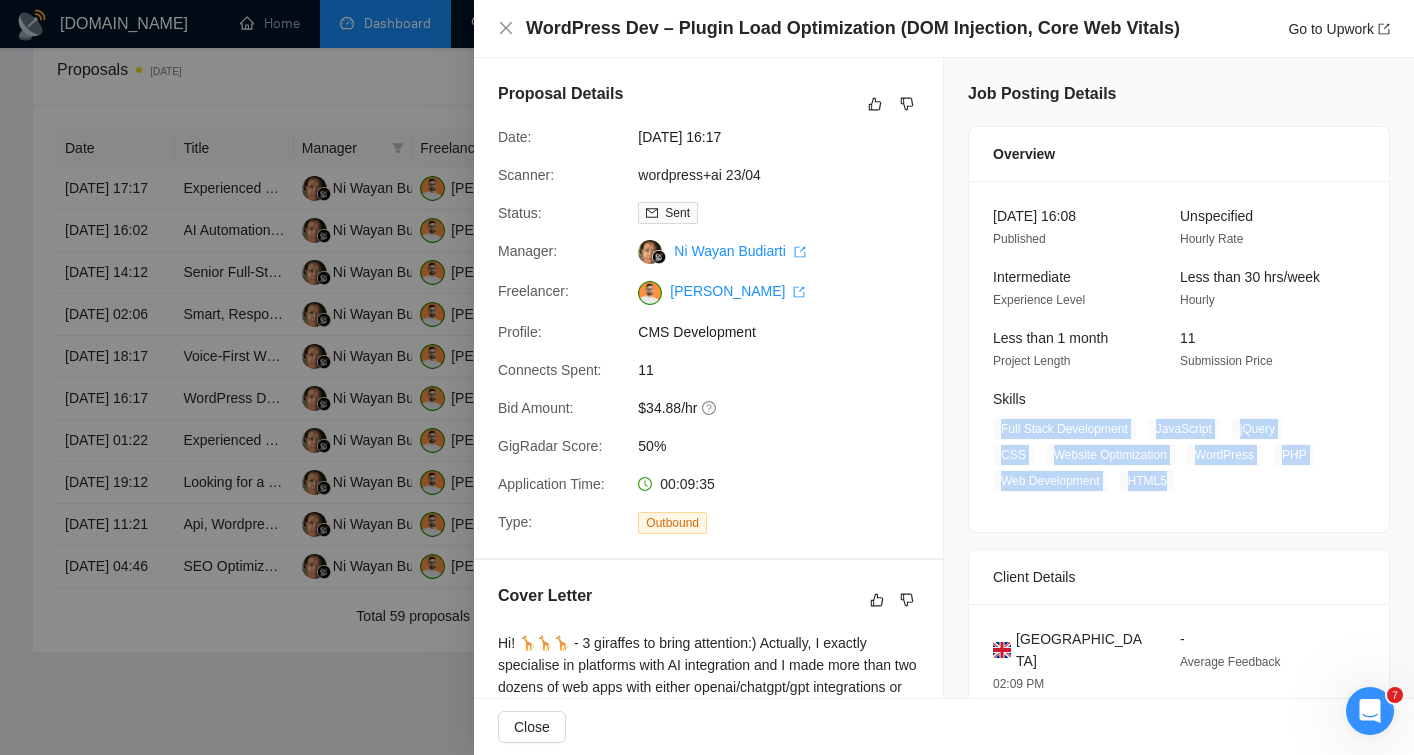 drag, startPoint x: 991, startPoint y: 430, endPoint x: 1199, endPoint y: 487, distance: 215.66873 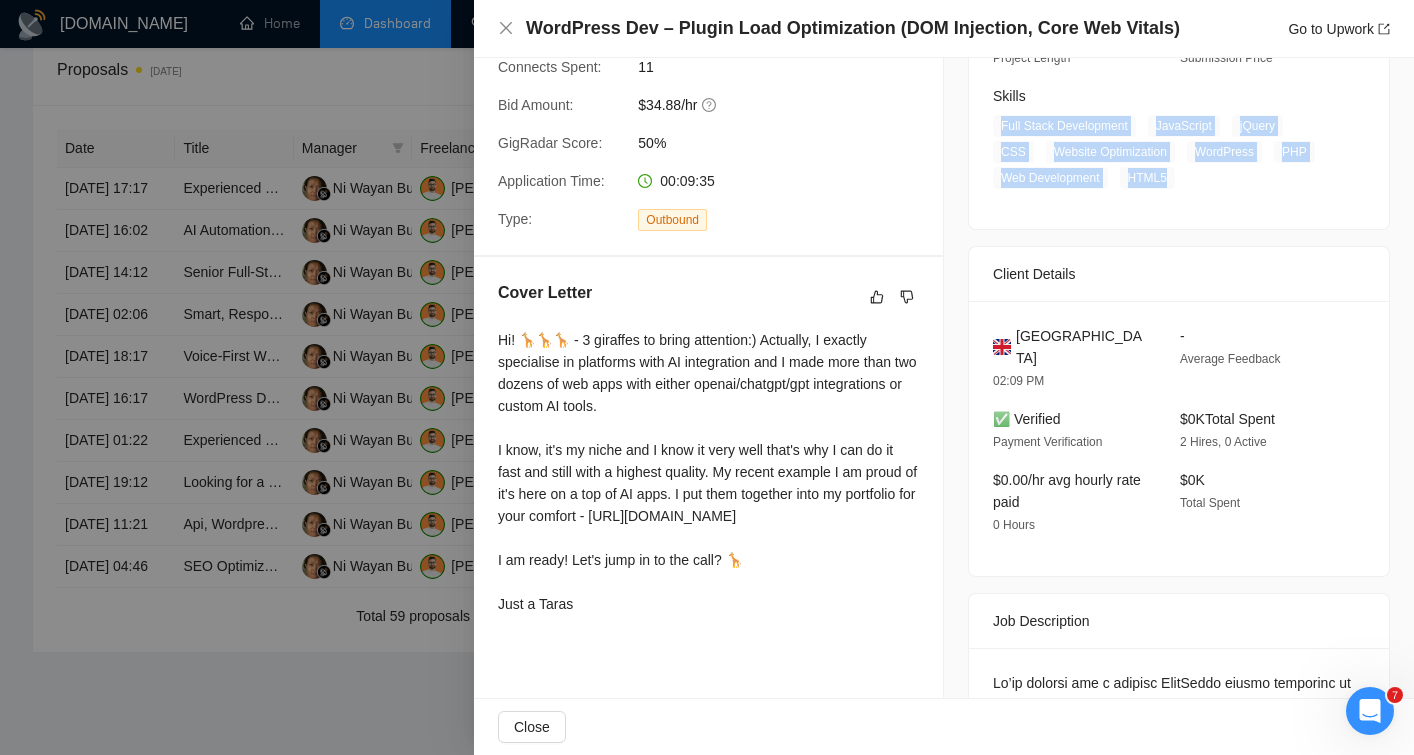 scroll, scrollTop: 332, scrollLeft: 0, axis: vertical 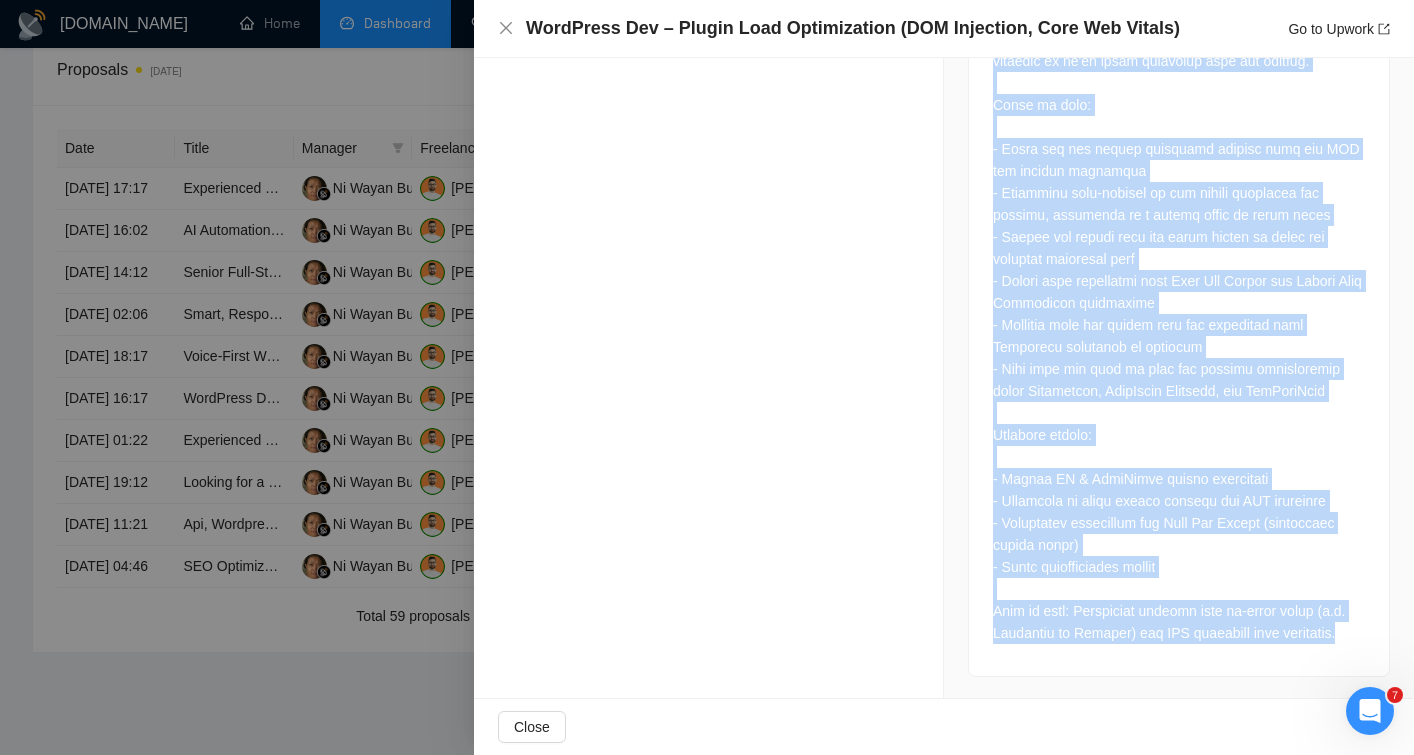 drag, startPoint x: 996, startPoint y: 276, endPoint x: 1089, endPoint y: 637, distance: 372.7868 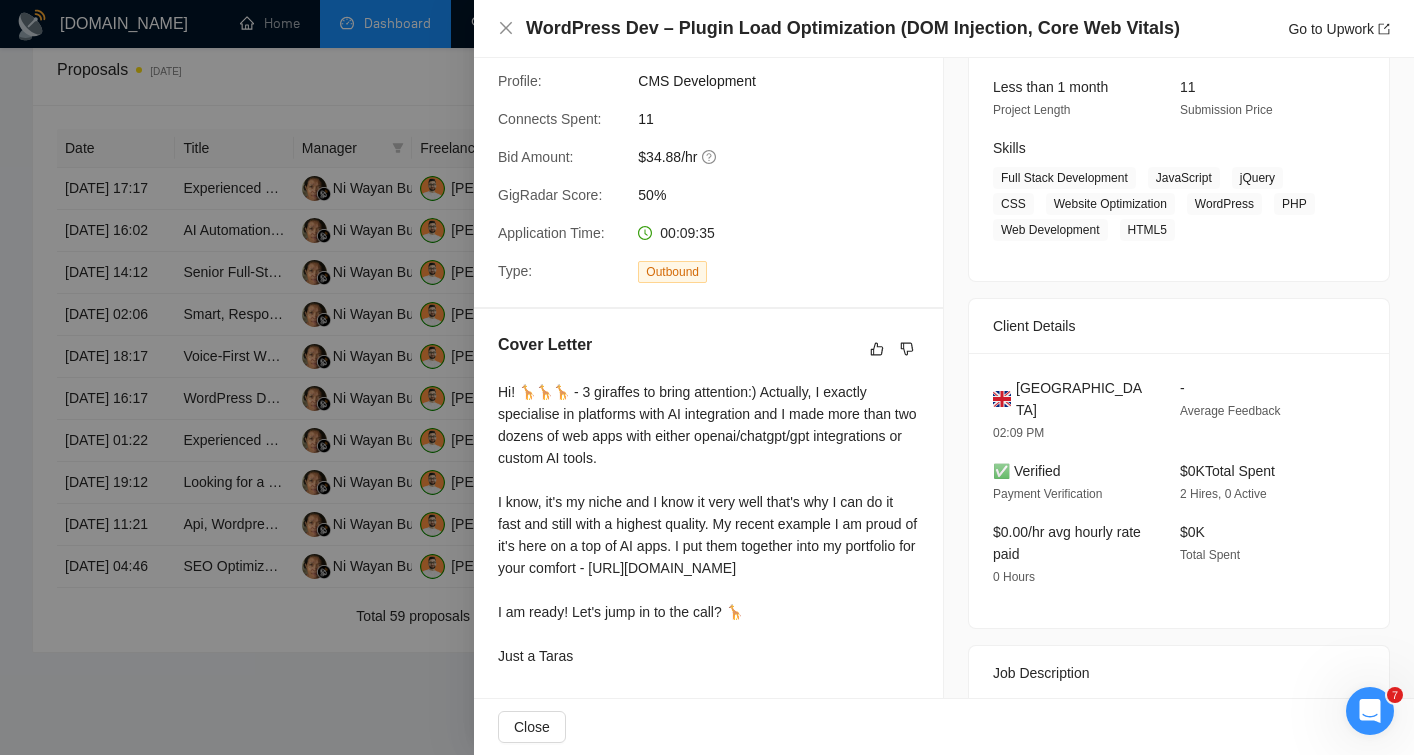 scroll, scrollTop: 258, scrollLeft: 0, axis: vertical 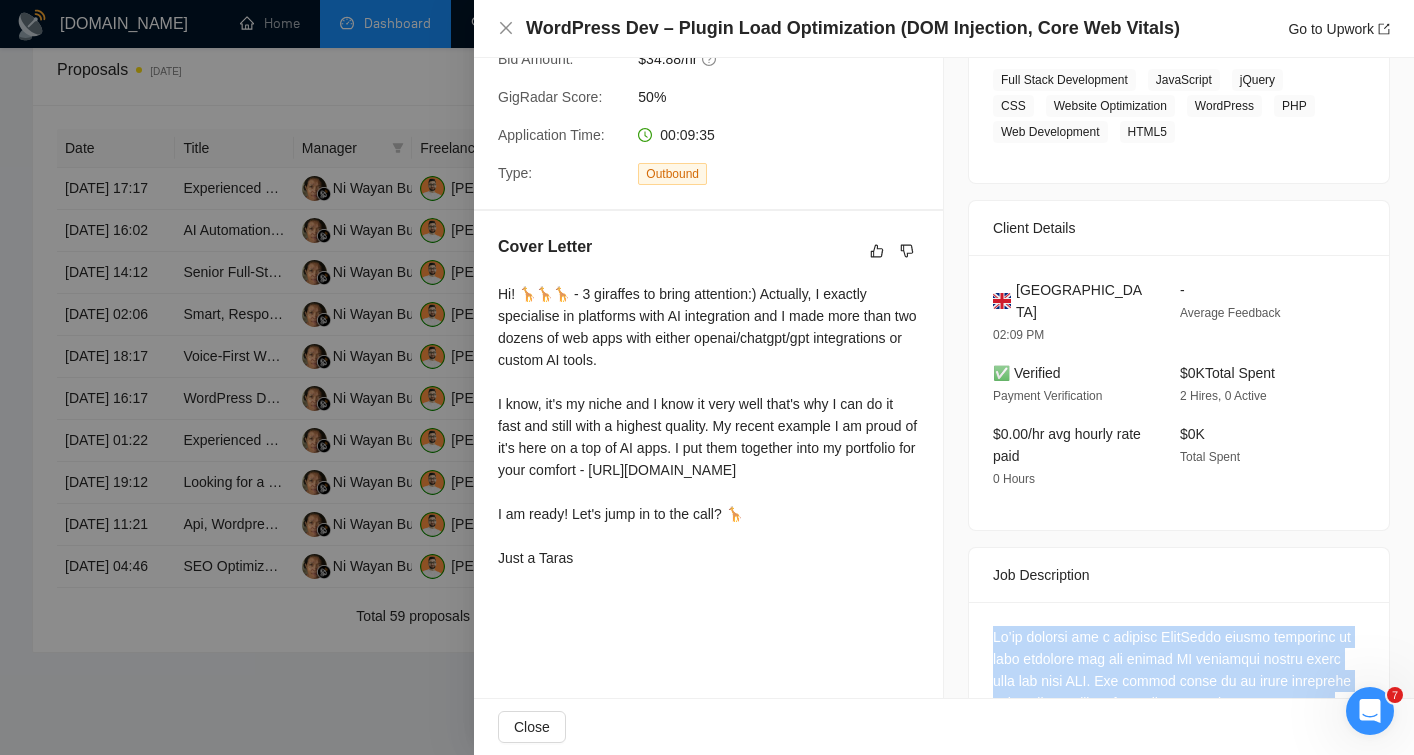 drag, startPoint x: 497, startPoint y: 386, endPoint x: 599, endPoint y: 581, distance: 220.0659 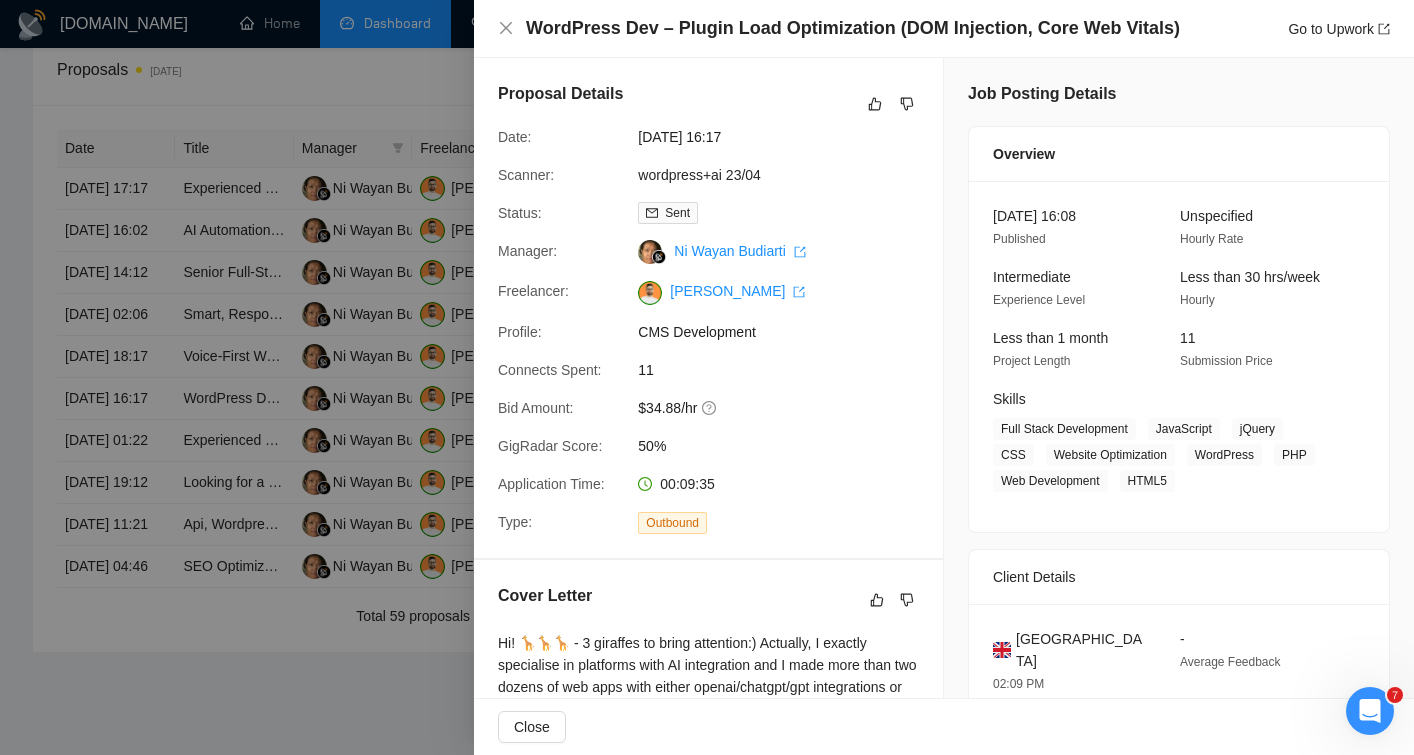 click at bounding box center [707, 377] 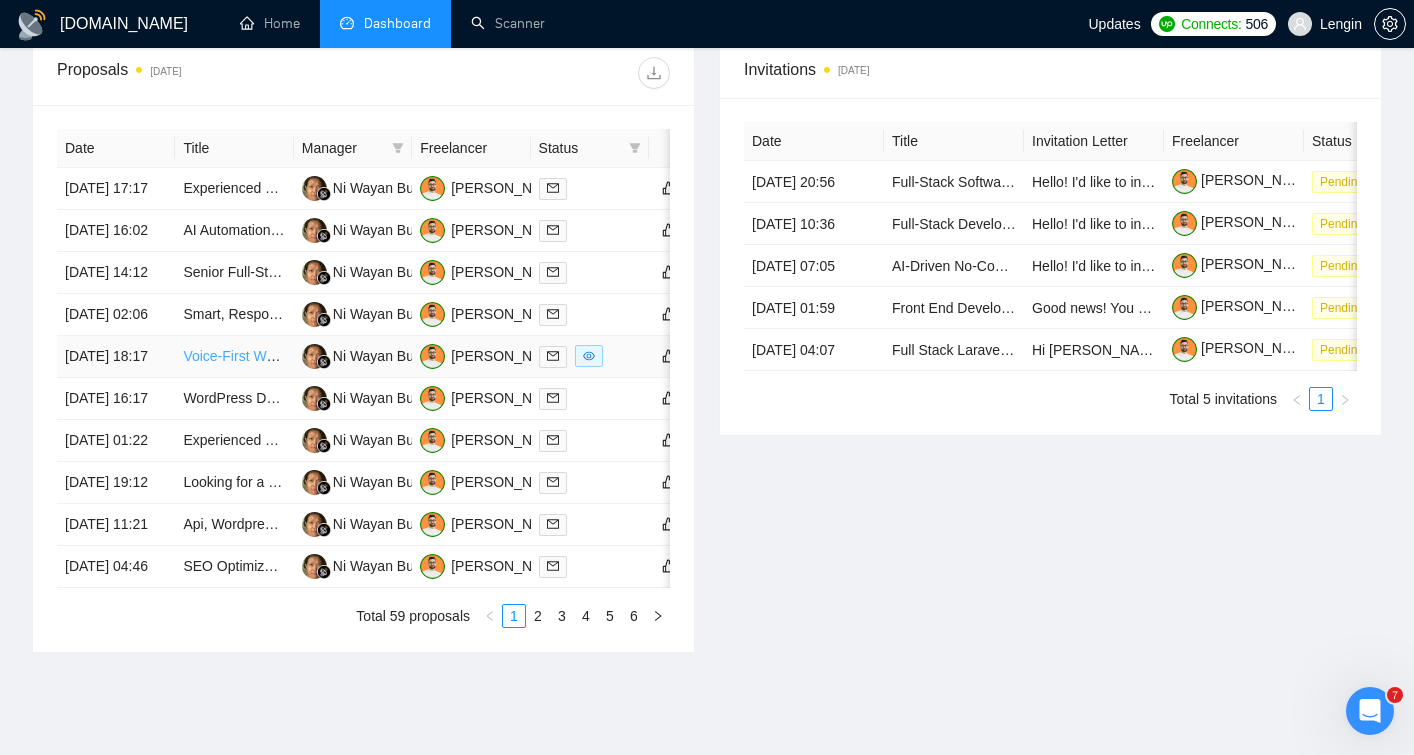 click on "Voice-First Web Application Development" at bounding box center (311, 356) 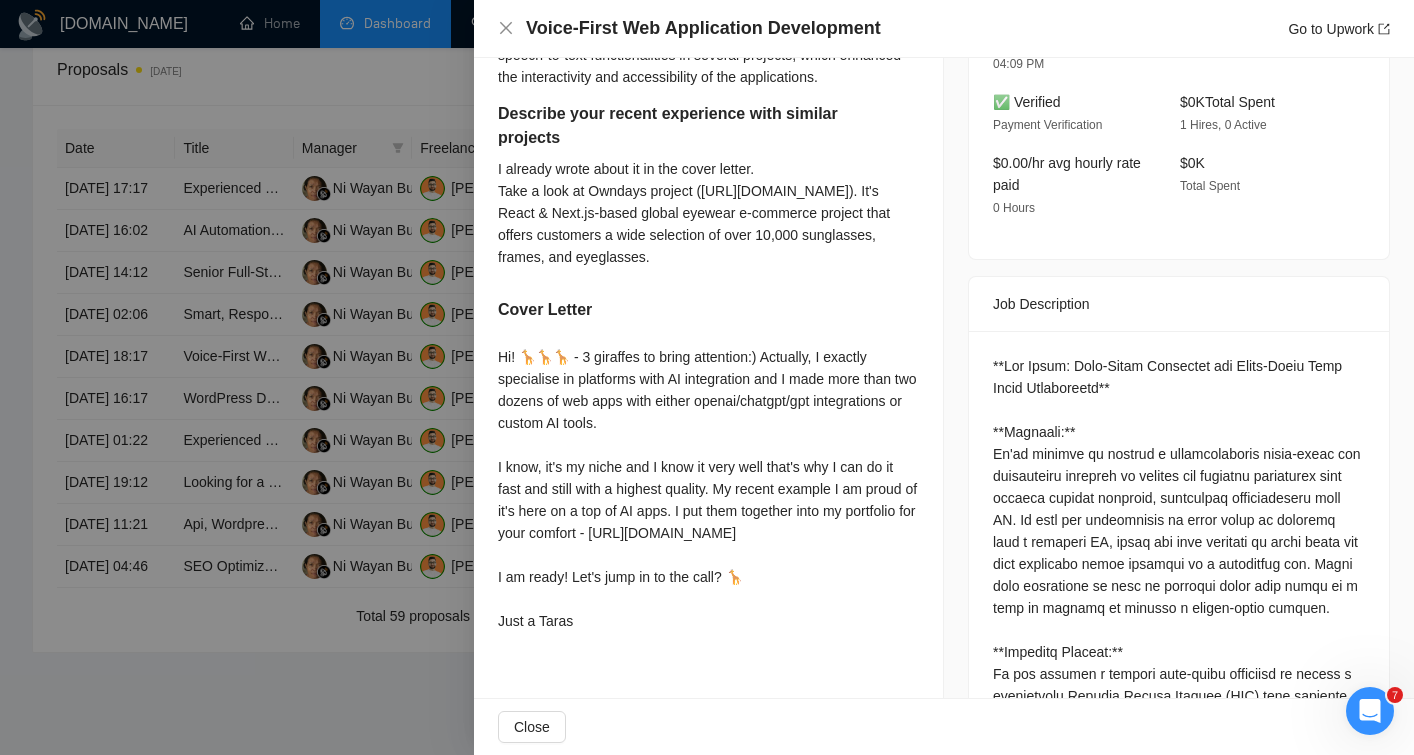 scroll, scrollTop: 807, scrollLeft: 0, axis: vertical 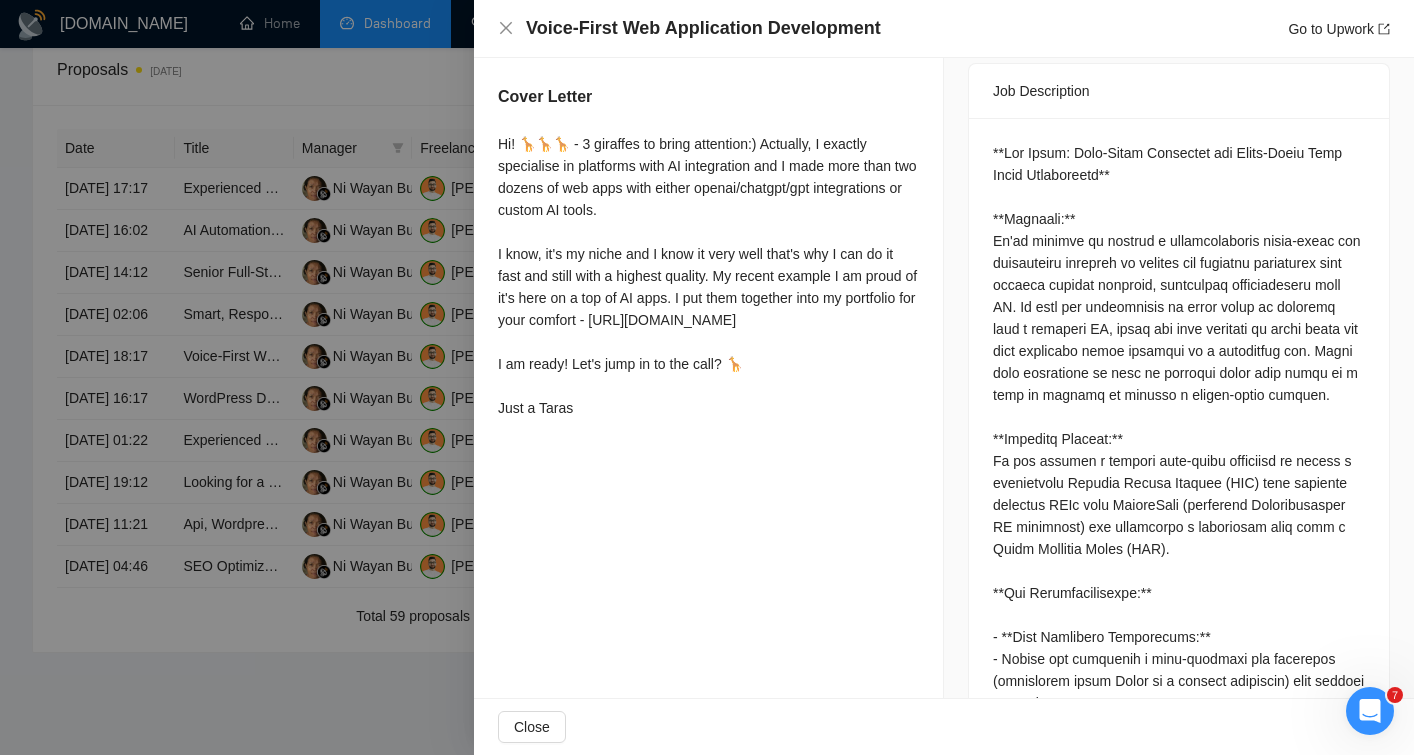 drag, startPoint x: 492, startPoint y: 169, endPoint x: 600, endPoint y: 471, distance: 320.7304 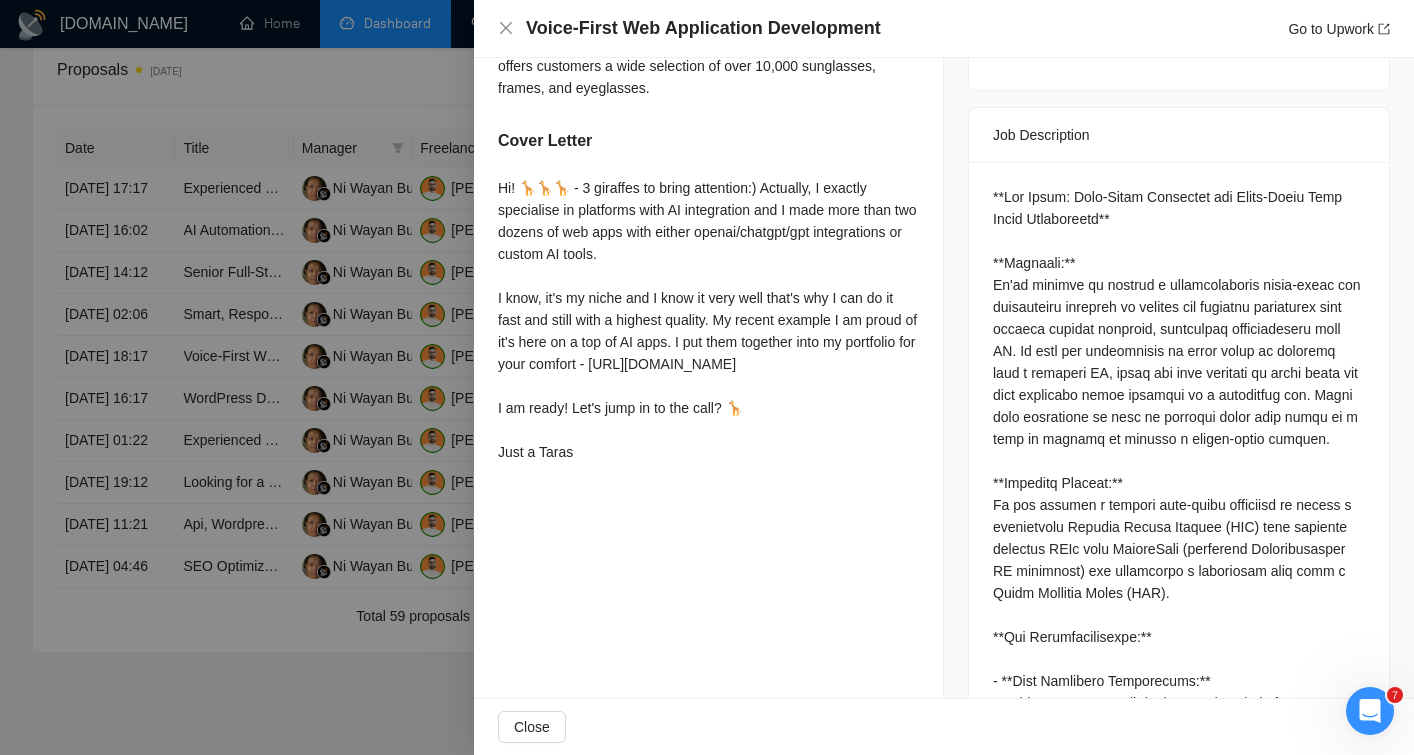 scroll, scrollTop: 729, scrollLeft: 0, axis: vertical 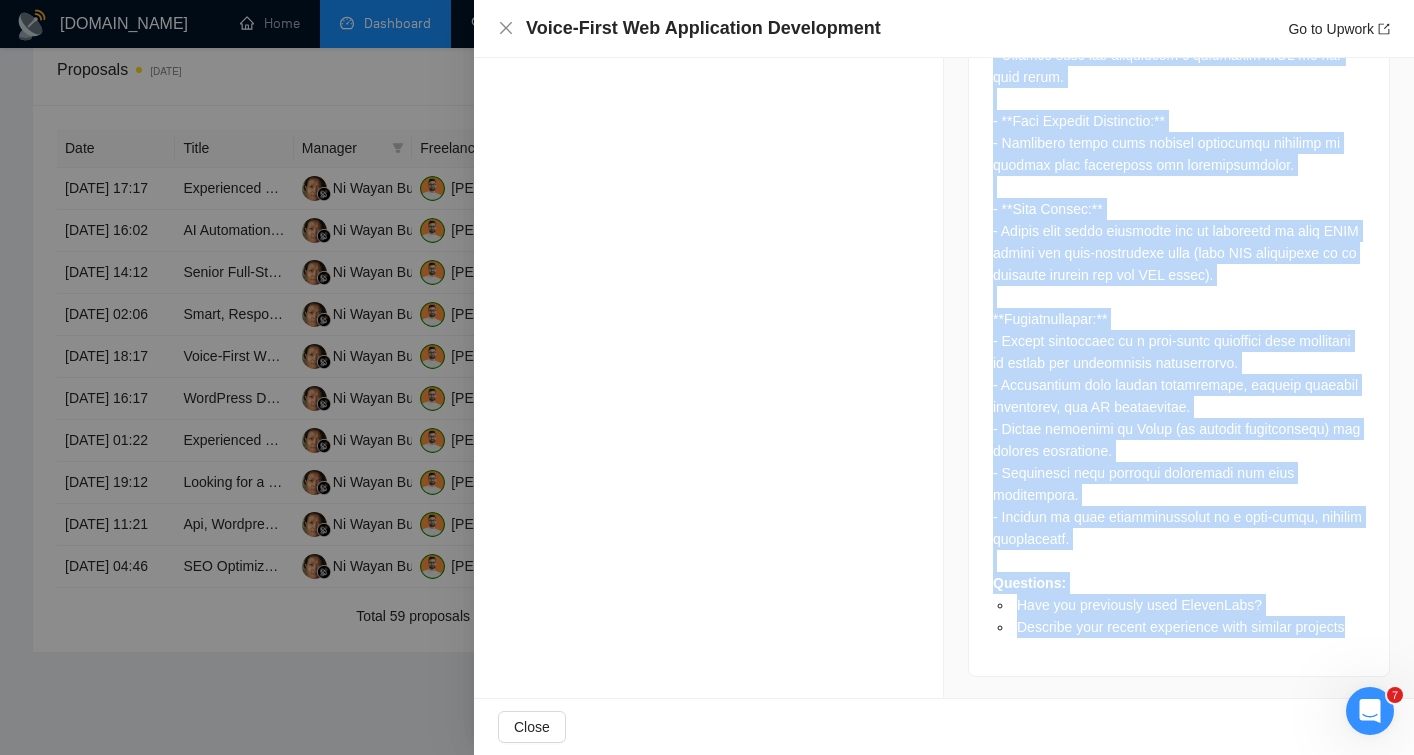 drag, startPoint x: 984, startPoint y: 204, endPoint x: 1394, endPoint y: 612, distance: 578.4151 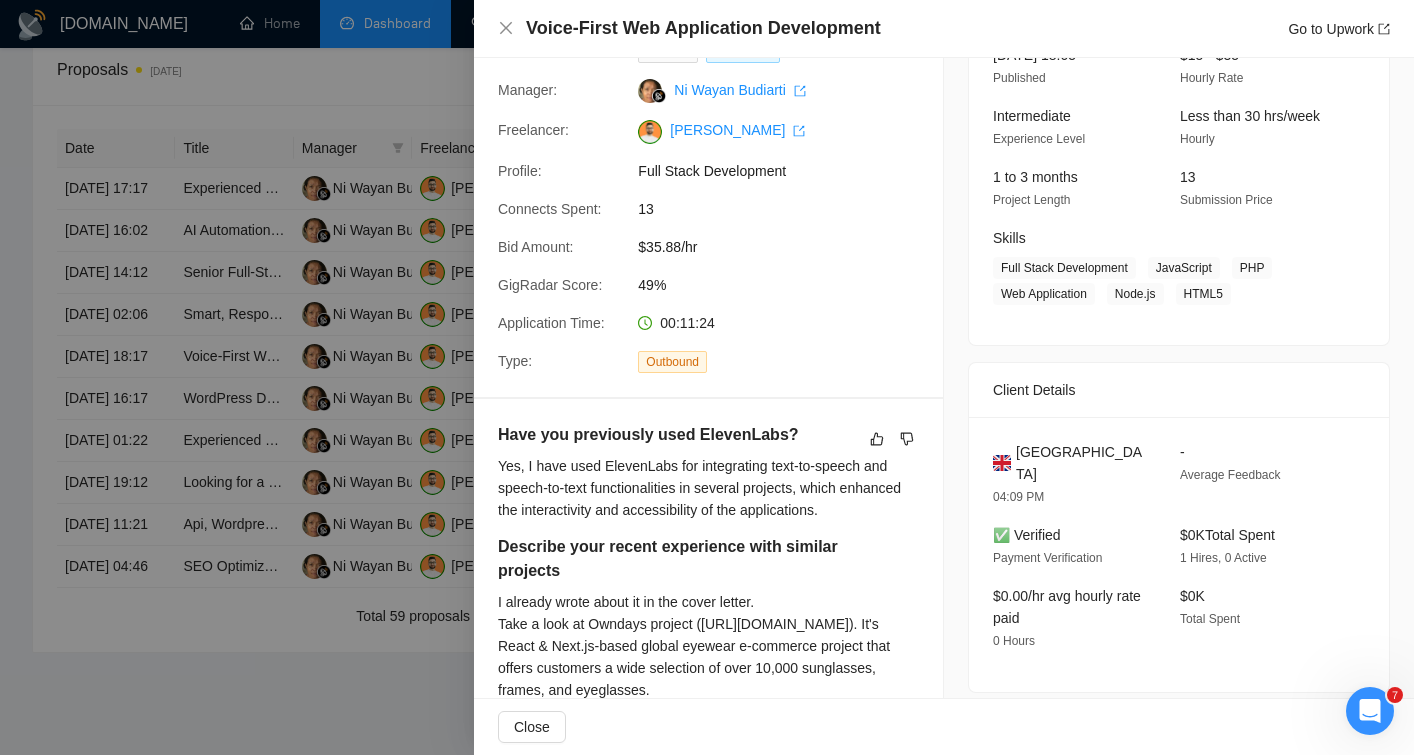 scroll, scrollTop: 0, scrollLeft: 0, axis: both 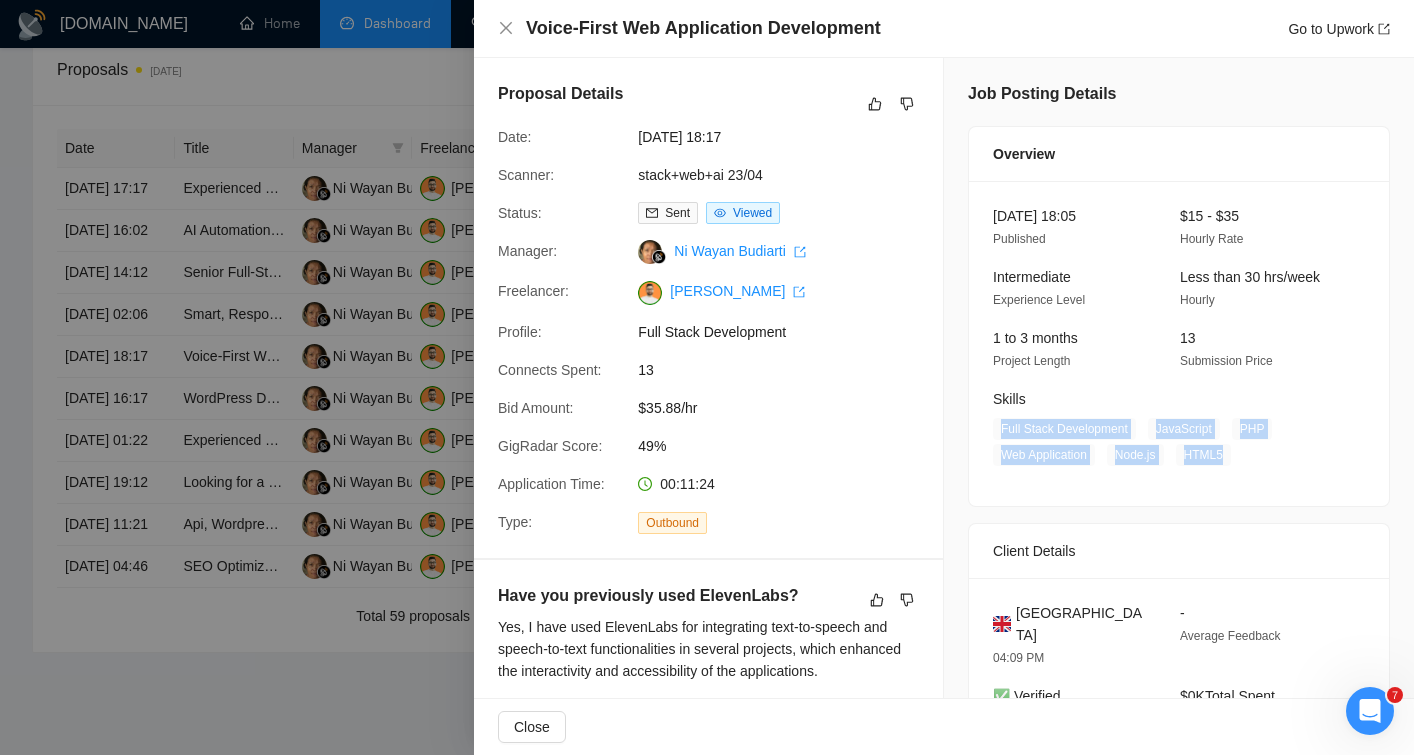 drag, startPoint x: 988, startPoint y: 429, endPoint x: 1245, endPoint y: 464, distance: 259.3723 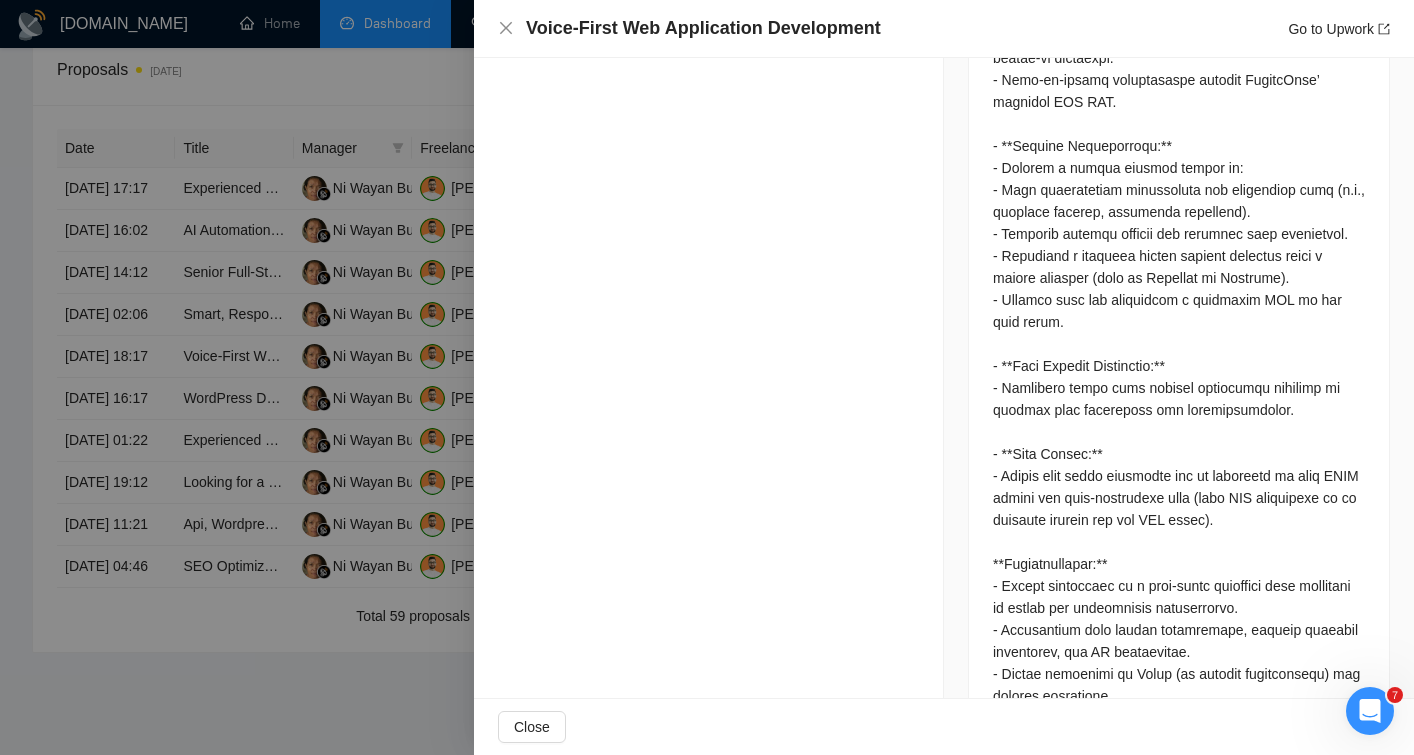 scroll, scrollTop: 1917, scrollLeft: 0, axis: vertical 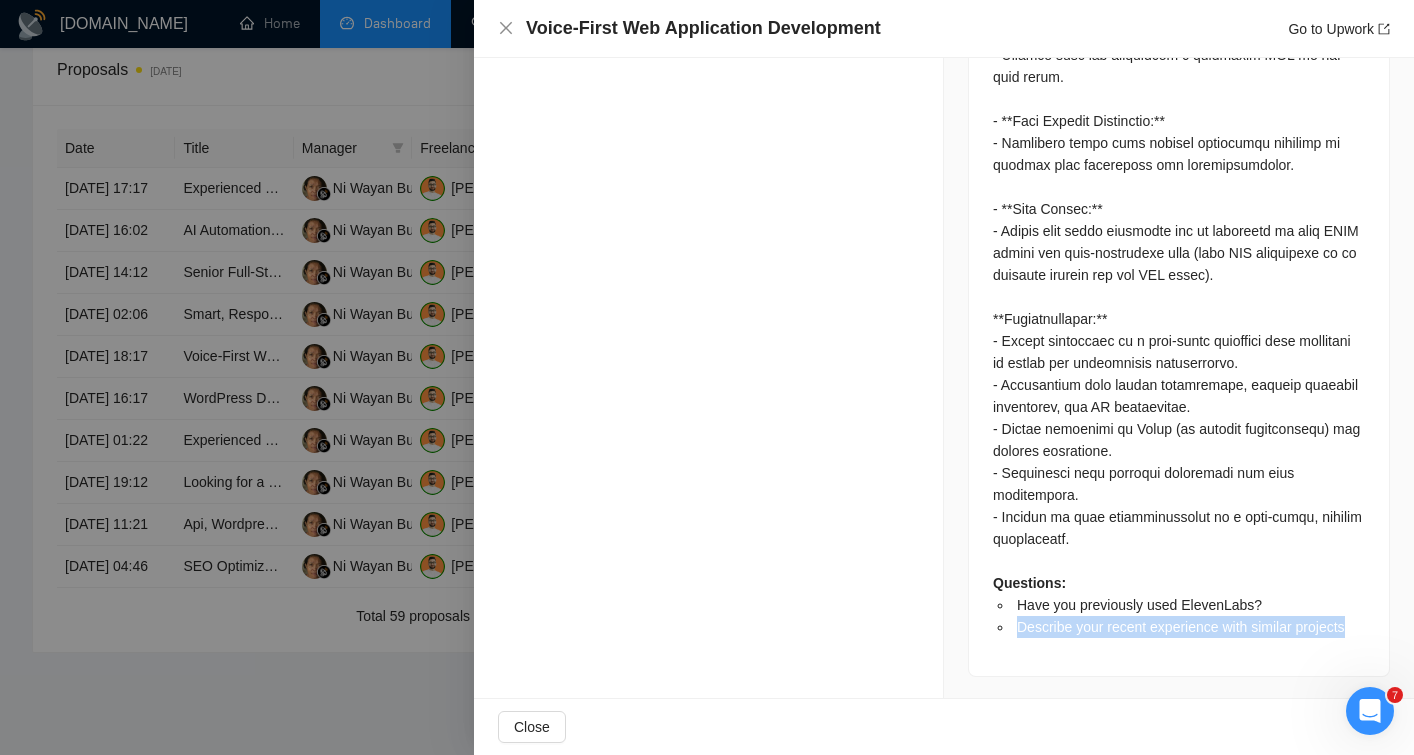 drag, startPoint x: 991, startPoint y: 626, endPoint x: 1396, endPoint y: 628, distance: 405.00494 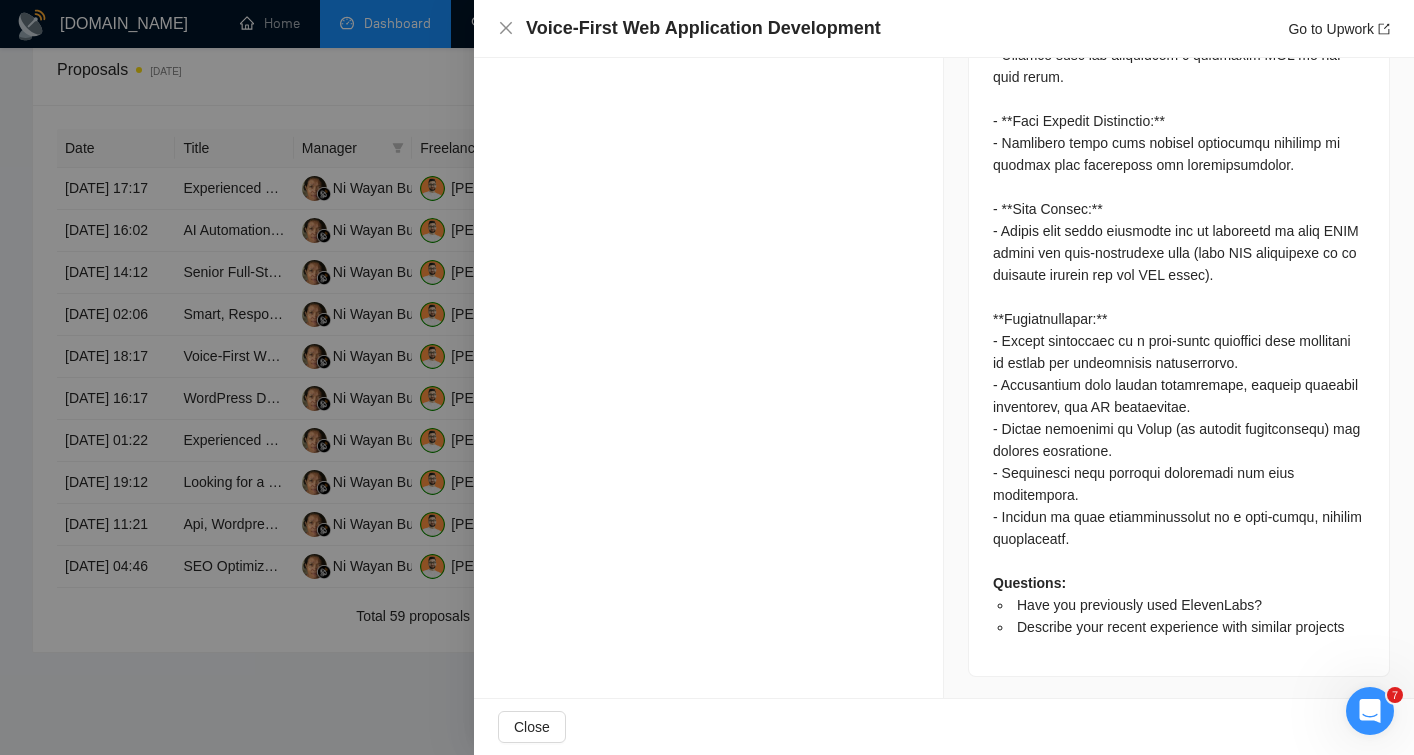 click on "Voice-First Web Application Development" at bounding box center (703, 28) 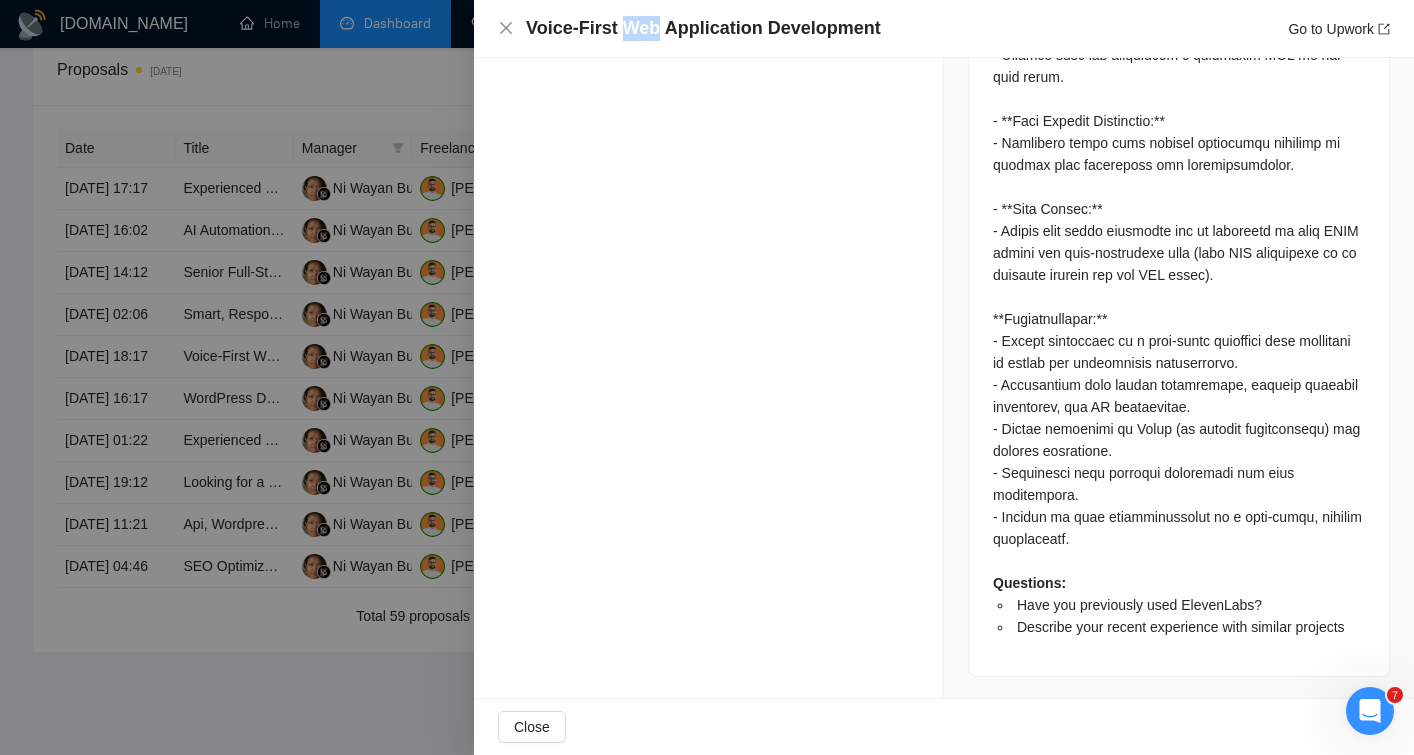 click on "Voice-First Web Application Development" at bounding box center (703, 28) 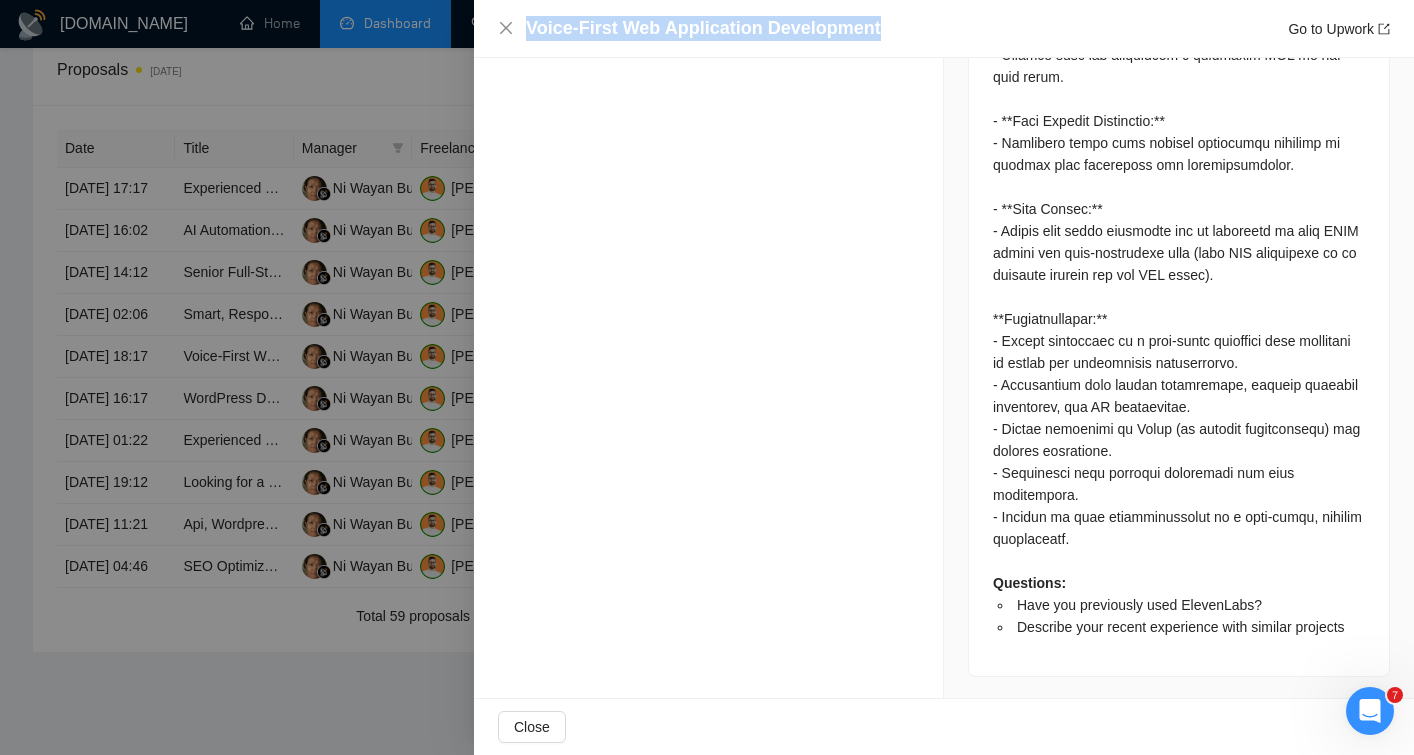 click on "Voice-First Web Application Development" at bounding box center [703, 28] 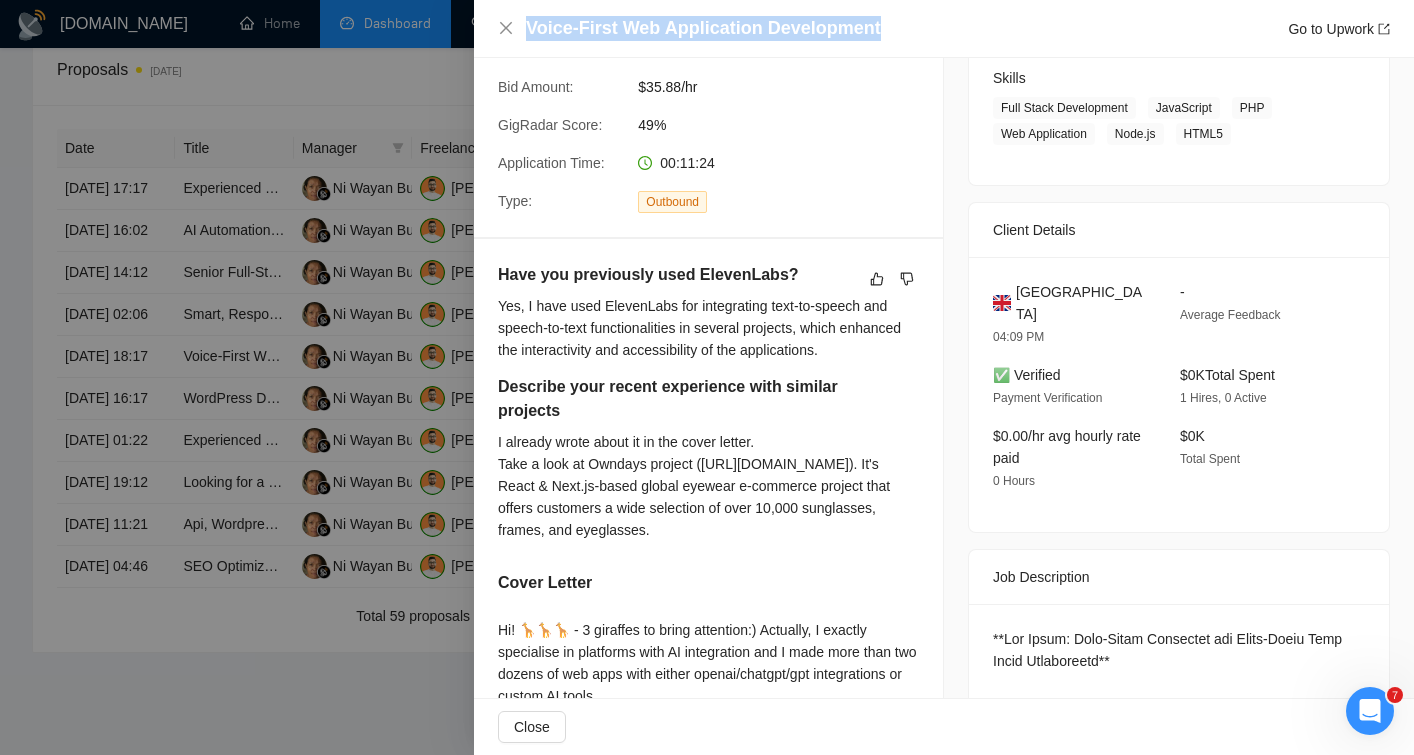scroll, scrollTop: 0, scrollLeft: 0, axis: both 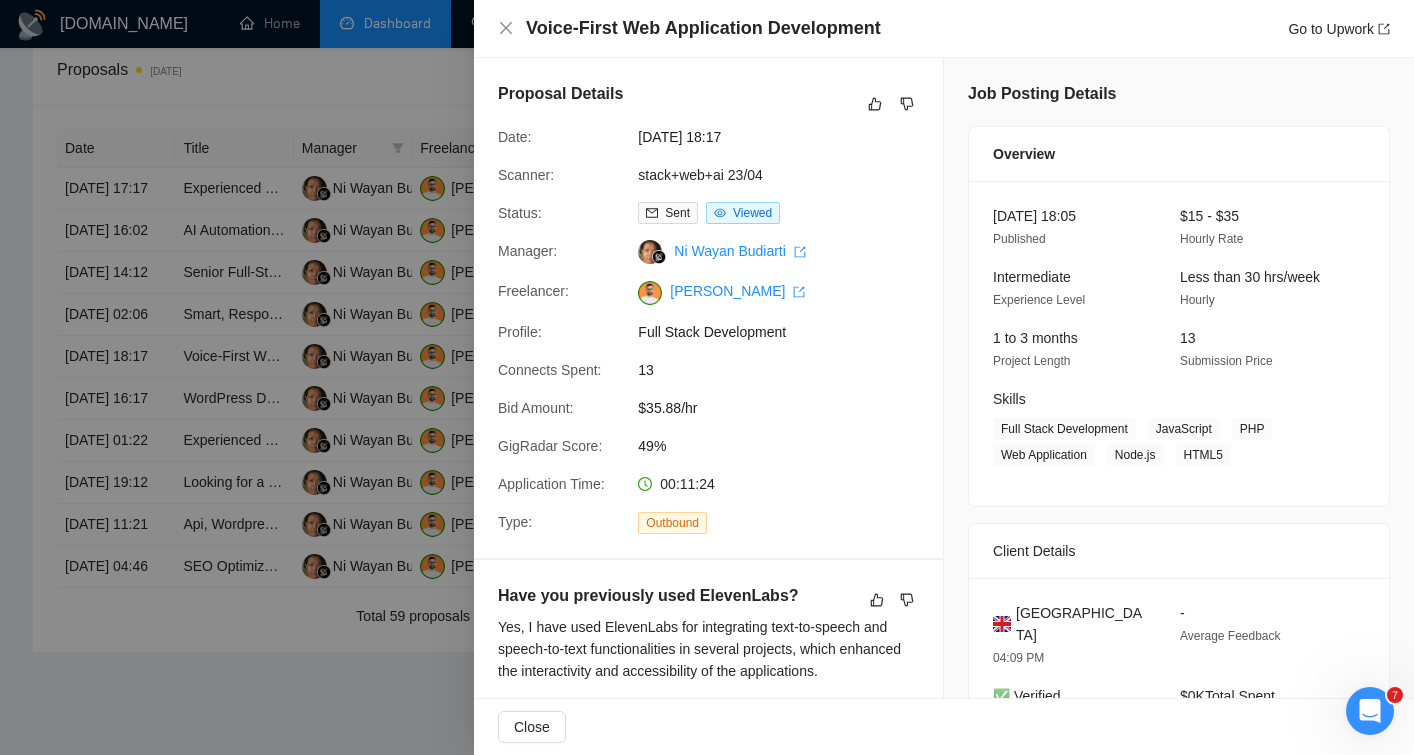 click at bounding box center [707, 377] 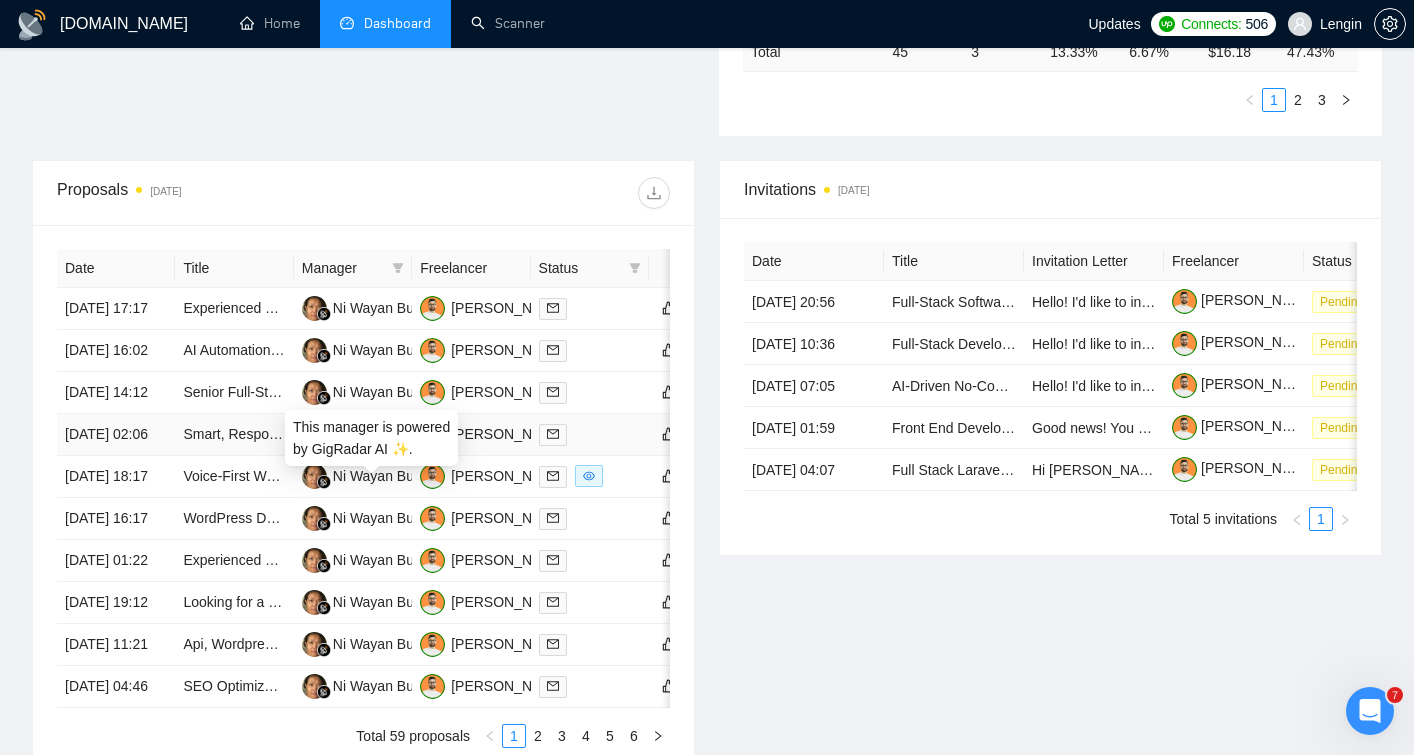 scroll, scrollTop: 670, scrollLeft: 0, axis: vertical 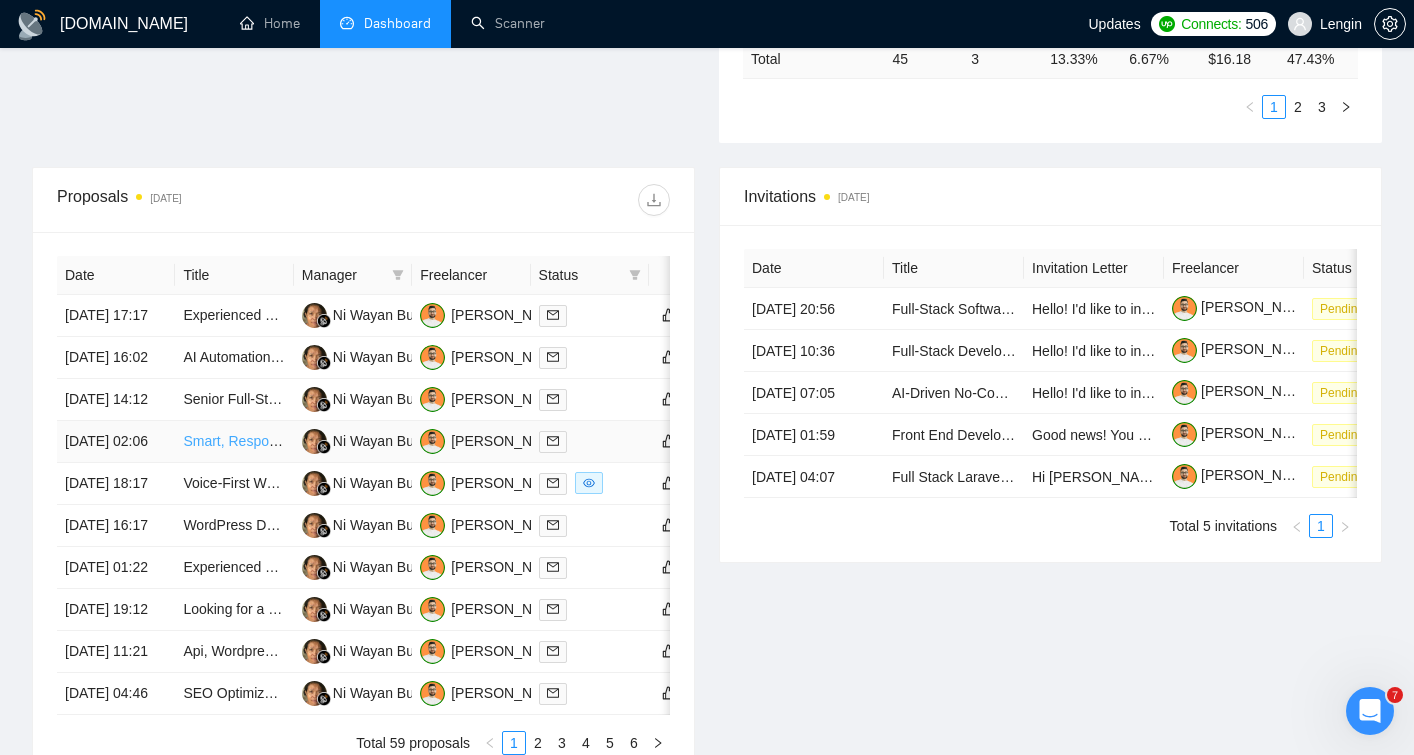 click on "Smart, Responsive Full-Stack Developer for Headless CMS (Next.js, WordPress, Typesense)" at bounding box center (472, 441) 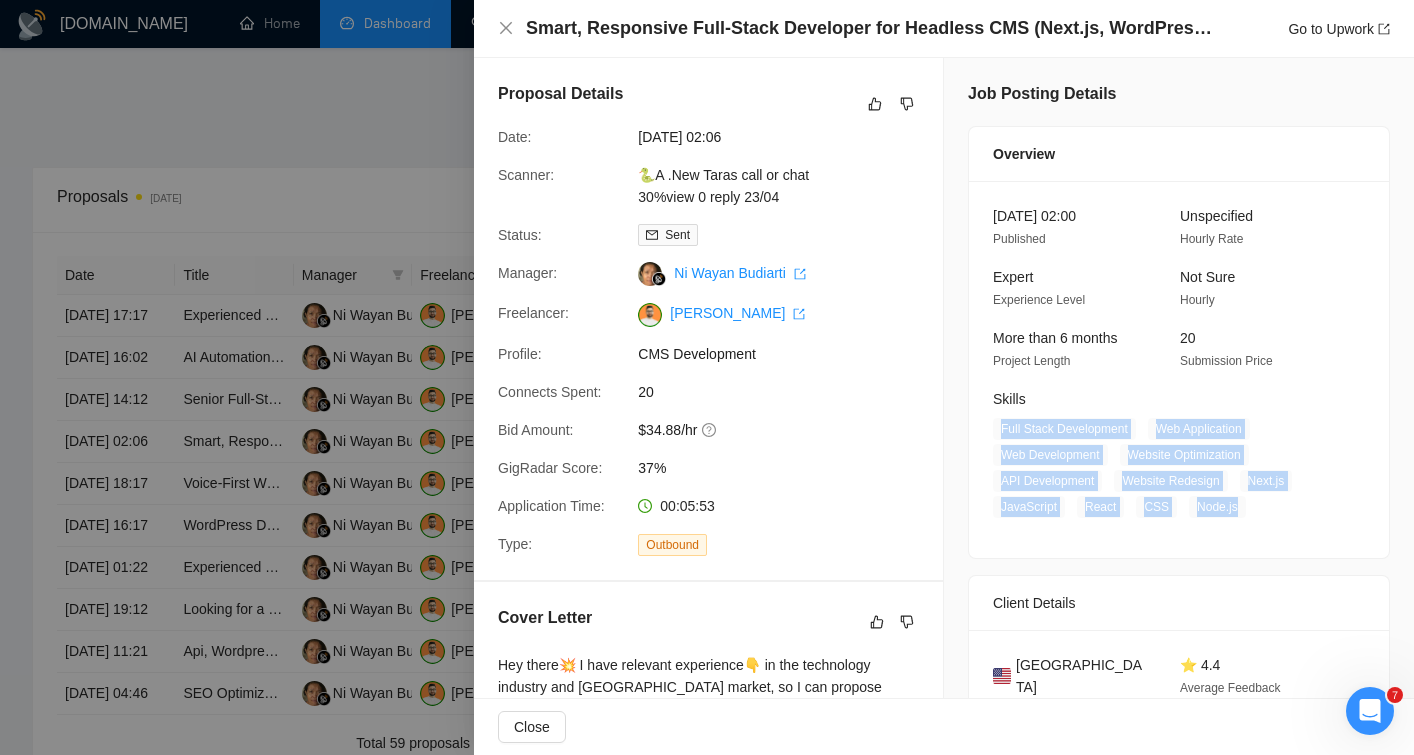 drag, startPoint x: 998, startPoint y: 426, endPoint x: 1259, endPoint y: 518, distance: 276.73996 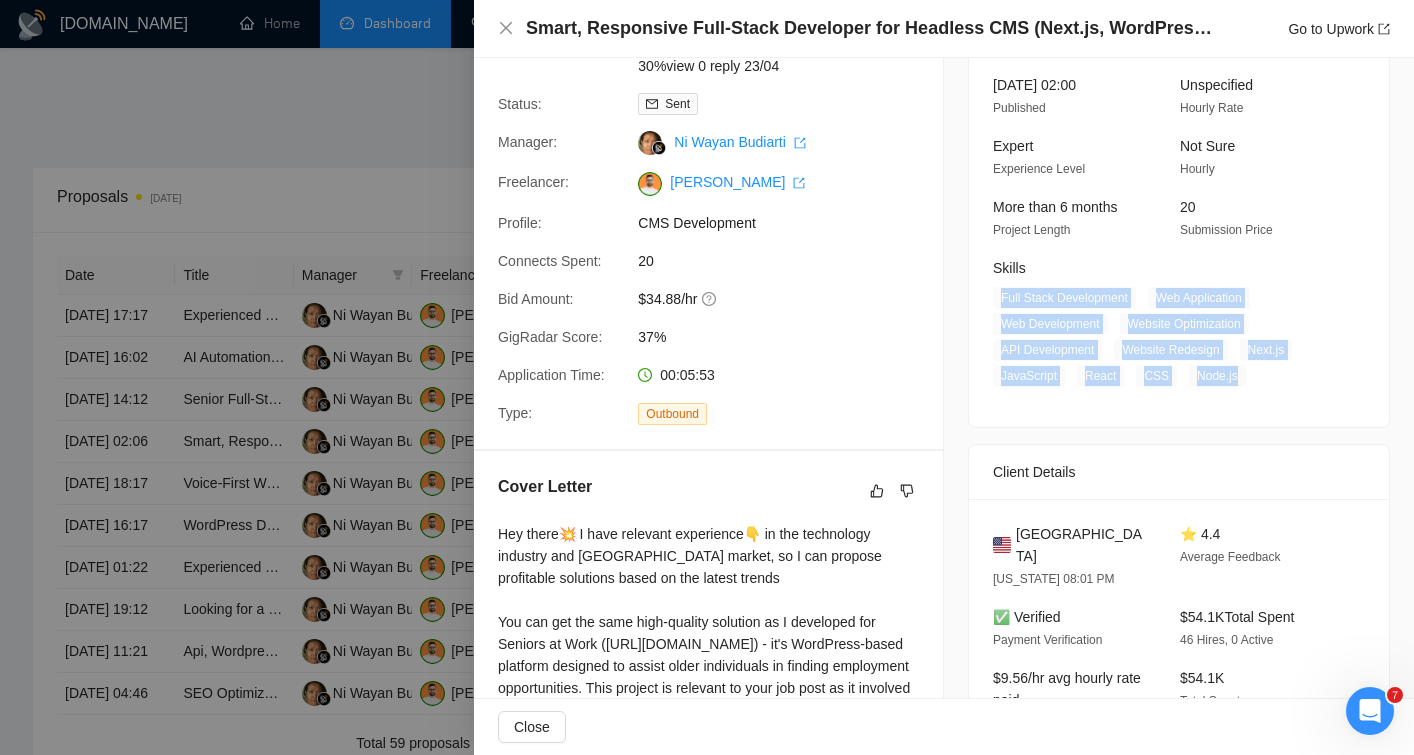scroll, scrollTop: 198, scrollLeft: 0, axis: vertical 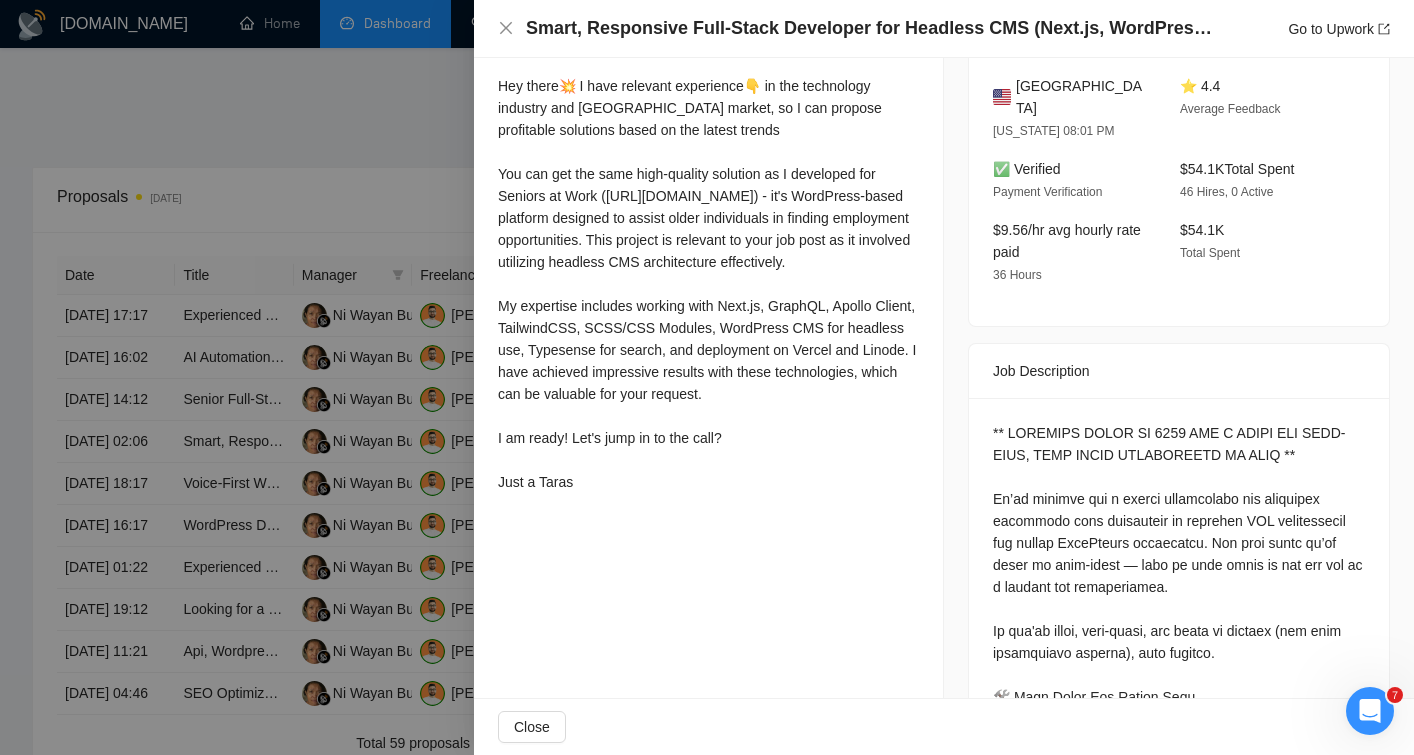 drag, startPoint x: 498, startPoint y: 85, endPoint x: 620, endPoint y: 520, distance: 451.78424 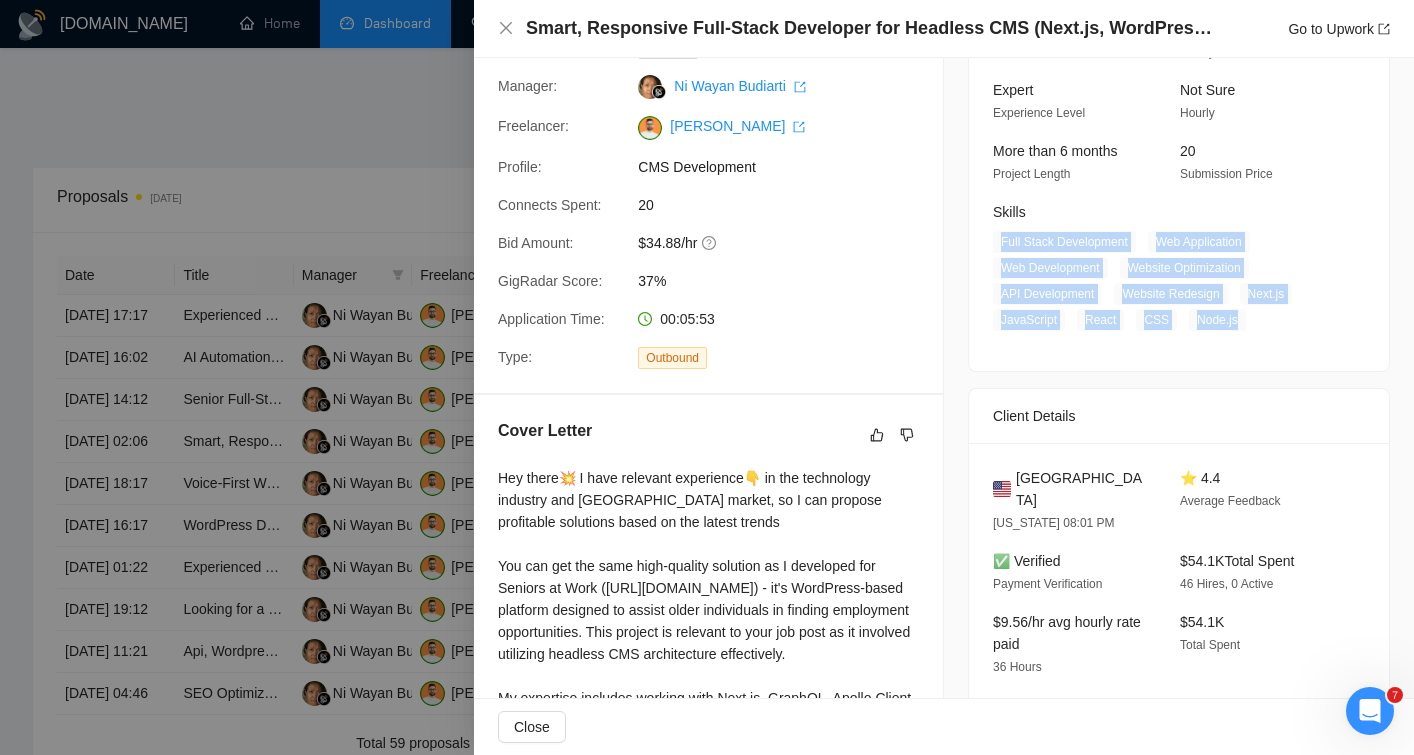 scroll, scrollTop: 0, scrollLeft: 0, axis: both 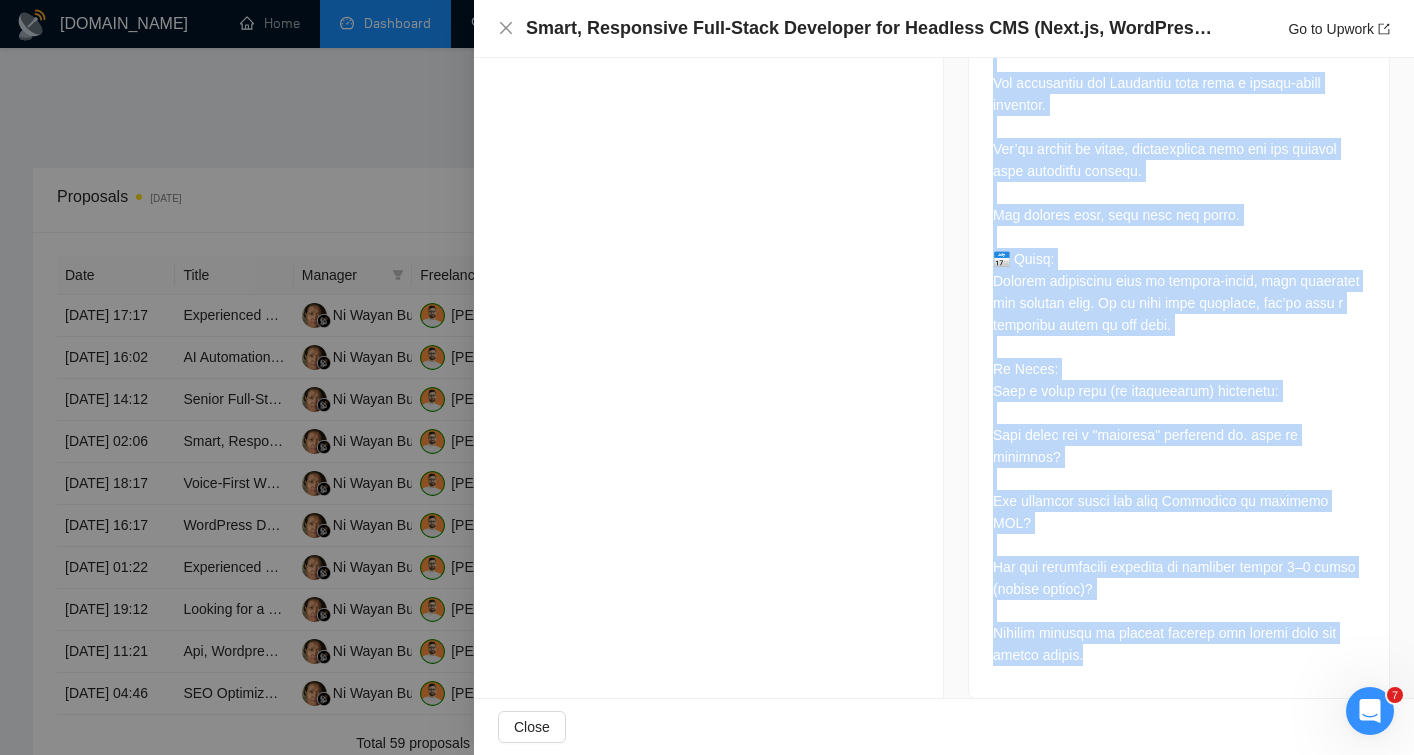 drag, startPoint x: 988, startPoint y: 165, endPoint x: 1093, endPoint y: 628, distance: 474.75677 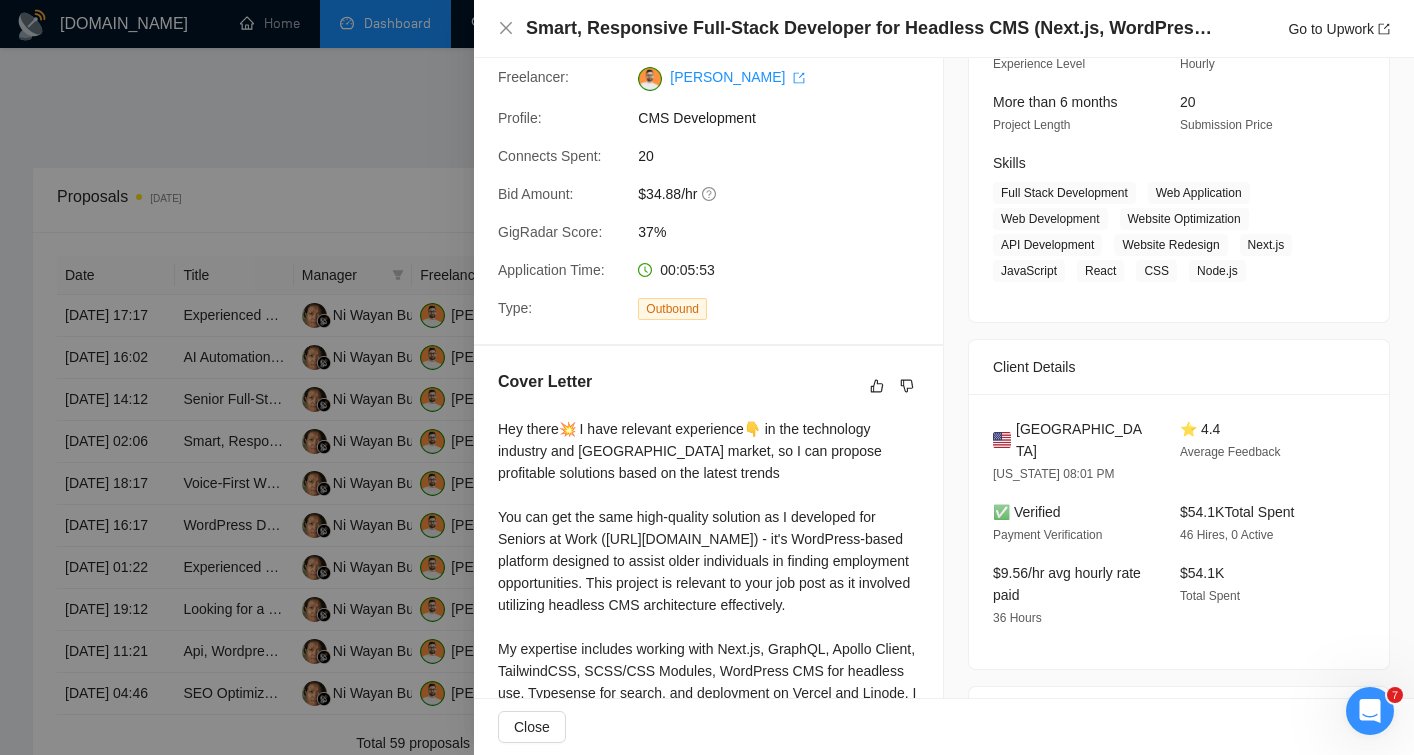 scroll, scrollTop: 251, scrollLeft: 0, axis: vertical 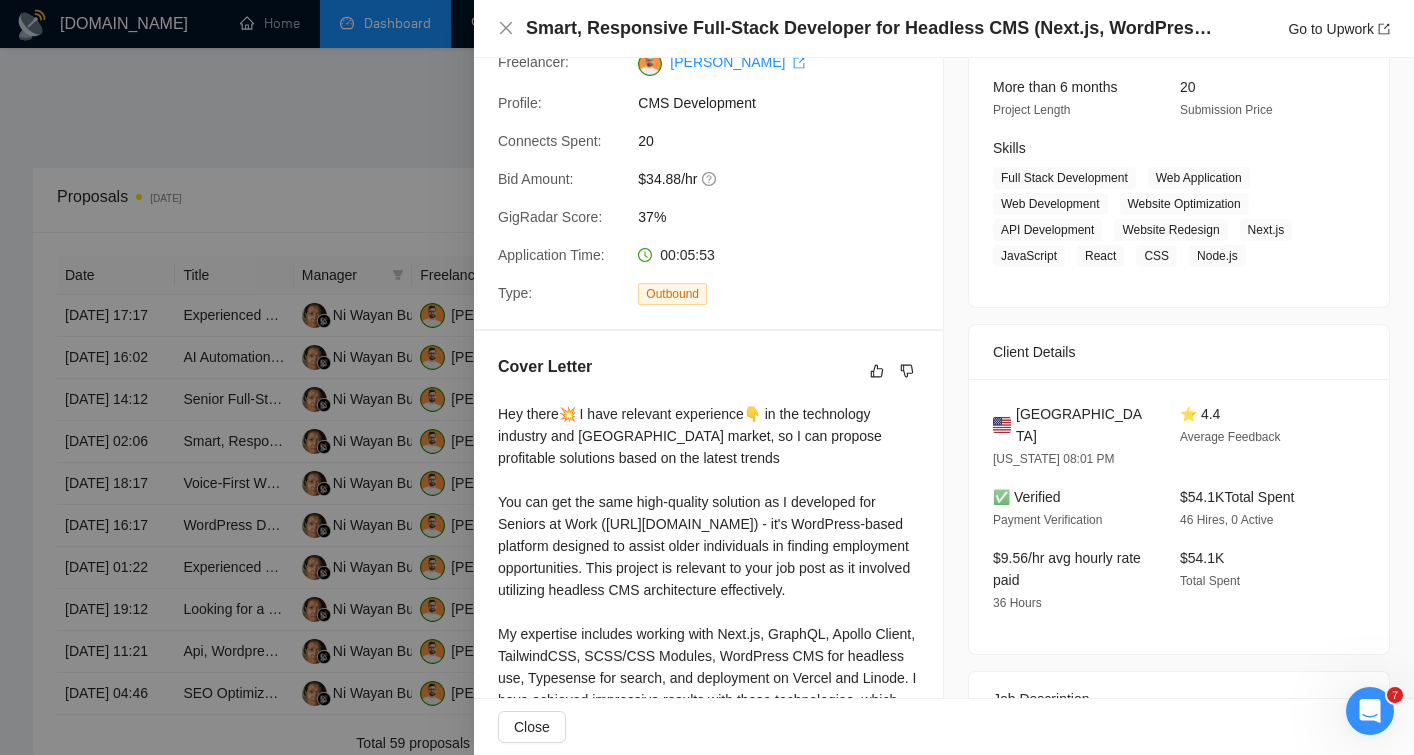 click on "$54.1K  Total Spent" at bounding box center [1237, 497] 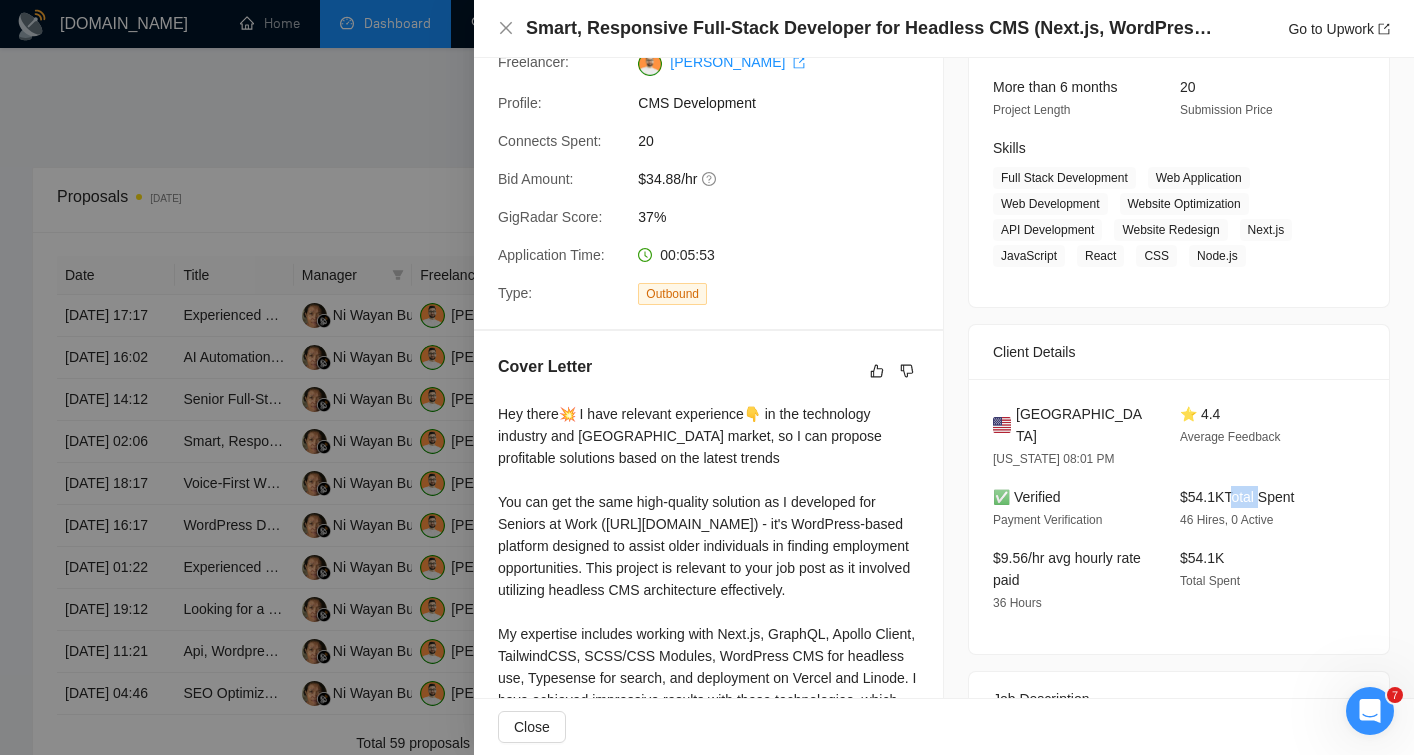 click on "$54.1K  Total Spent" at bounding box center (1237, 497) 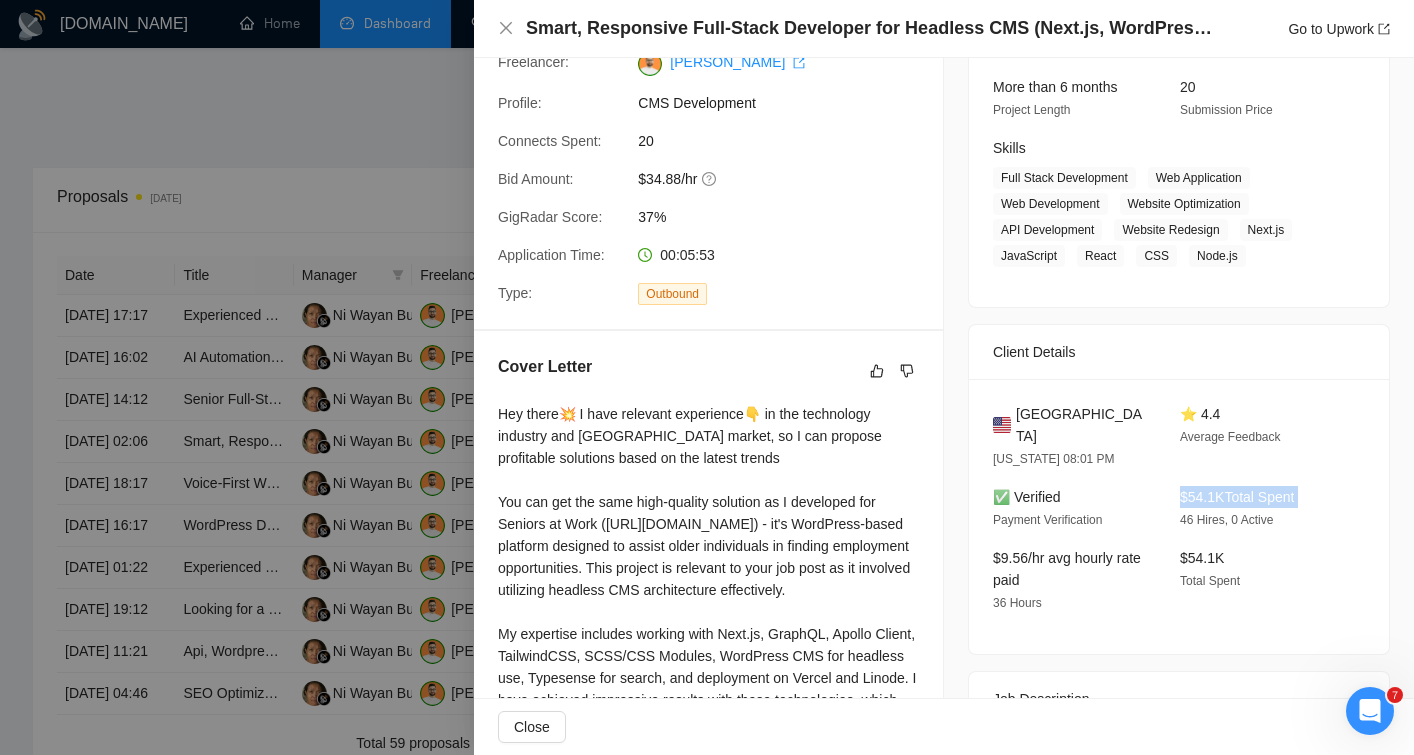 click on "$54.1K  Total Spent" at bounding box center [1237, 497] 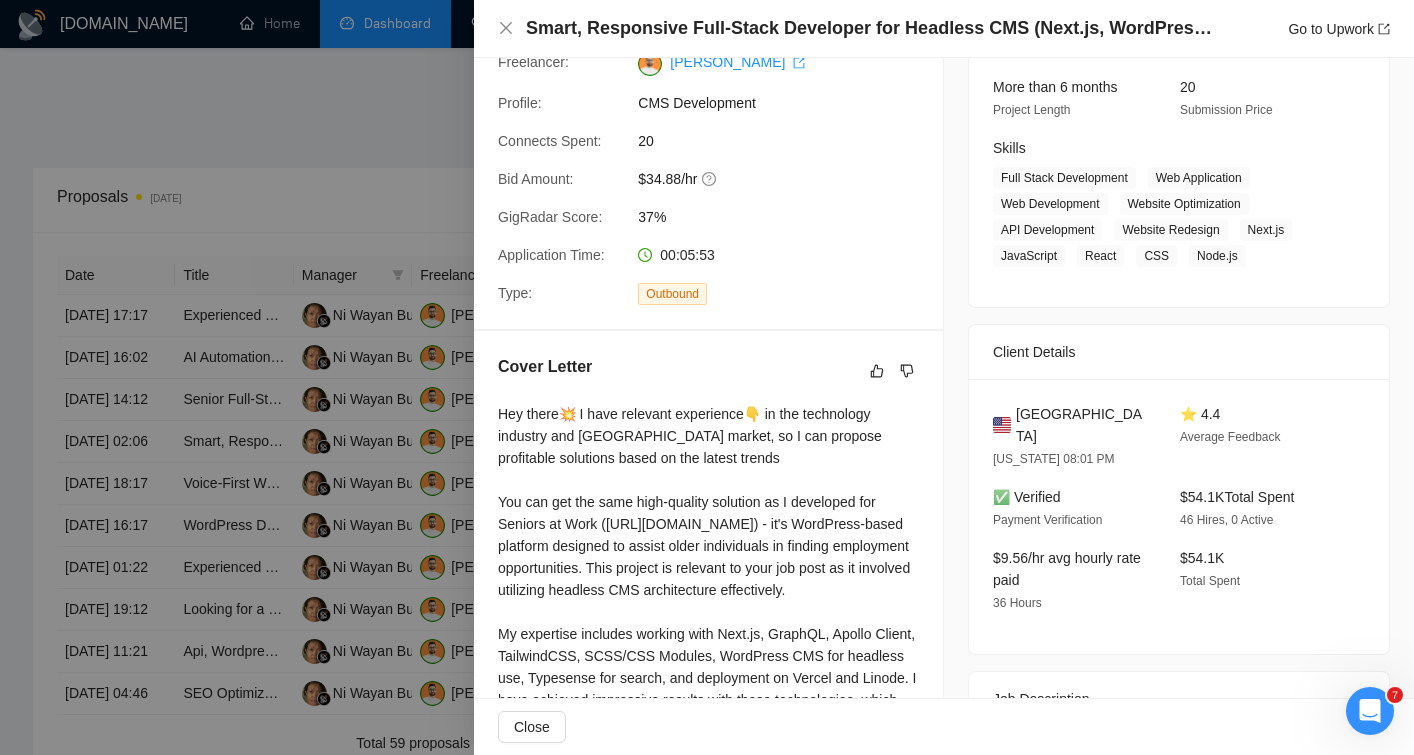 click at bounding box center (707, 377) 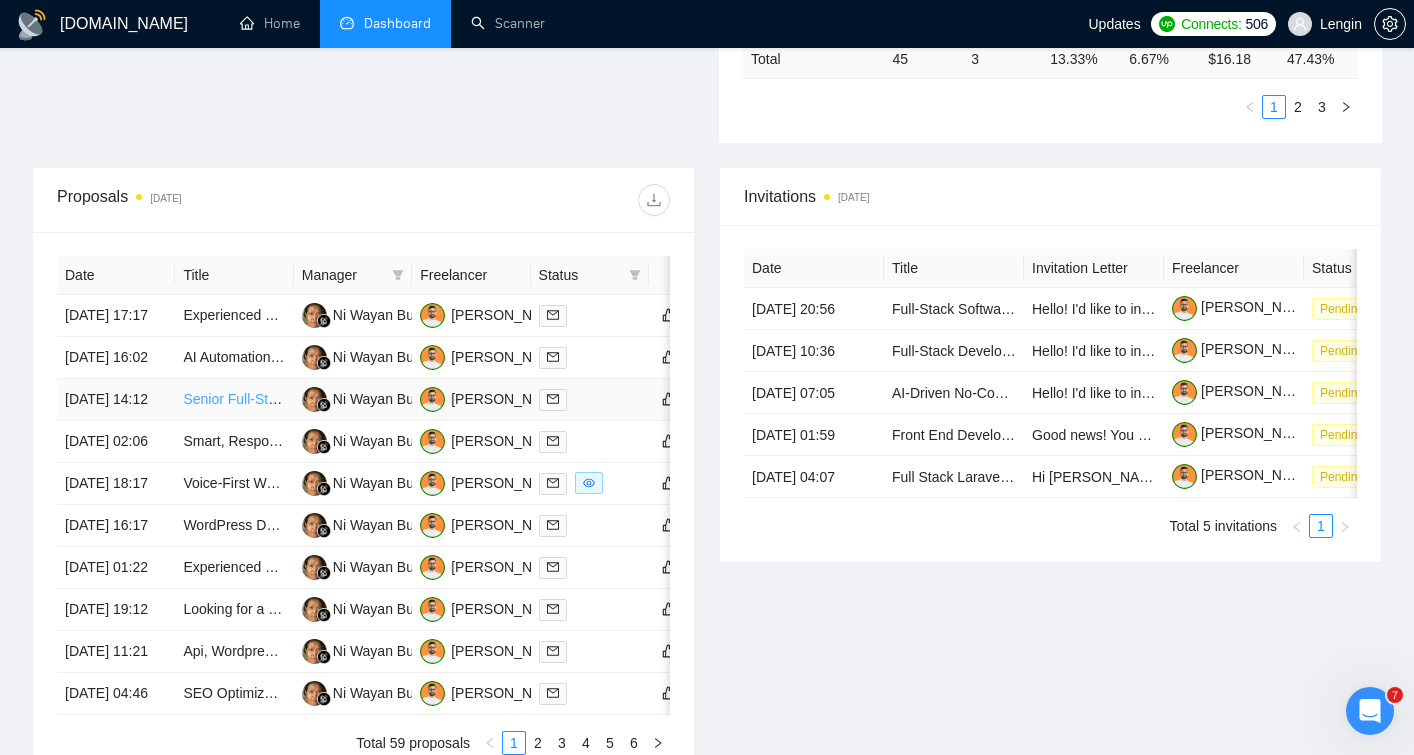 click on "Senior Full-Stack Developer (Next.js & Medusa.js) for AI-Powered E-Commerce Platform" at bounding box center (458, 399) 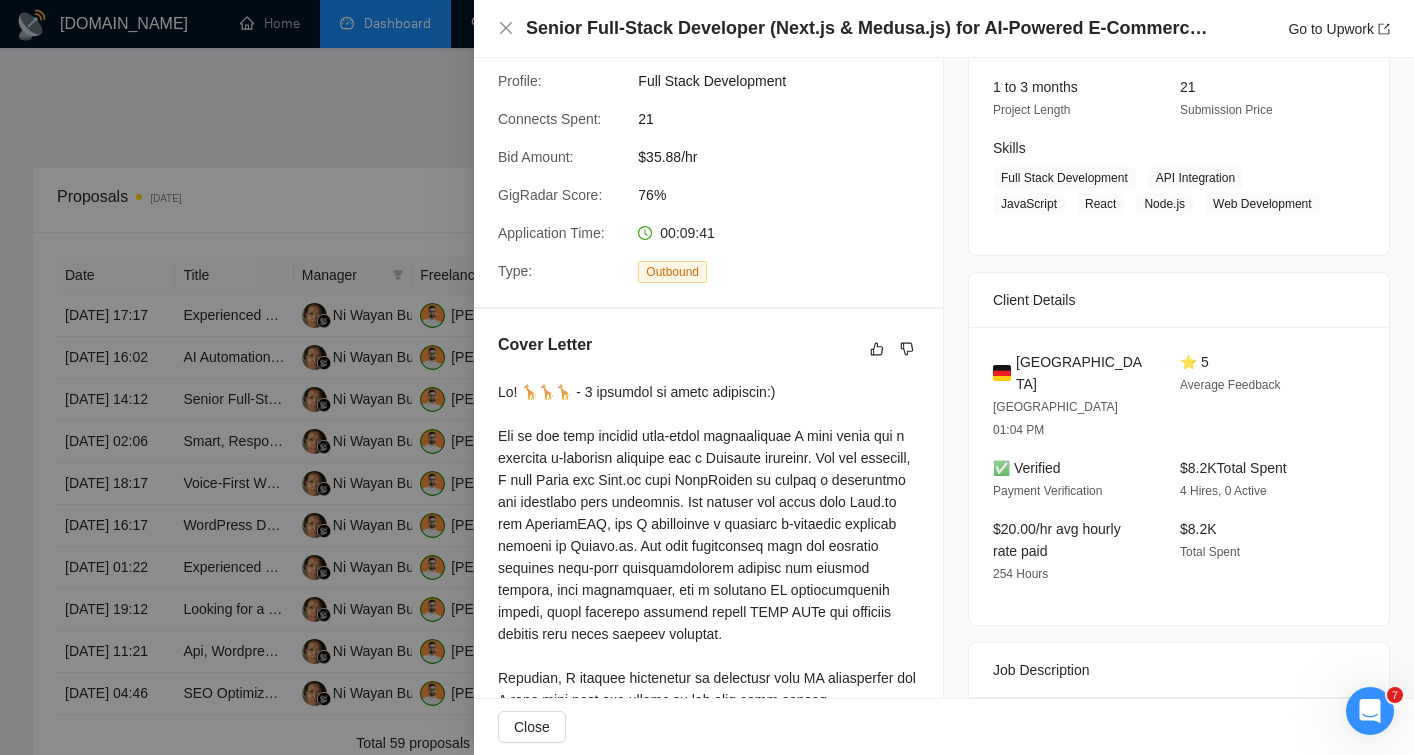 scroll, scrollTop: 0, scrollLeft: 0, axis: both 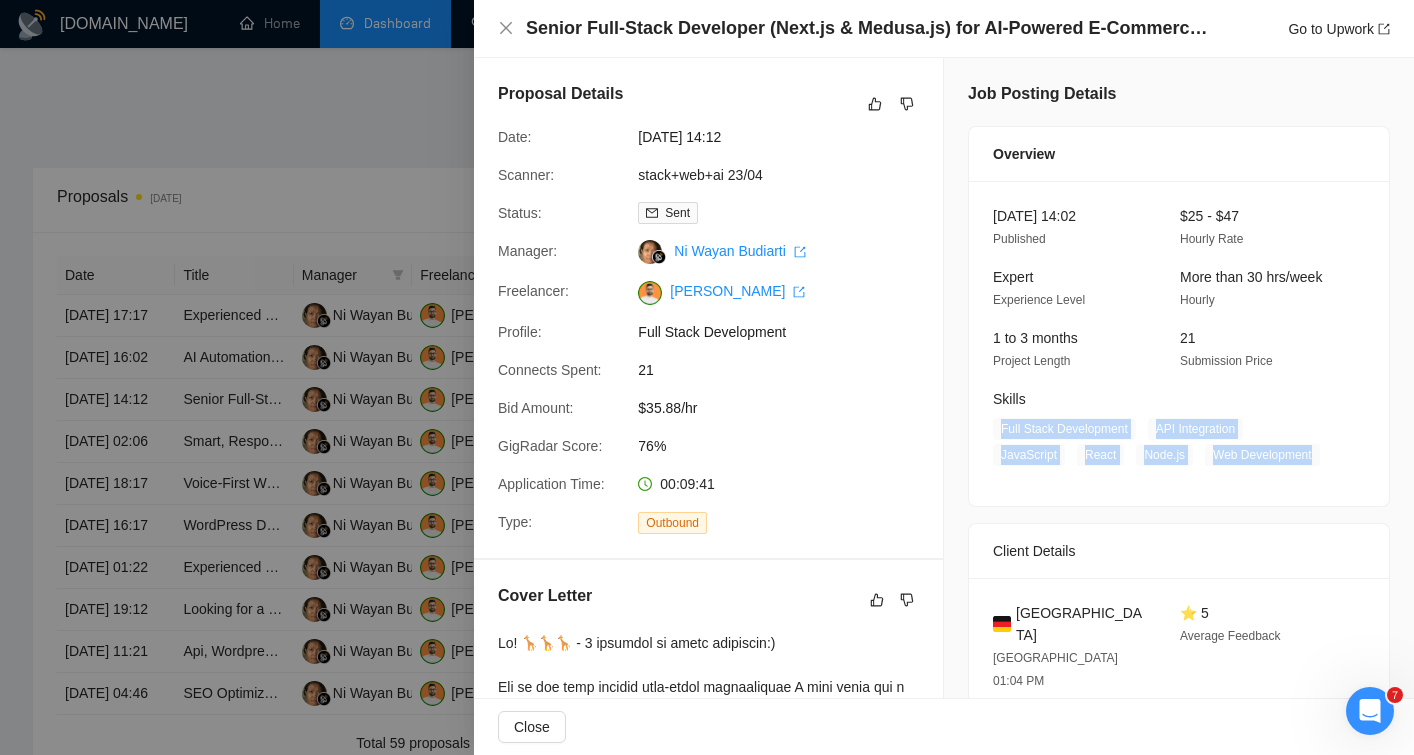 drag, startPoint x: 991, startPoint y: 423, endPoint x: 1124, endPoint y: 488, distance: 148.03378 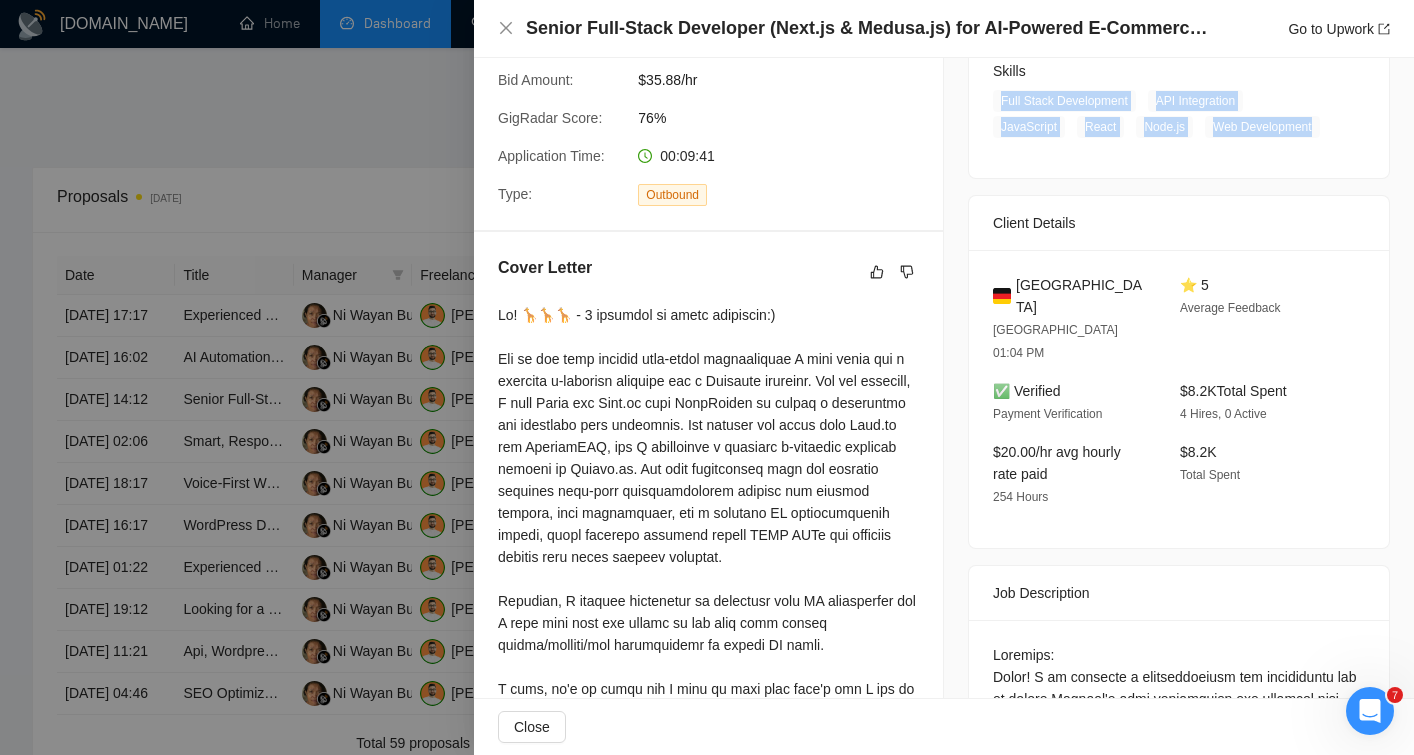 scroll, scrollTop: 422, scrollLeft: 0, axis: vertical 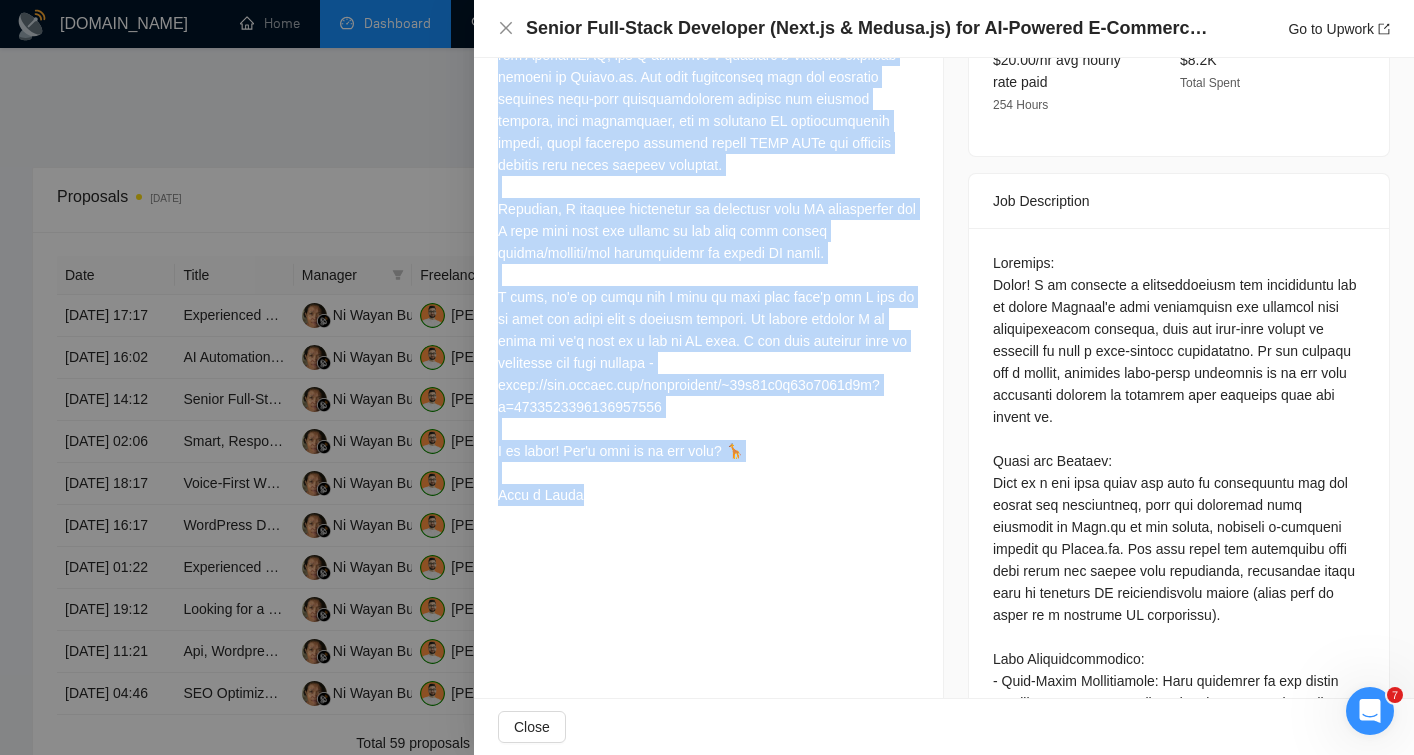 drag, startPoint x: 520, startPoint y: 285, endPoint x: 676, endPoint y: 489, distance: 256.81122 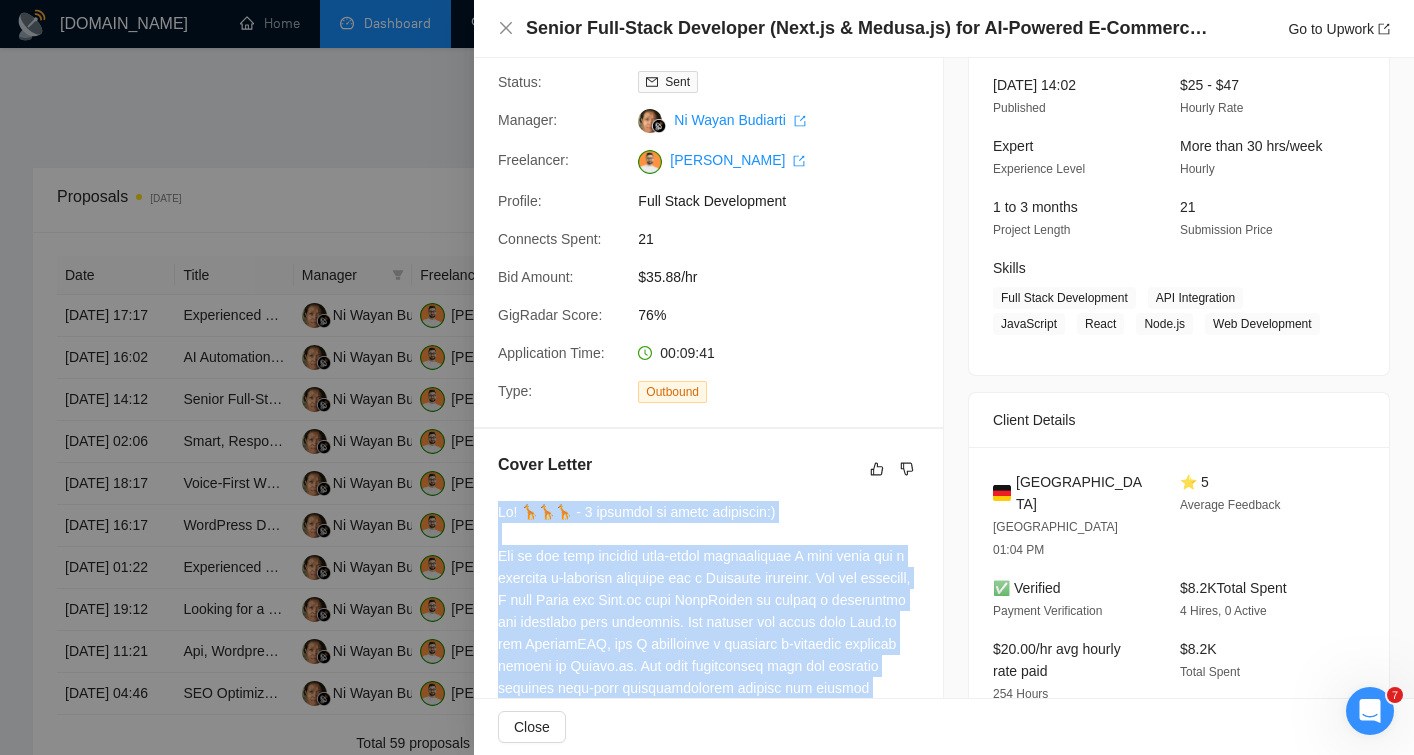 scroll, scrollTop: 133, scrollLeft: 0, axis: vertical 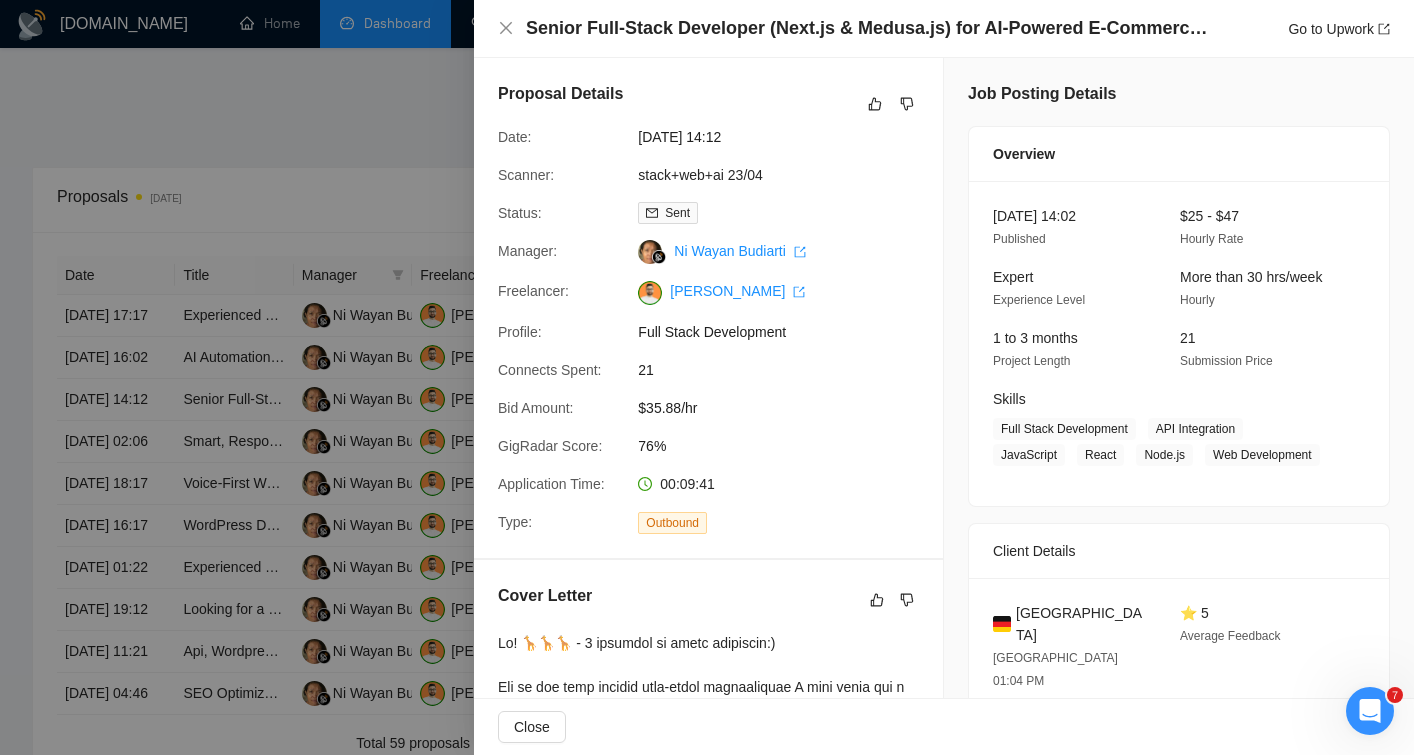 click on "Senior Full-Stack Developer (Next.js & Medusa.js) for AI-Powered E-Commerce Platform" at bounding box center (871, 28) 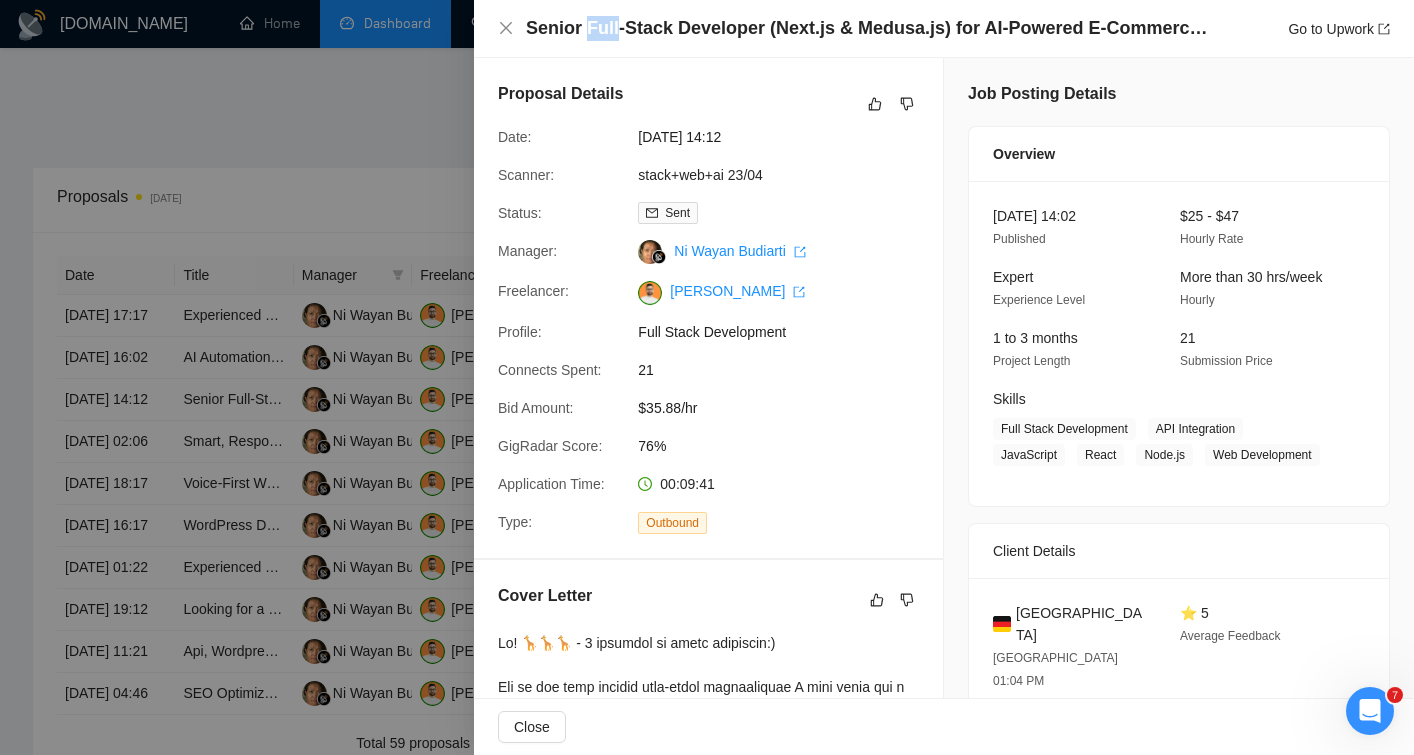 click on "Senior Full-Stack Developer (Next.js & Medusa.js) for AI-Powered E-Commerce Platform" at bounding box center [871, 28] 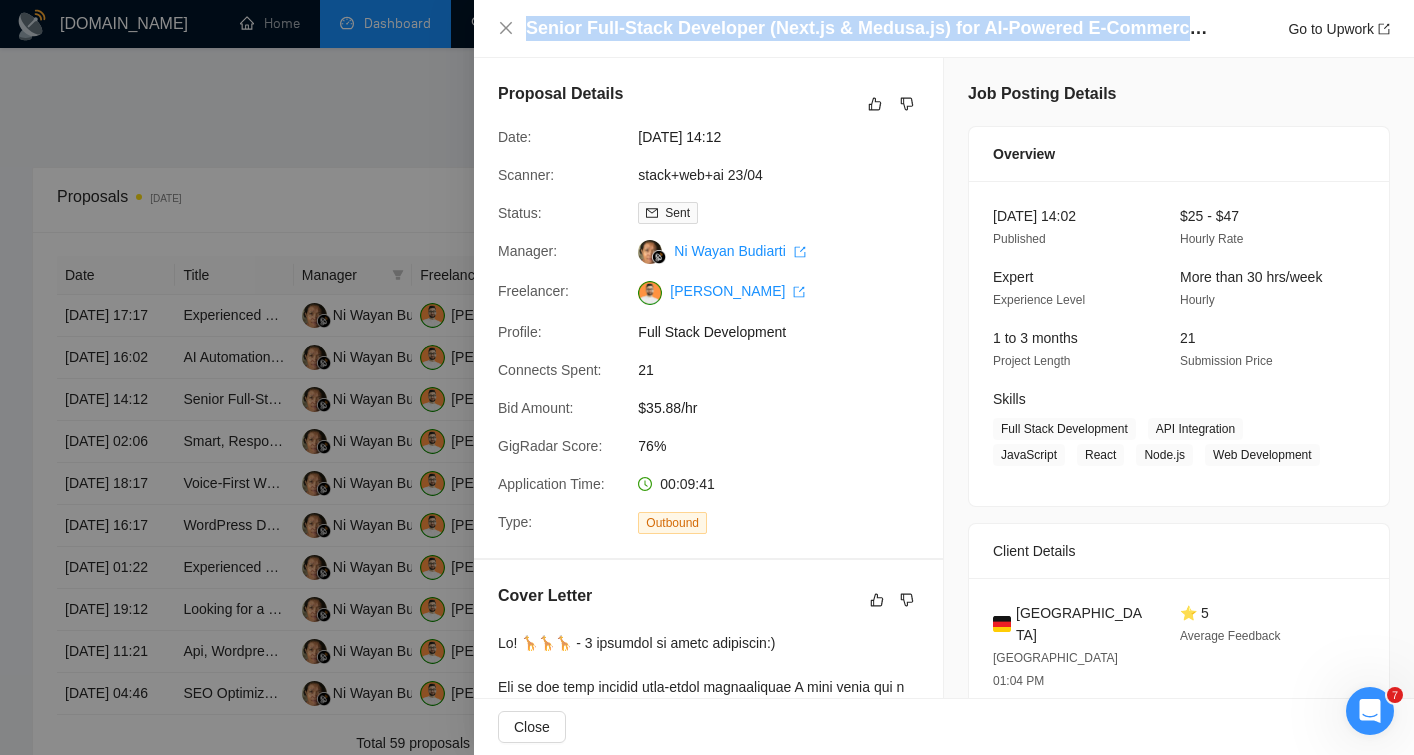 click on "Senior Full-Stack Developer (Next.js & Medusa.js) for AI-Powered E-Commerce Platform" at bounding box center (871, 28) 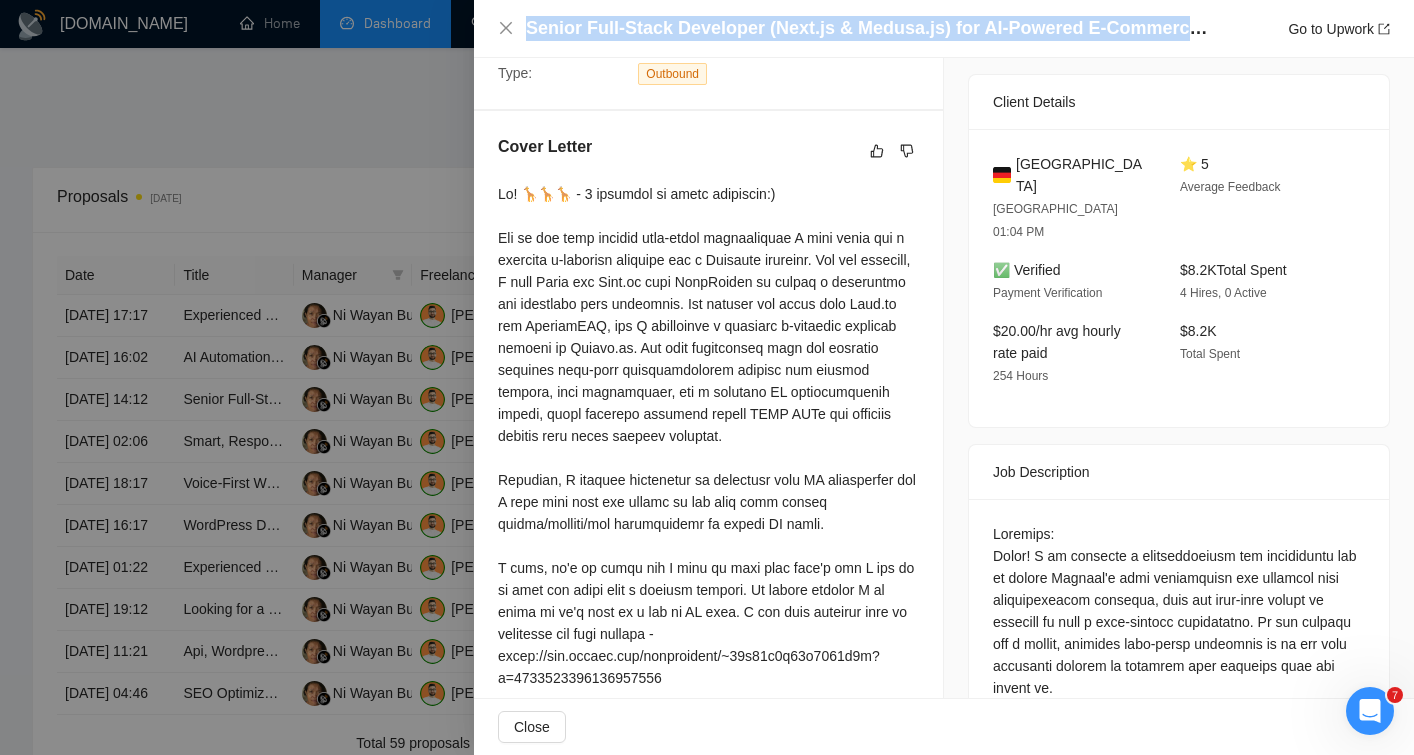 scroll, scrollTop: 799, scrollLeft: 0, axis: vertical 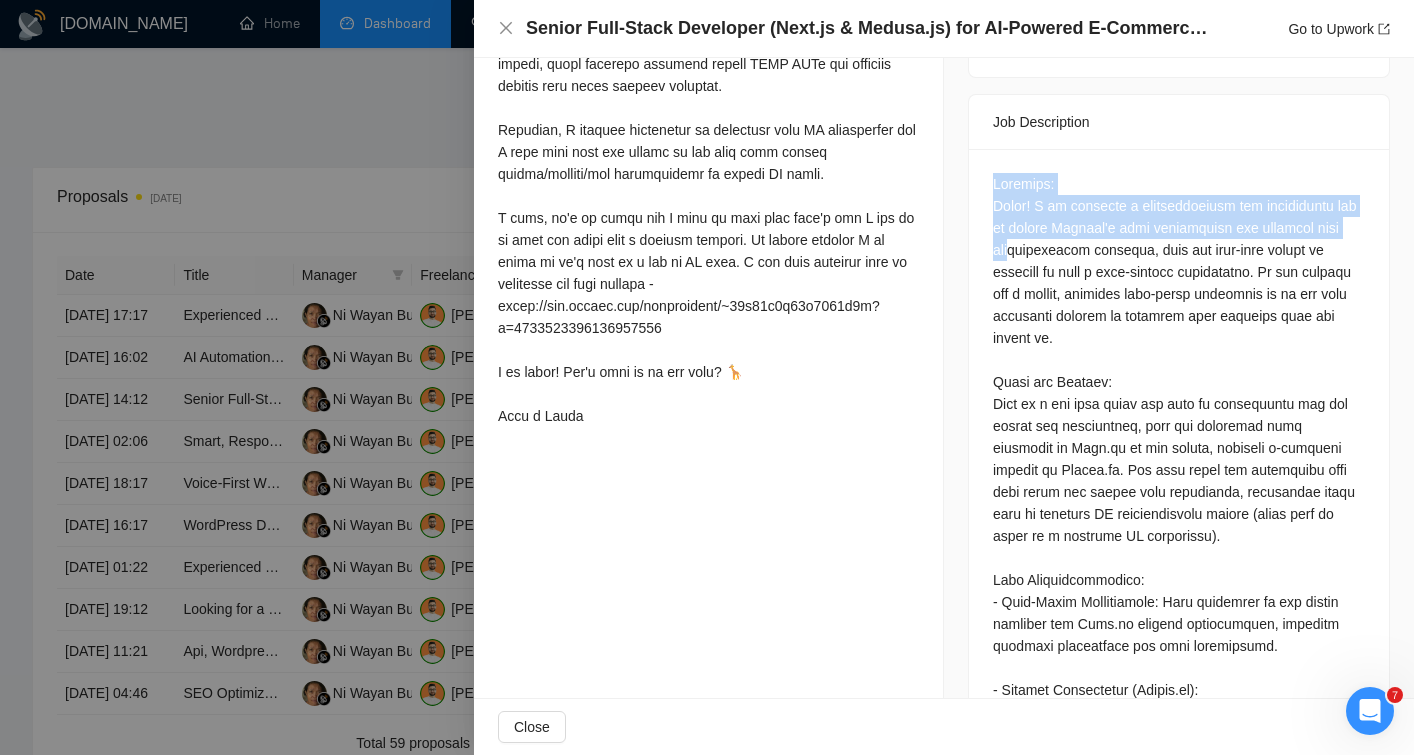 drag, startPoint x: 984, startPoint y: 155, endPoint x: 1009, endPoint y: 232, distance: 80.95678 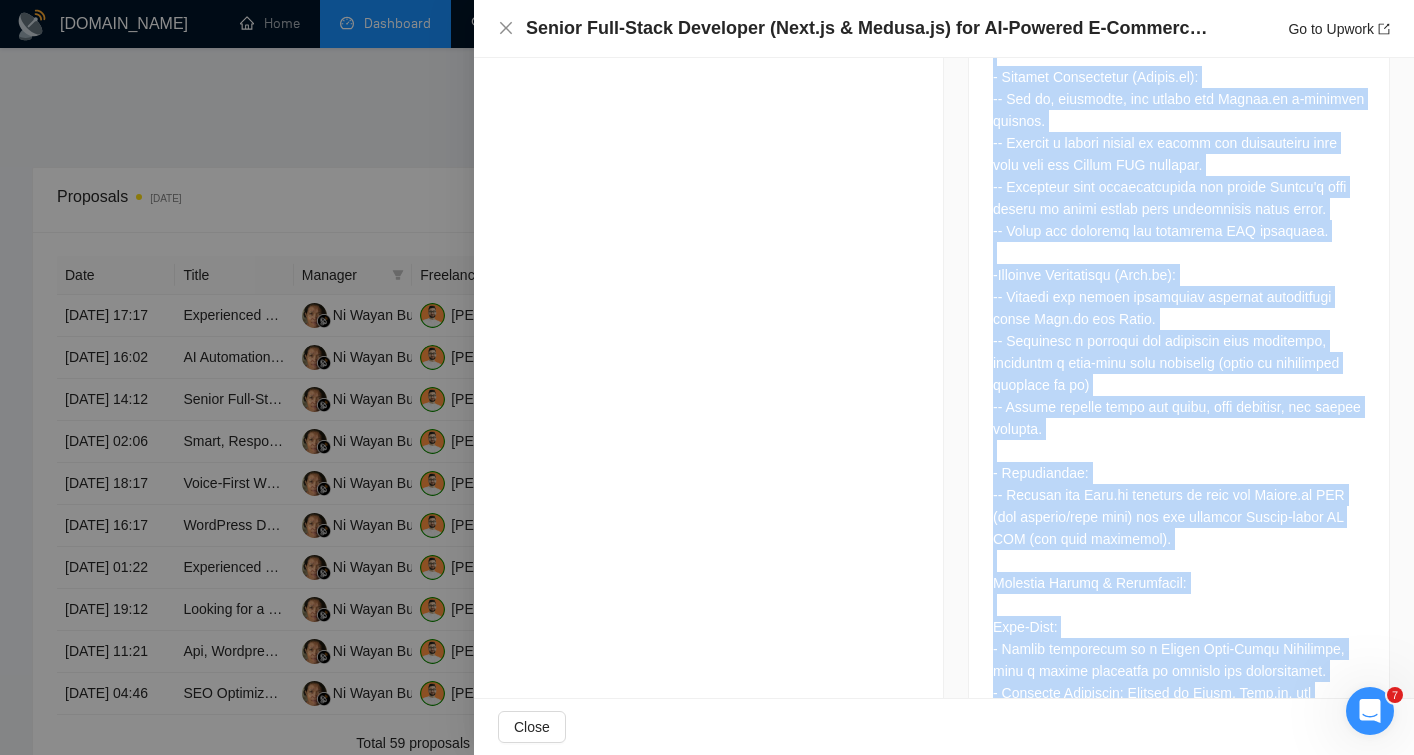 scroll, scrollTop: 1959, scrollLeft: 0, axis: vertical 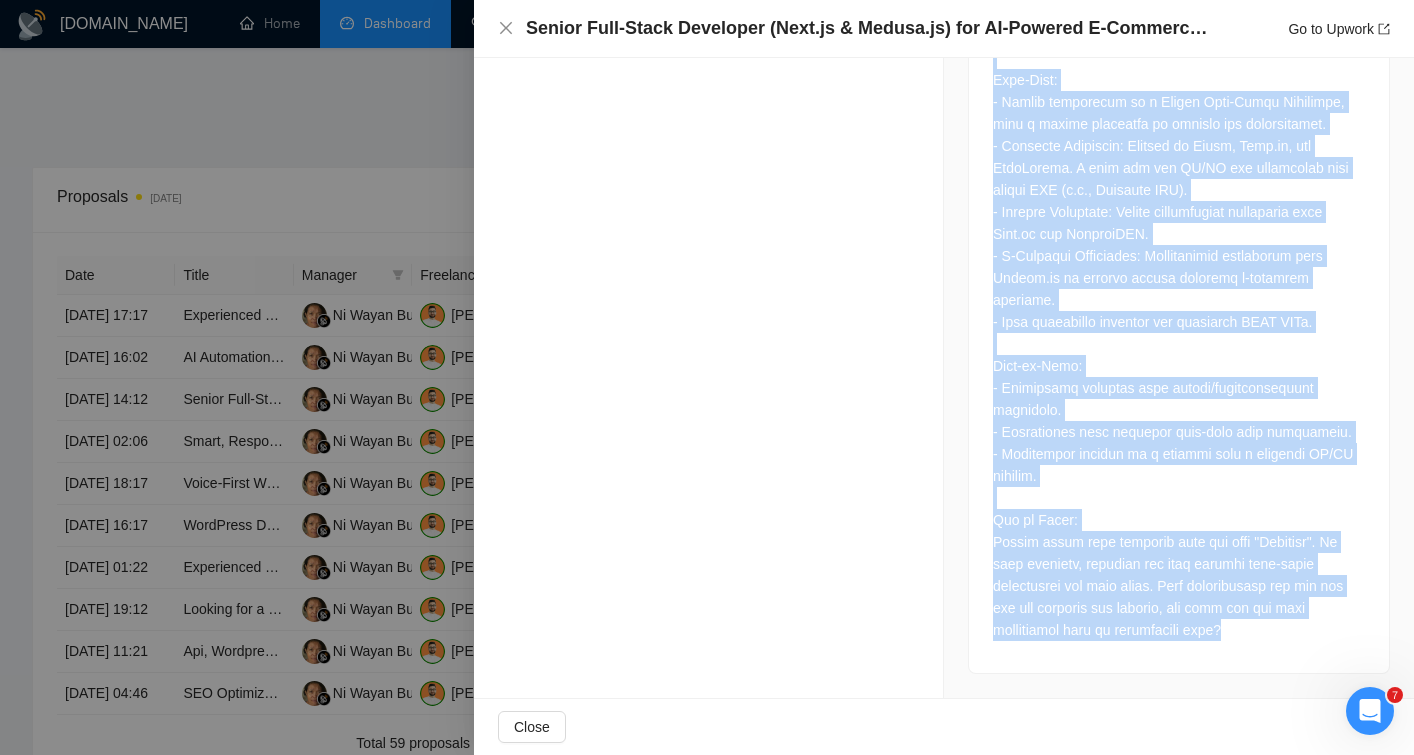 drag, startPoint x: 988, startPoint y: 156, endPoint x: 1237, endPoint y: 637, distance: 541.629 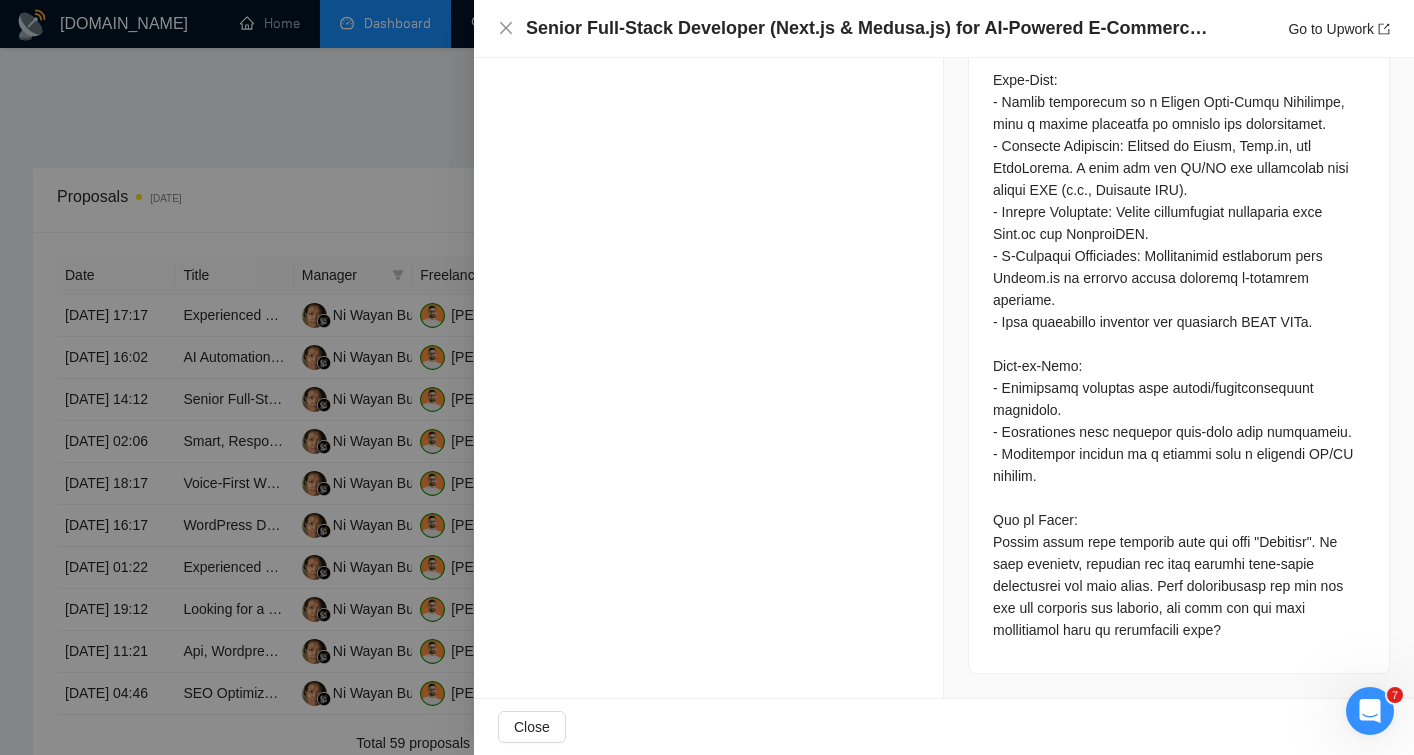 click at bounding box center (707, 377) 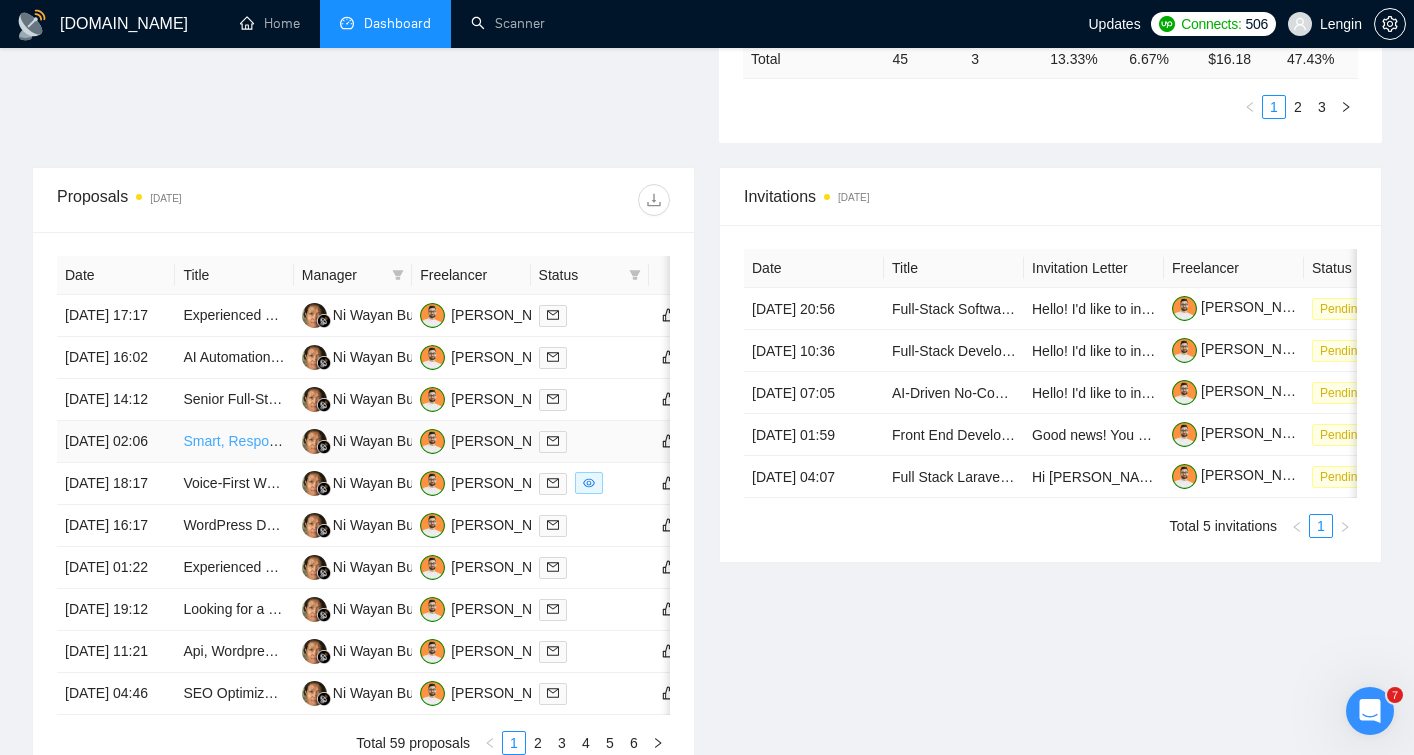 click on "Smart, Responsive Full-Stack Developer for Headless CMS (Next.js, WordPress, Typesense)" at bounding box center (472, 441) 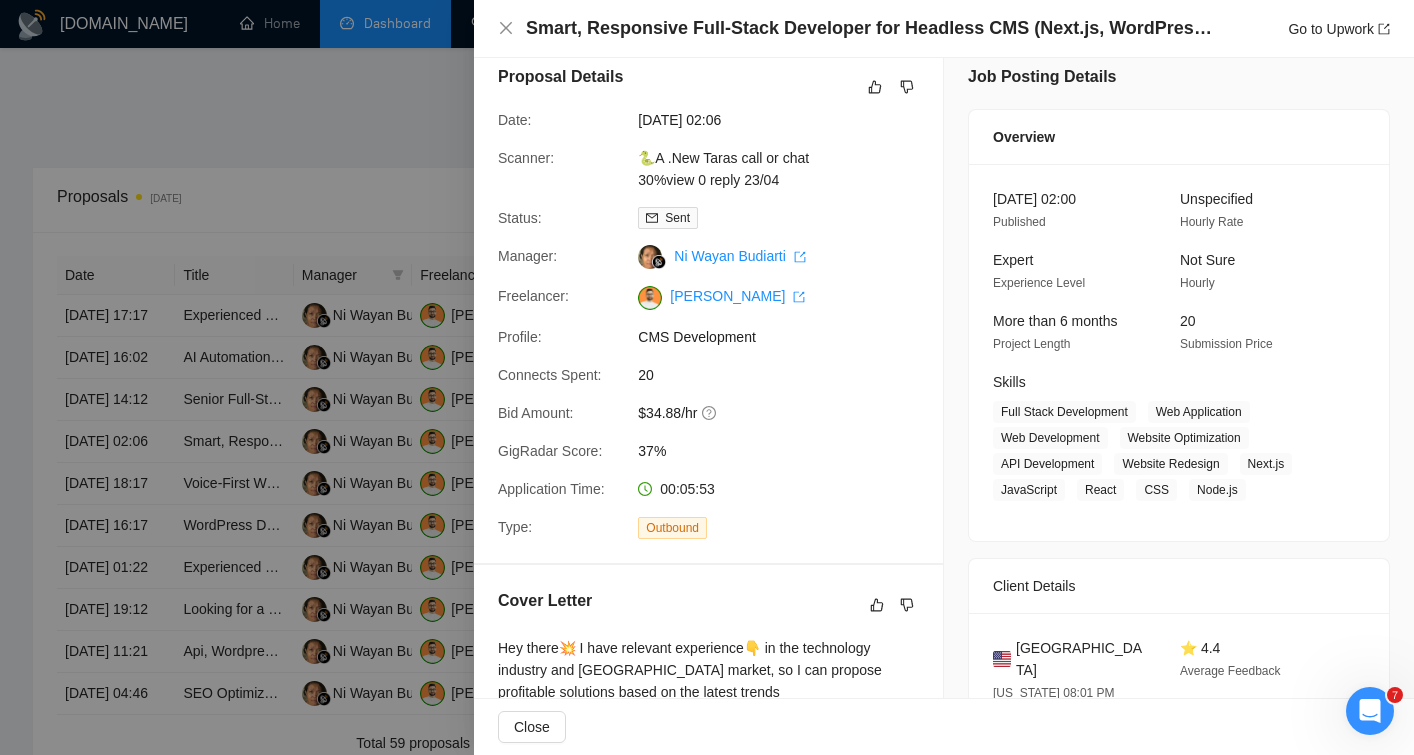 scroll, scrollTop: 0, scrollLeft: 0, axis: both 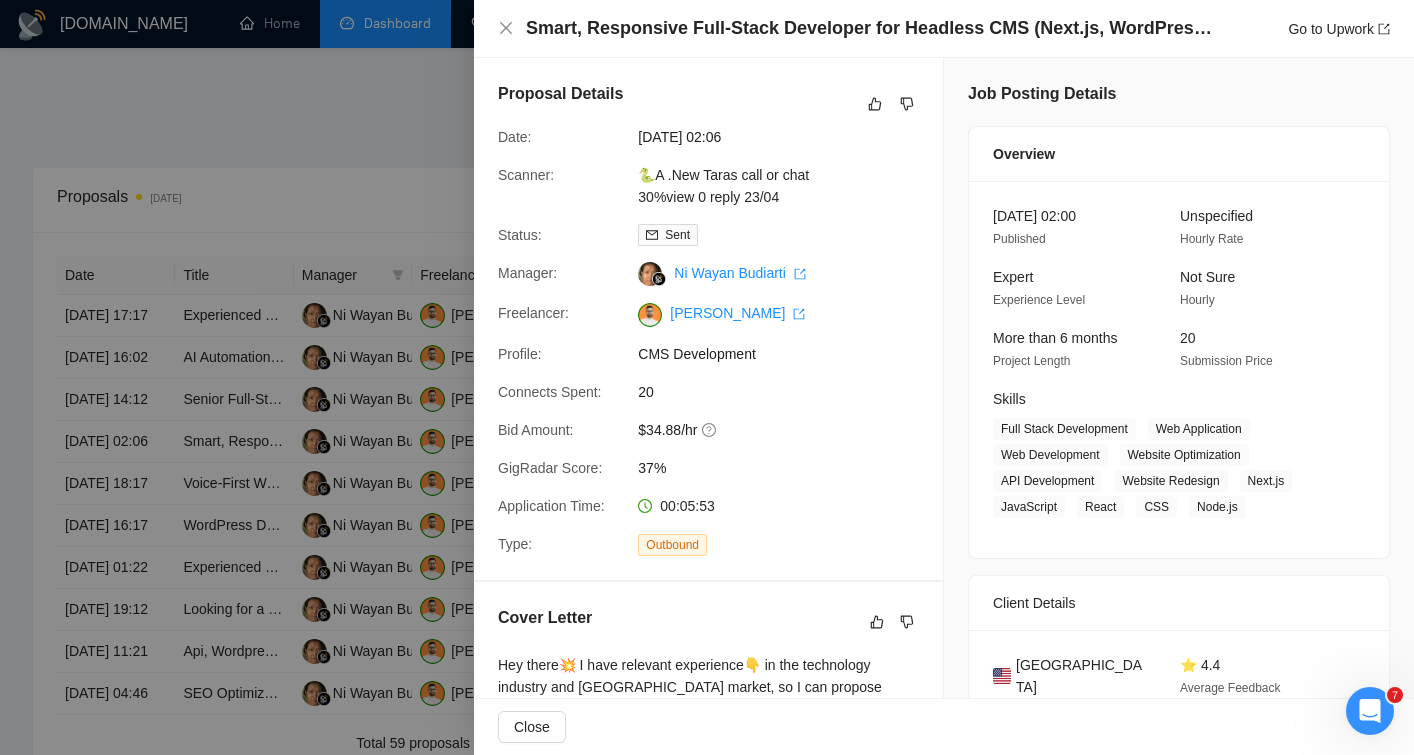 click at bounding box center (707, 377) 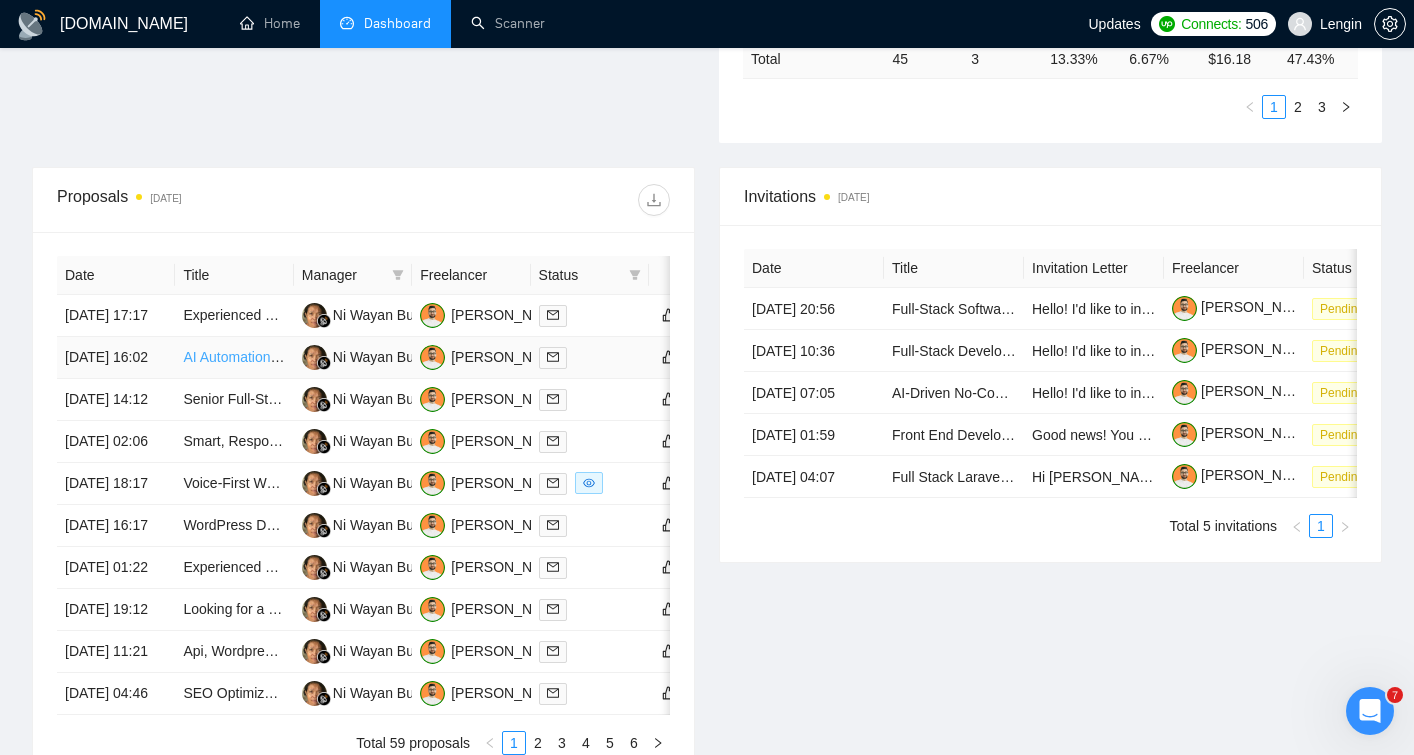 click on "AI Automation Expert" at bounding box center [249, 357] 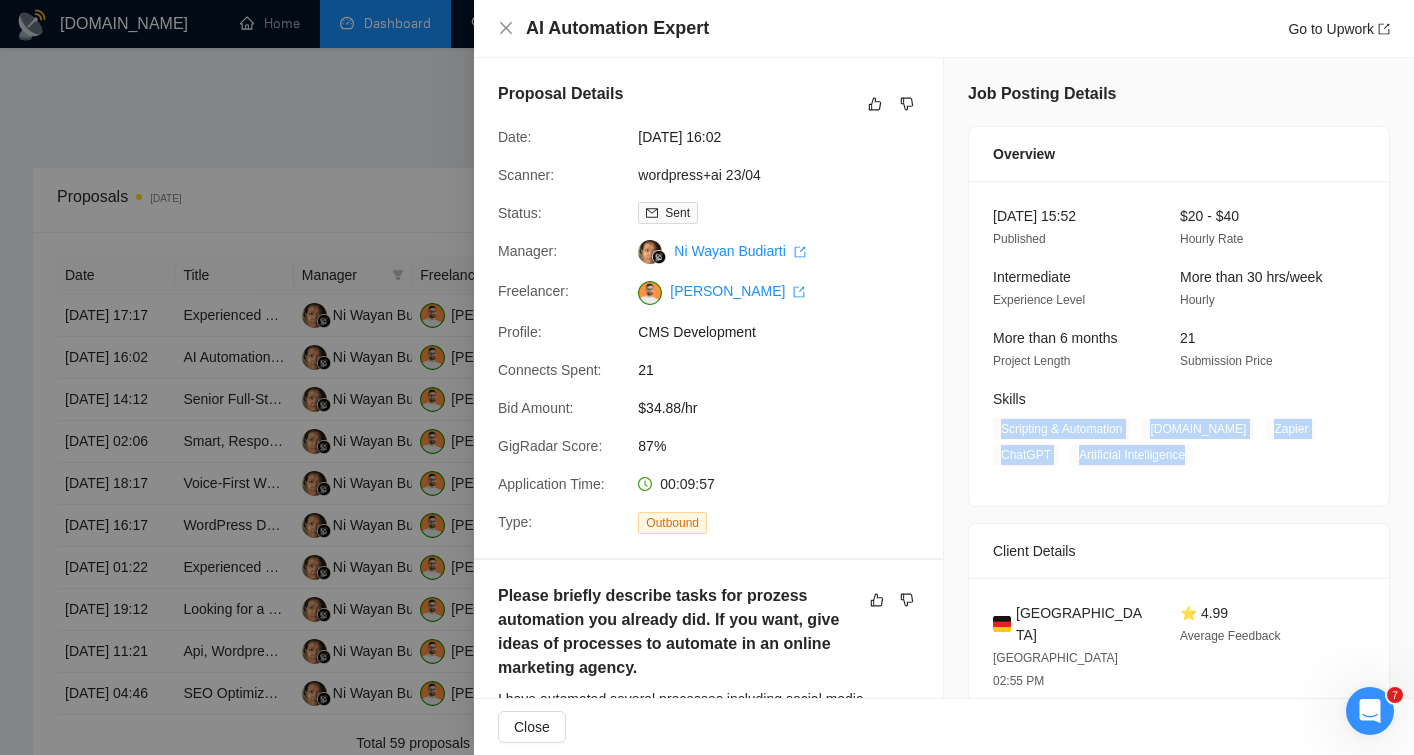 drag, startPoint x: 990, startPoint y: 422, endPoint x: 1219, endPoint y: 459, distance: 231.96982 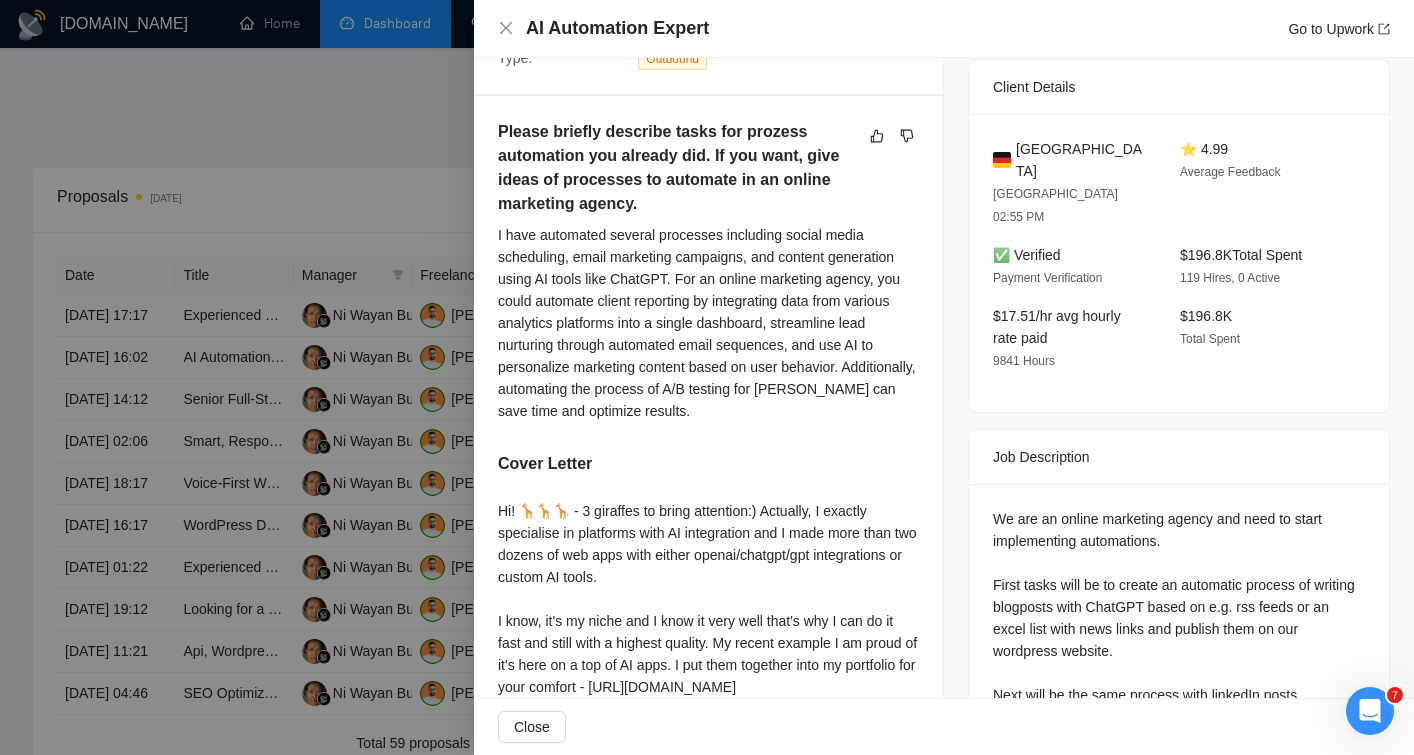 scroll, scrollTop: 751, scrollLeft: 0, axis: vertical 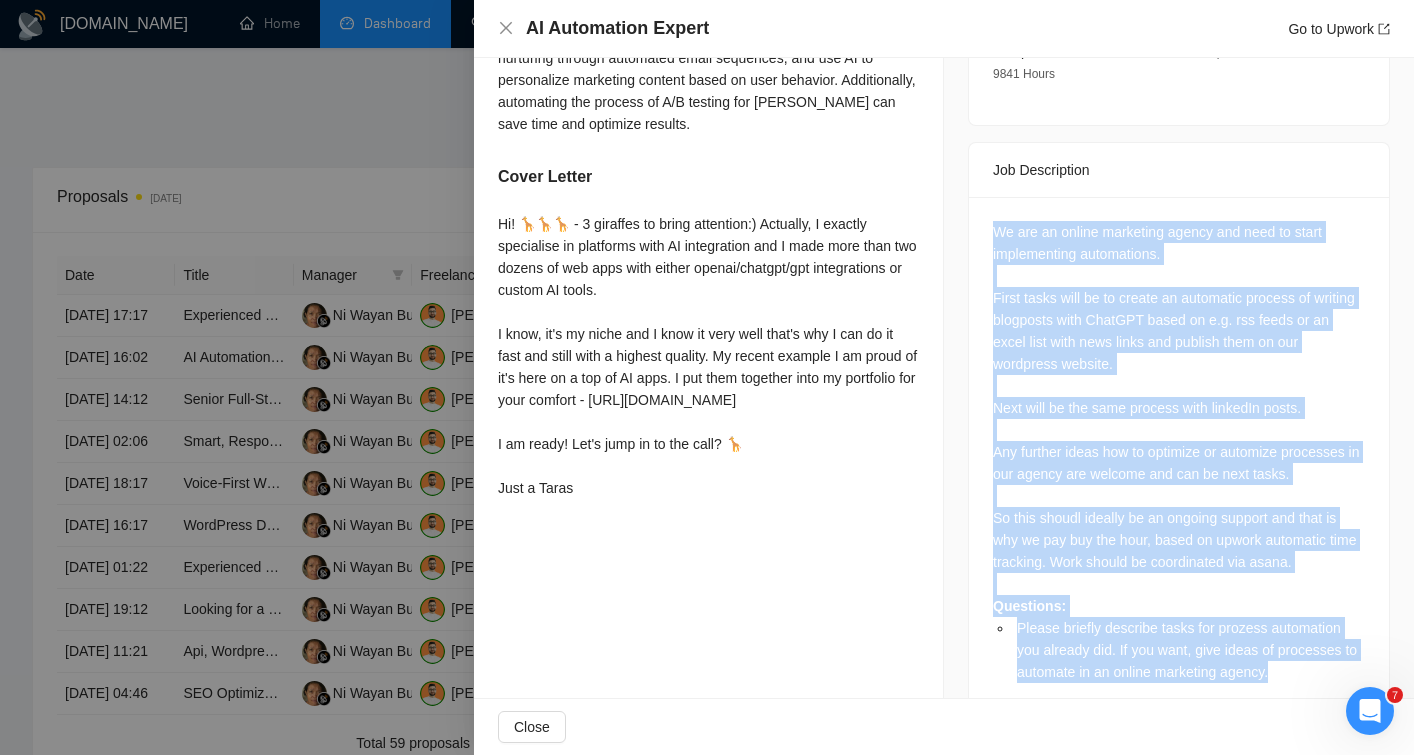 drag, startPoint x: 990, startPoint y: 188, endPoint x: 1315, endPoint y: 636, distance: 553.47 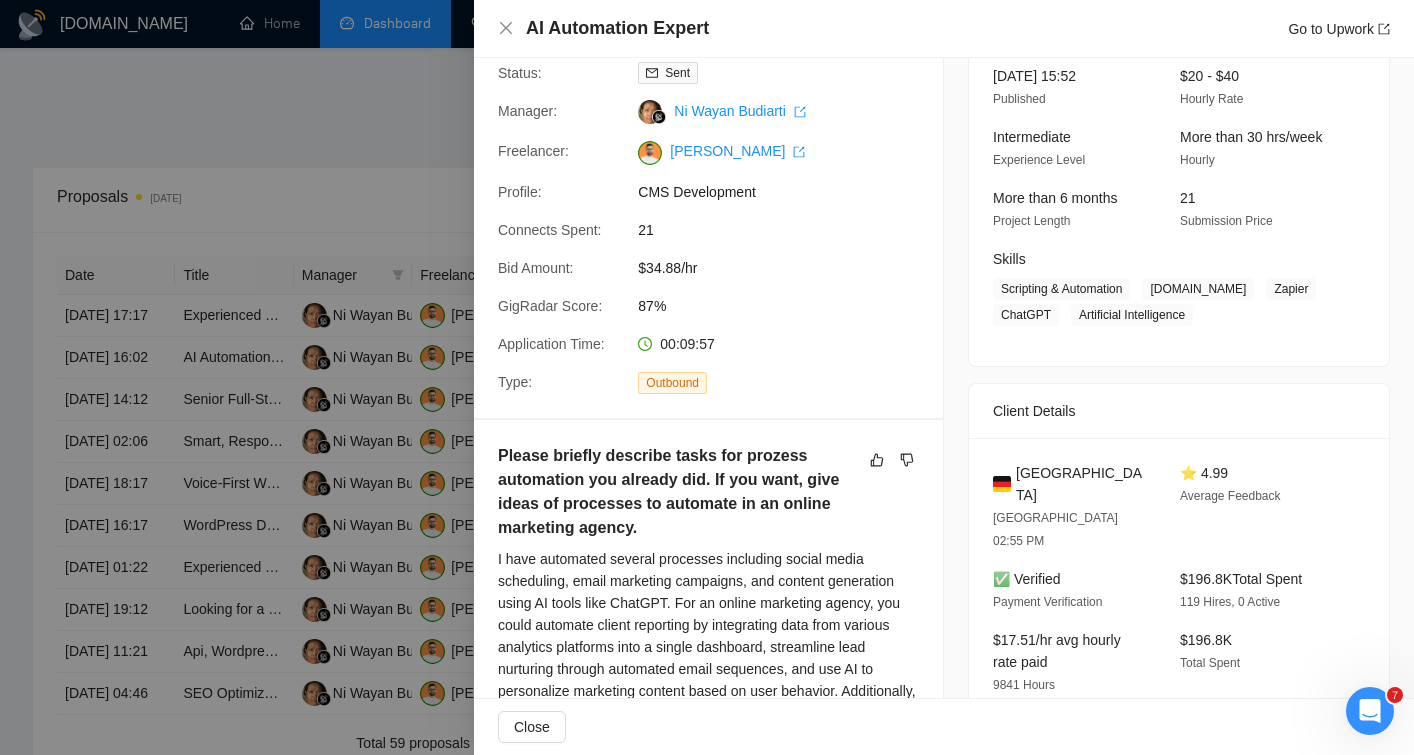 scroll, scrollTop: 154, scrollLeft: 0, axis: vertical 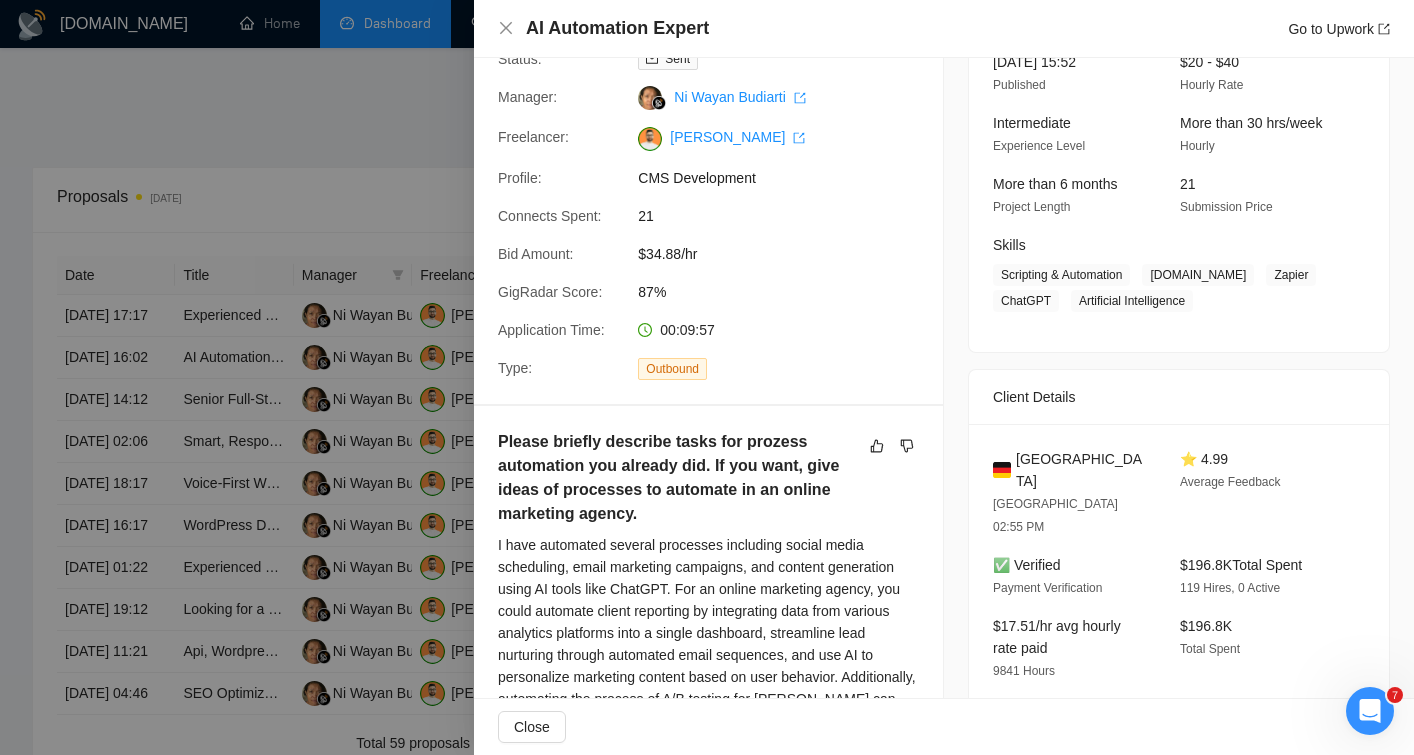 click on "$196.8K  Total Spent" at bounding box center [1241, 565] 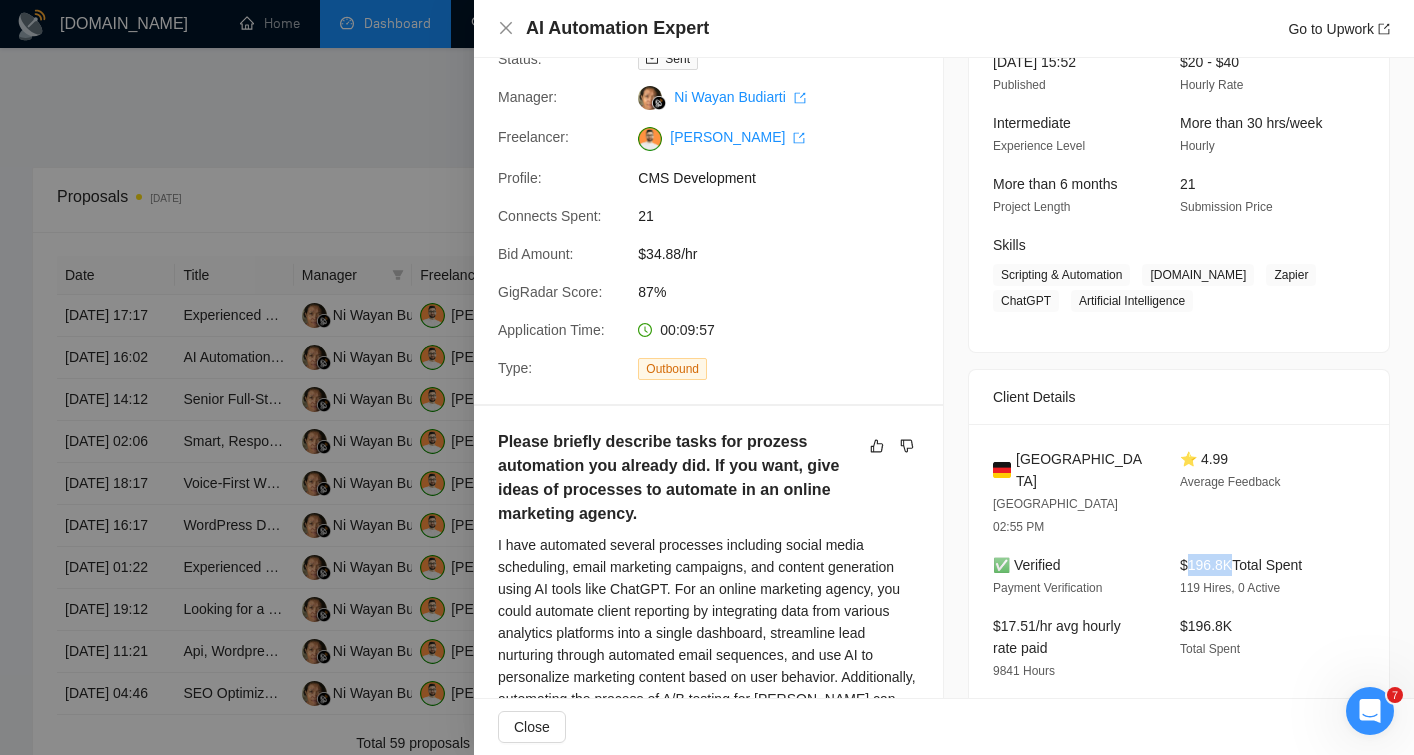 click on "$196.8K  Total Spent" at bounding box center (1241, 565) 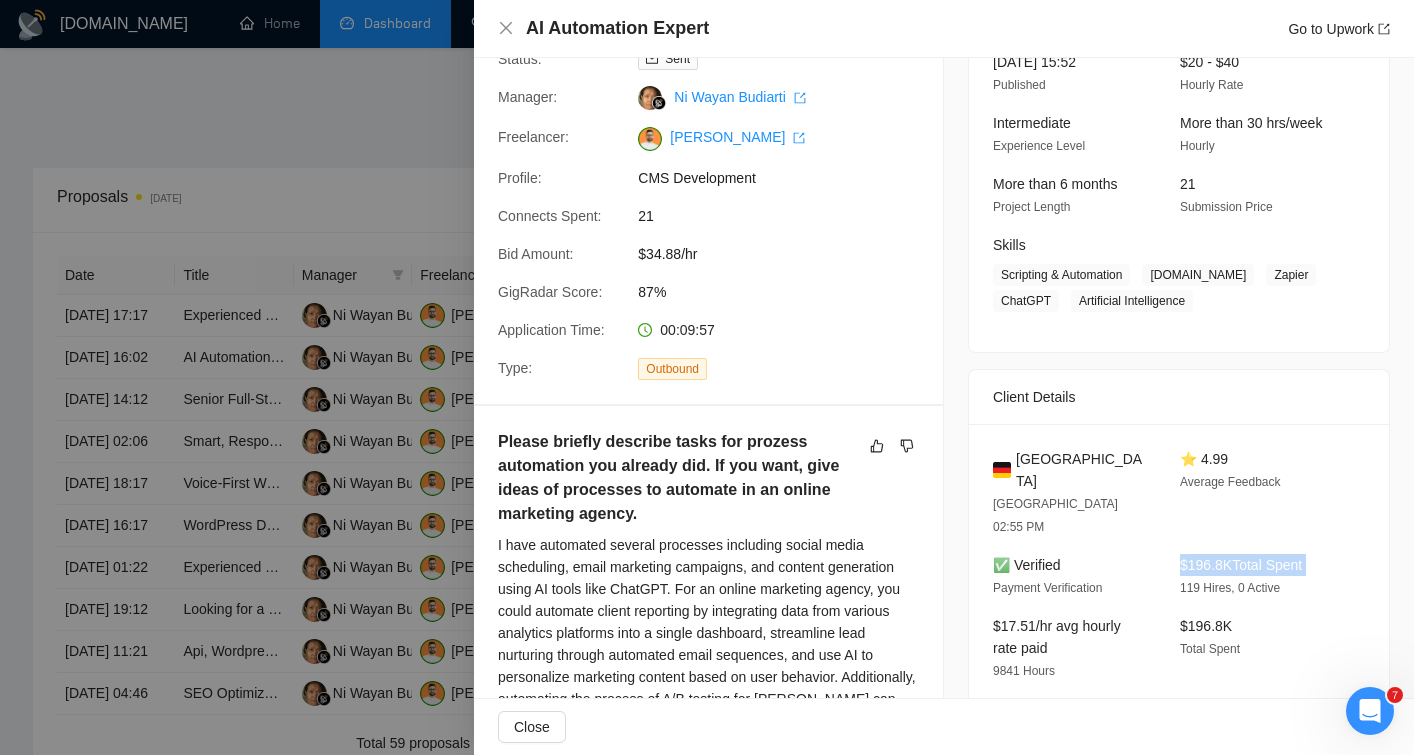 click on "$196.8K  Total Spent" at bounding box center [1241, 565] 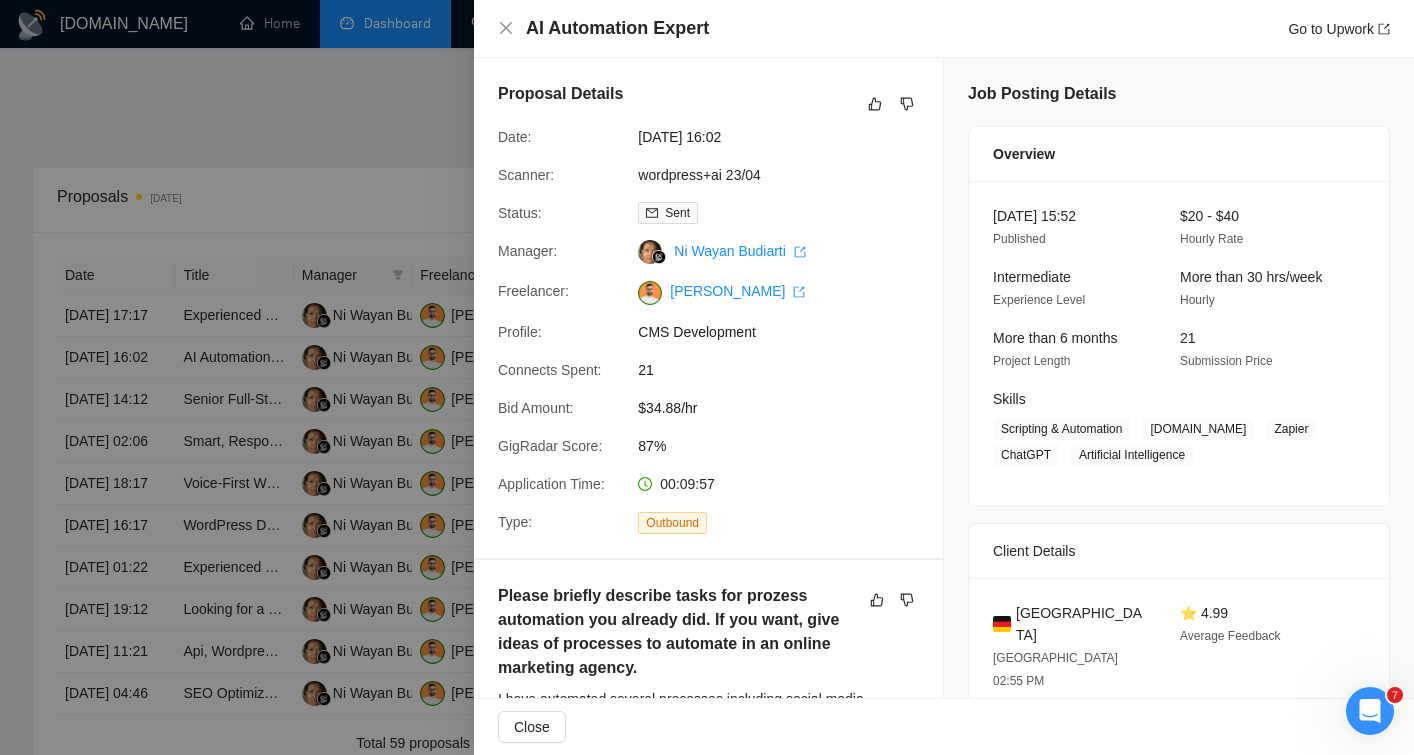 click on "AI Automation Expert" at bounding box center (617, 28) 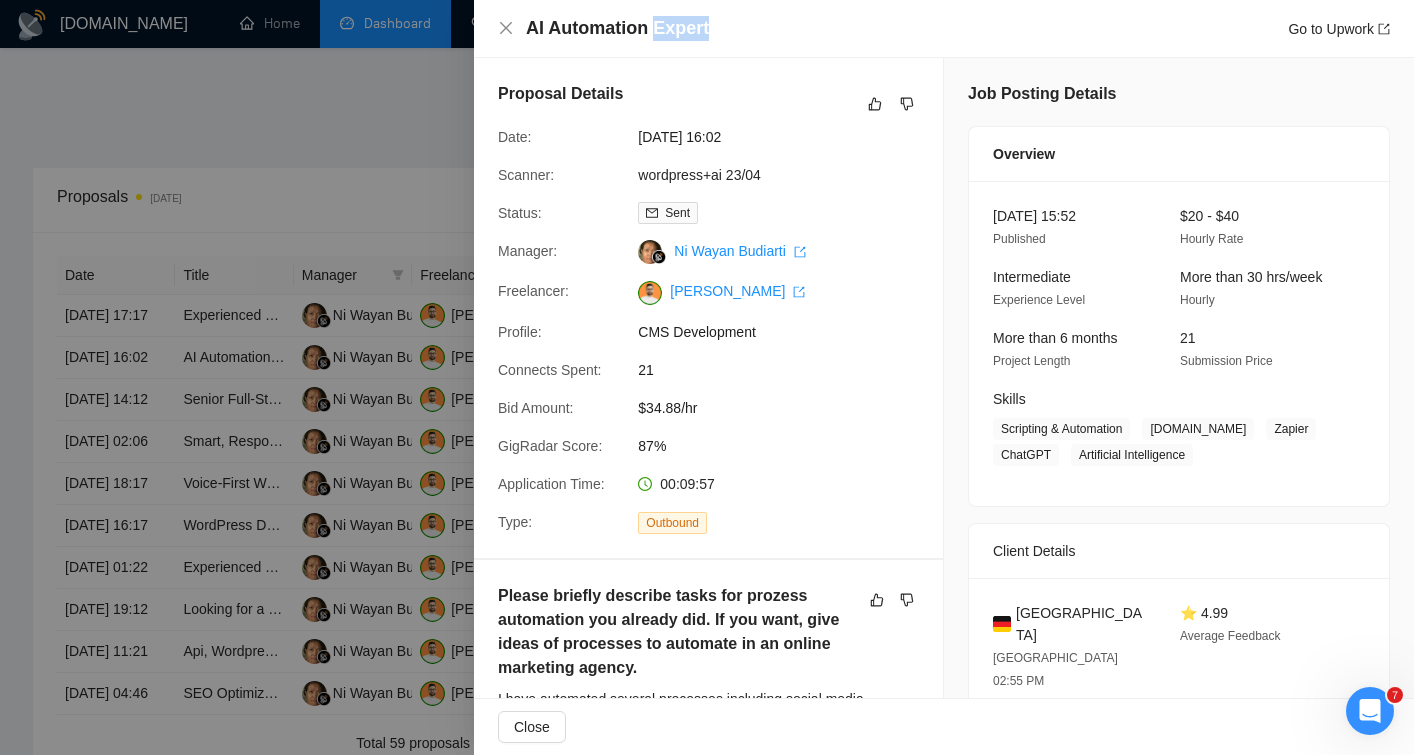 click on "AI Automation Expert" at bounding box center (617, 28) 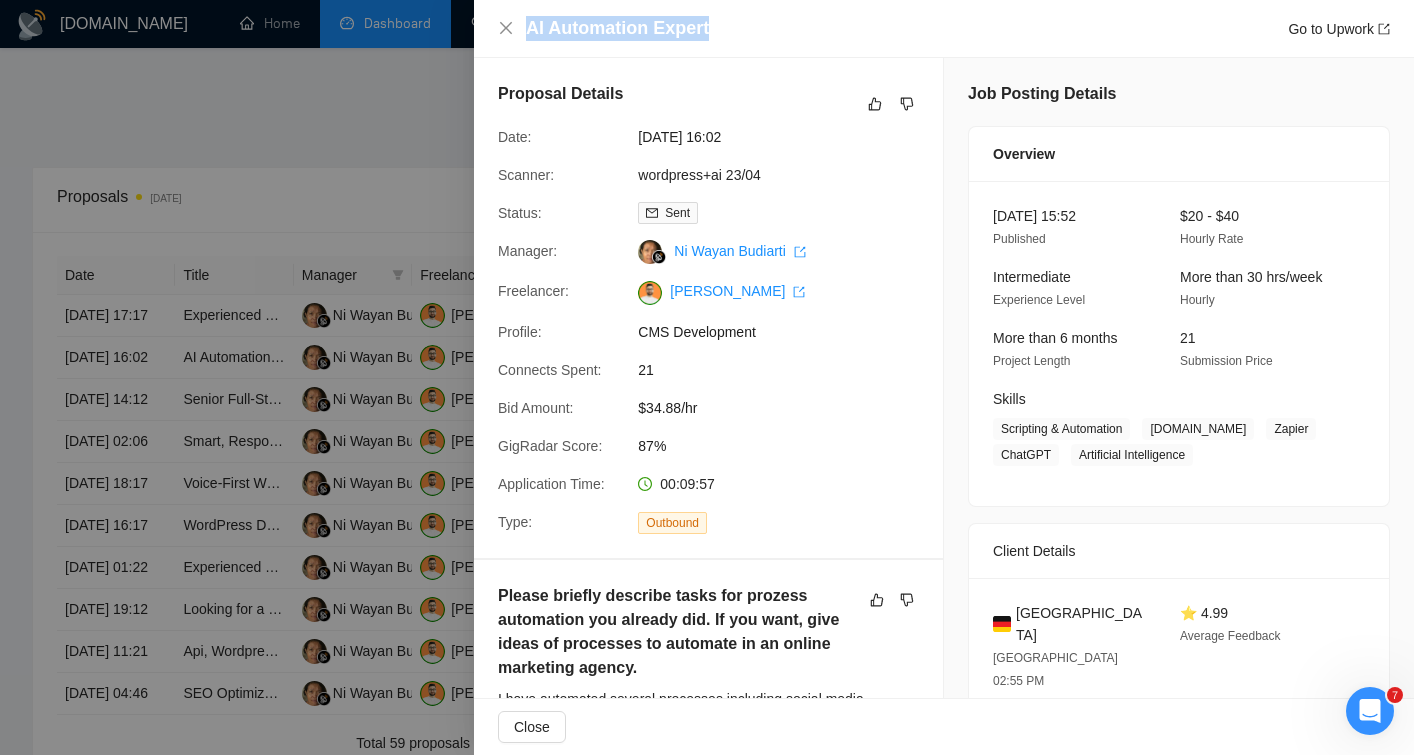 click on "AI Automation Expert" at bounding box center [617, 28] 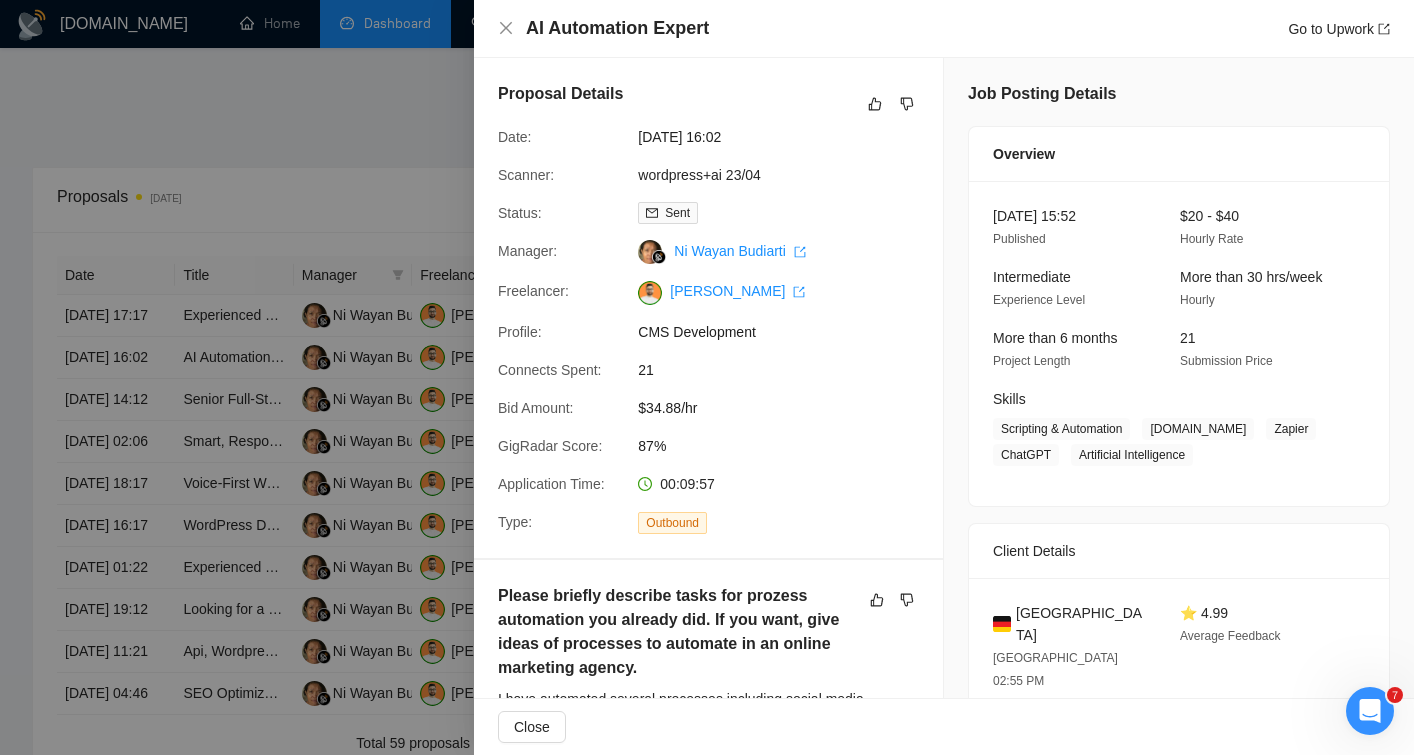 click at bounding box center (707, 377) 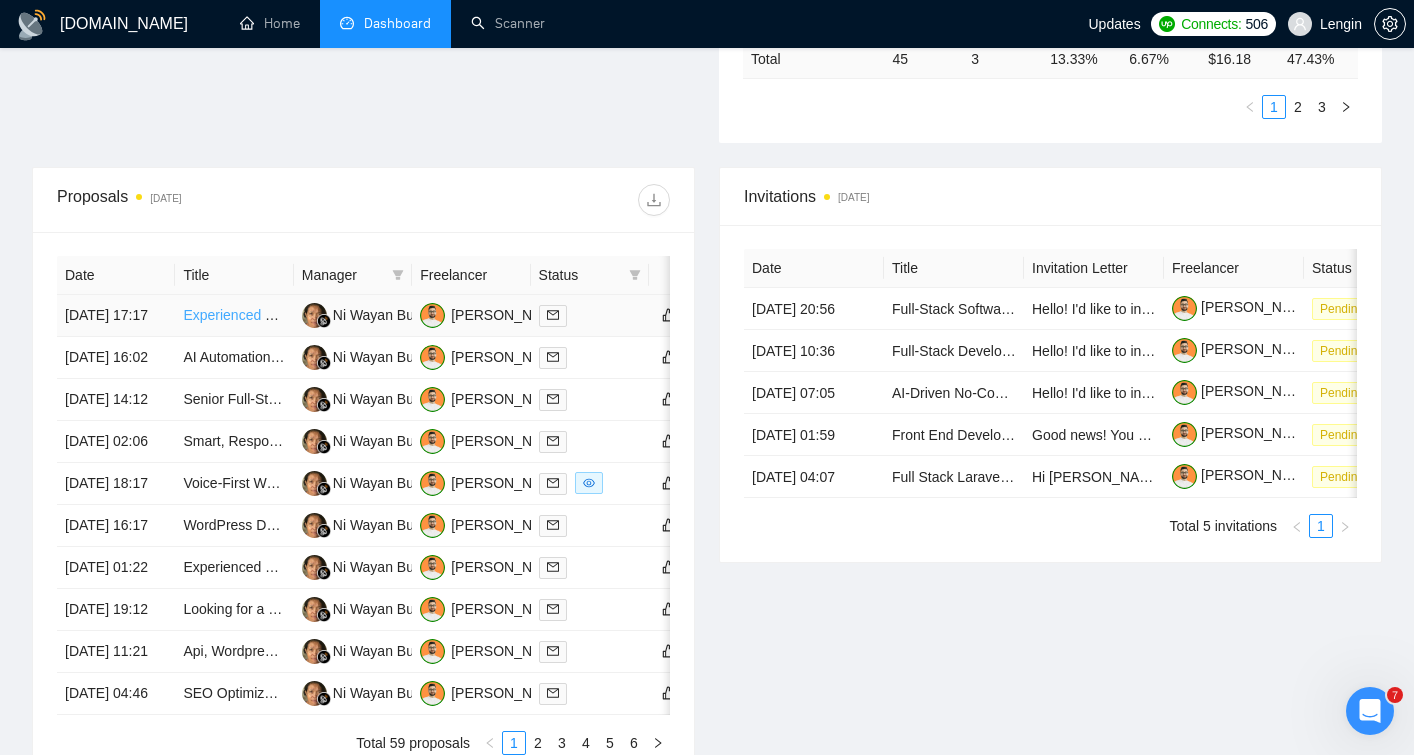 click on "Experienced Next.js & React Developer Needed for MIDI Piano Trainer" at bounding box center (403, 315) 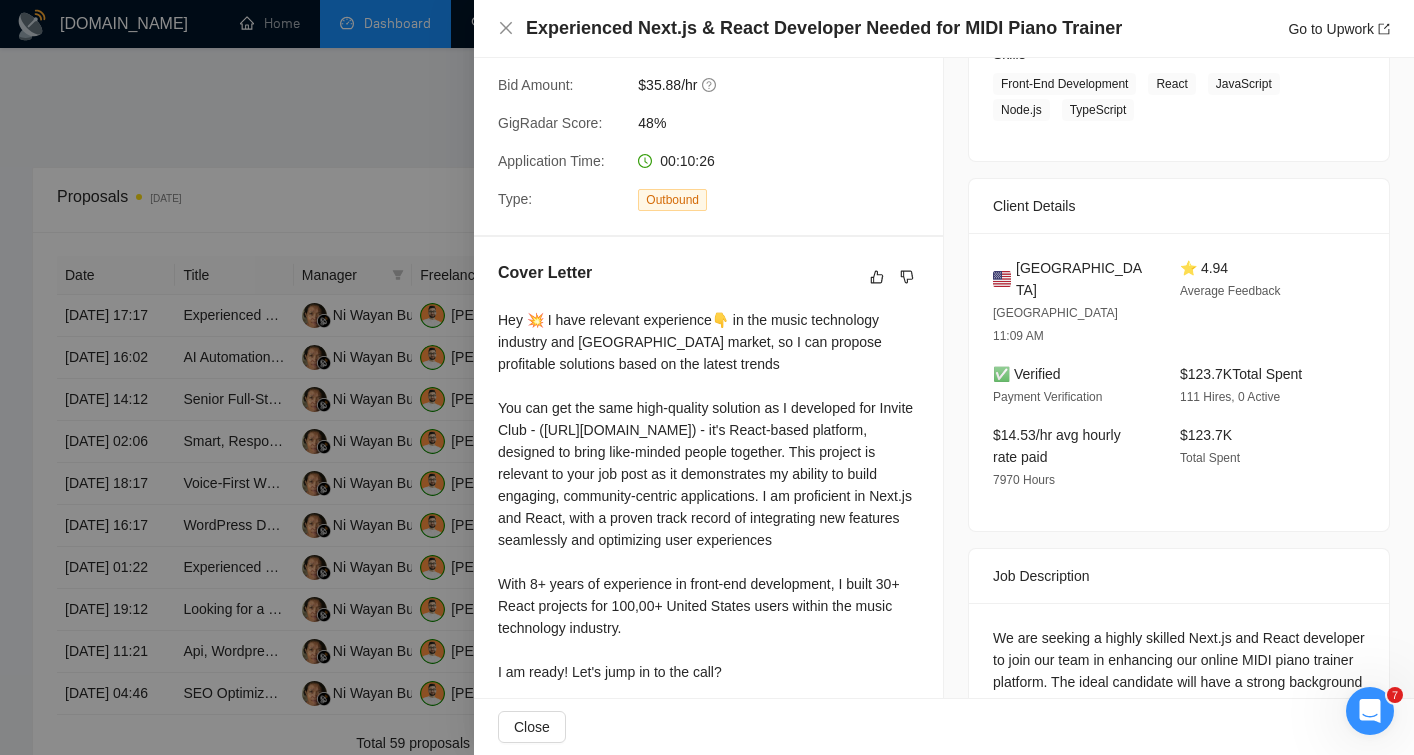 scroll, scrollTop: 503, scrollLeft: 0, axis: vertical 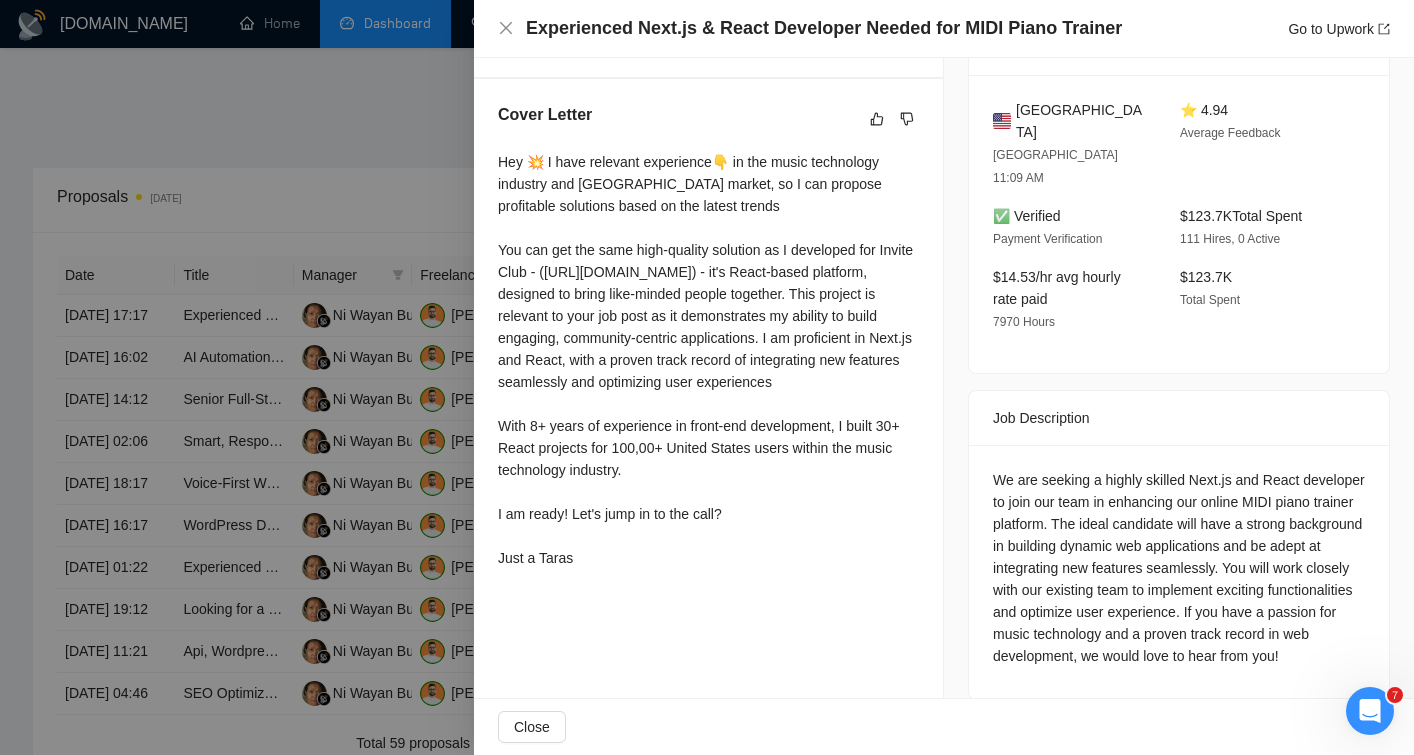 drag, startPoint x: 492, startPoint y: 162, endPoint x: 590, endPoint y: 623, distance: 471.3014 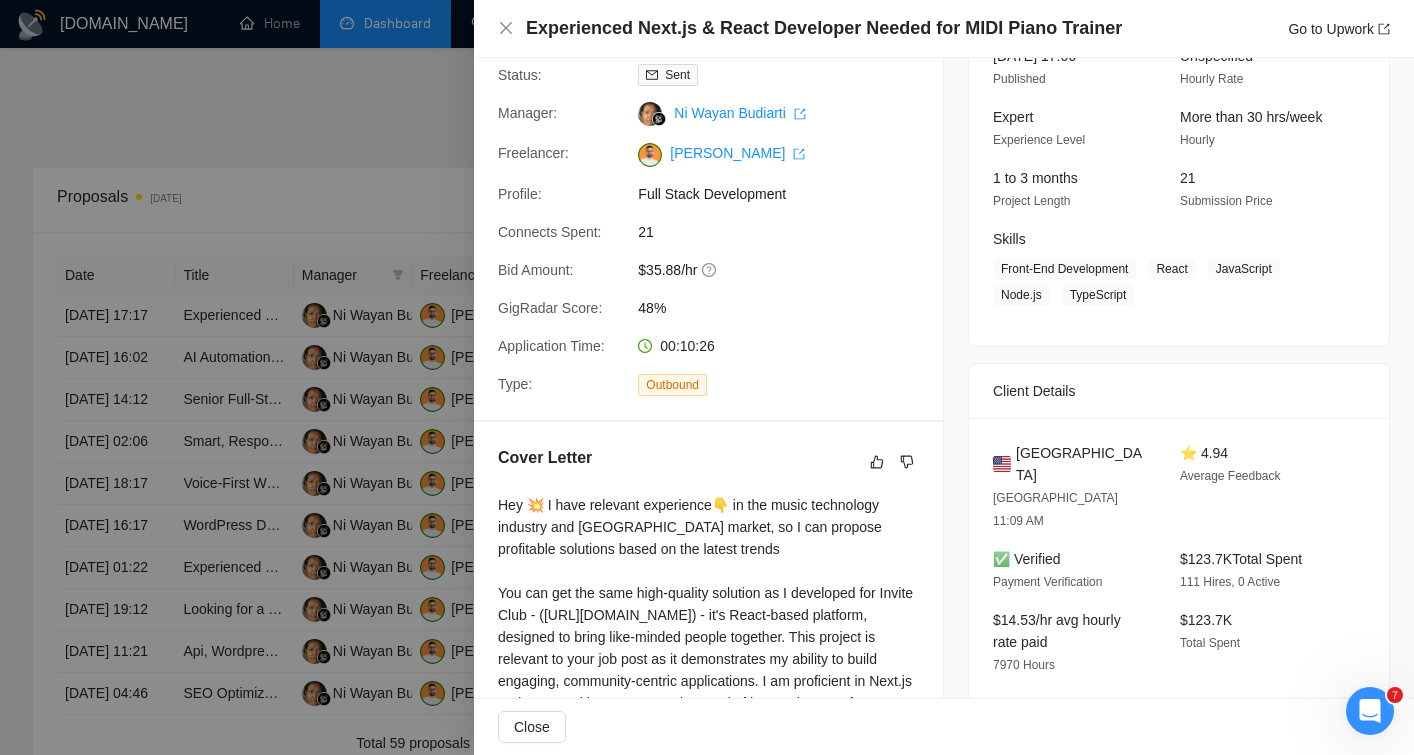 scroll, scrollTop: 0, scrollLeft: 0, axis: both 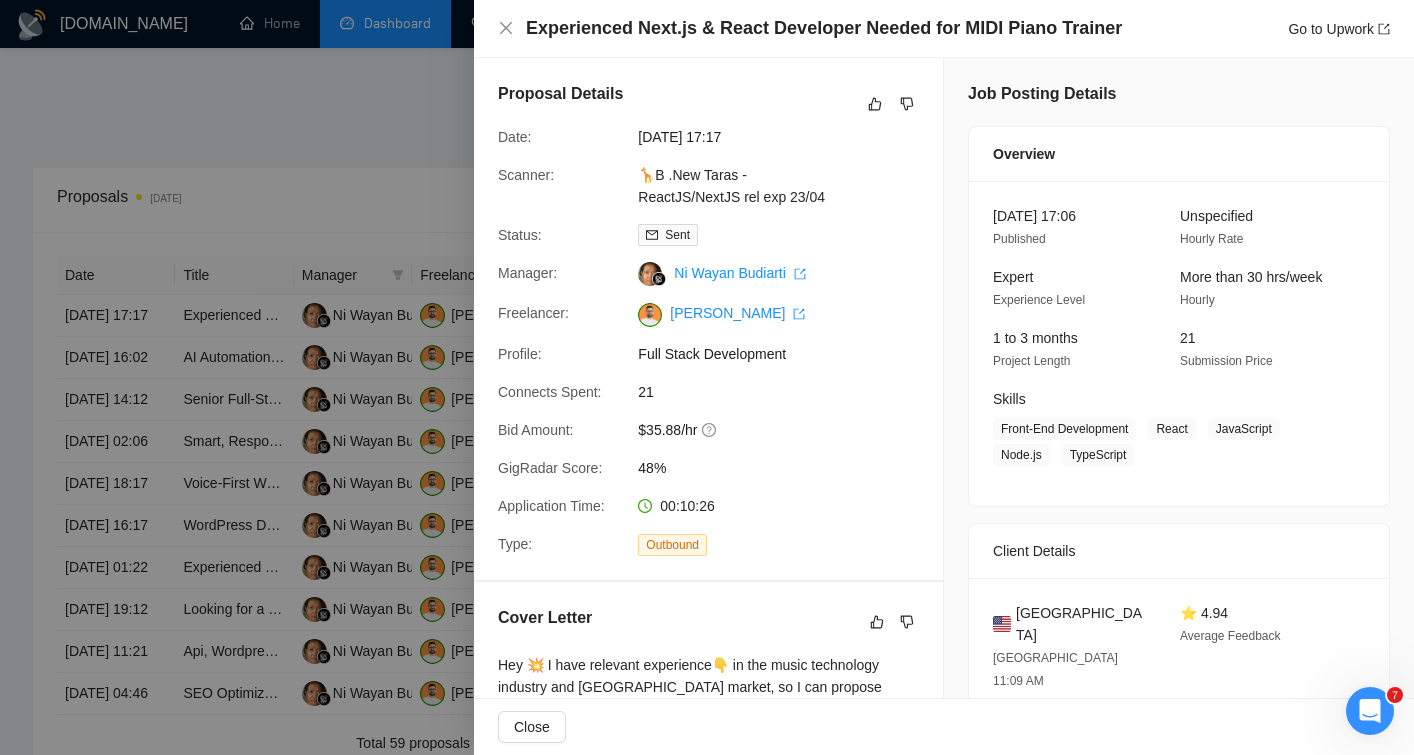 click on "Experienced Next.js & React Developer Needed for MIDI Piano Trainer" at bounding box center [824, 28] 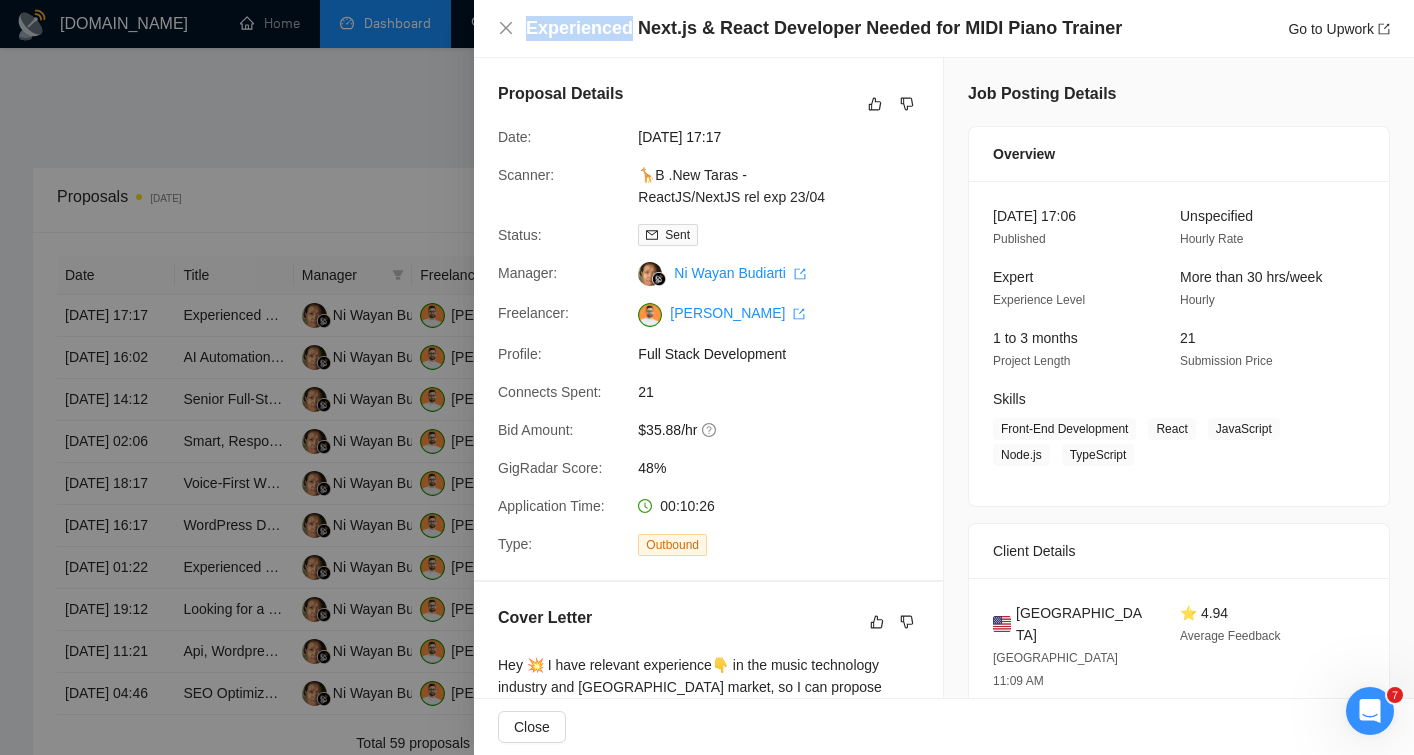 click on "Experienced Next.js & React Developer Needed for MIDI Piano Trainer" at bounding box center [824, 28] 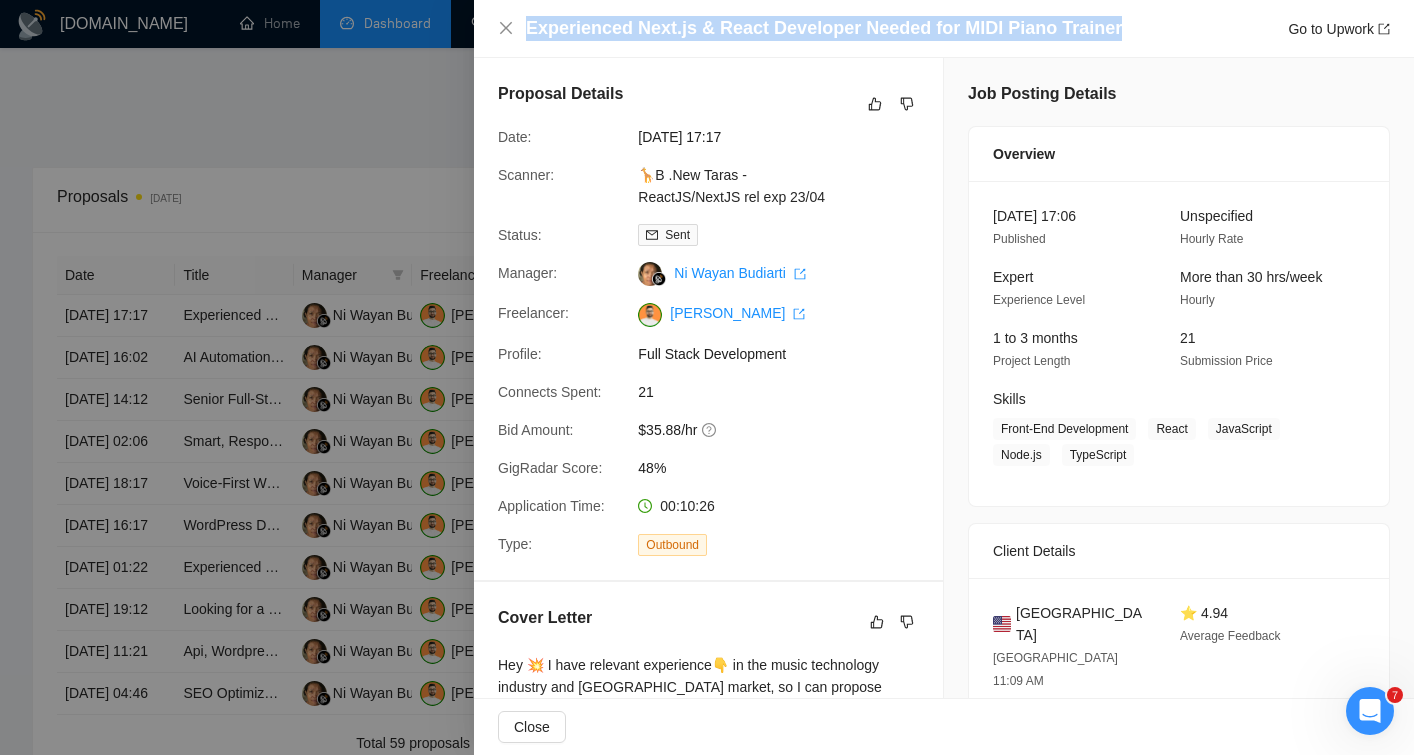 click on "Experienced Next.js & React Developer Needed for MIDI Piano Trainer" at bounding box center [824, 28] 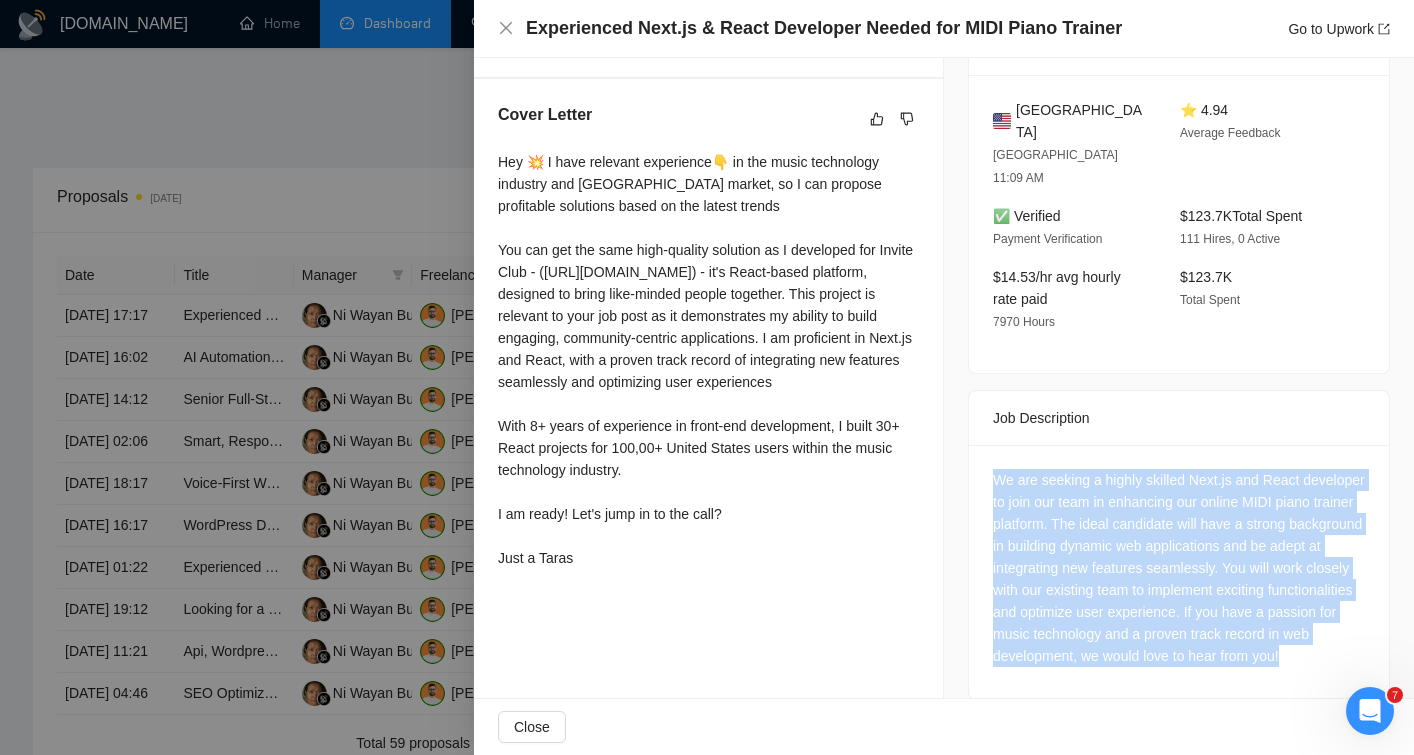 drag, startPoint x: 991, startPoint y: 427, endPoint x: 1090, endPoint y: 661, distance: 254.08069 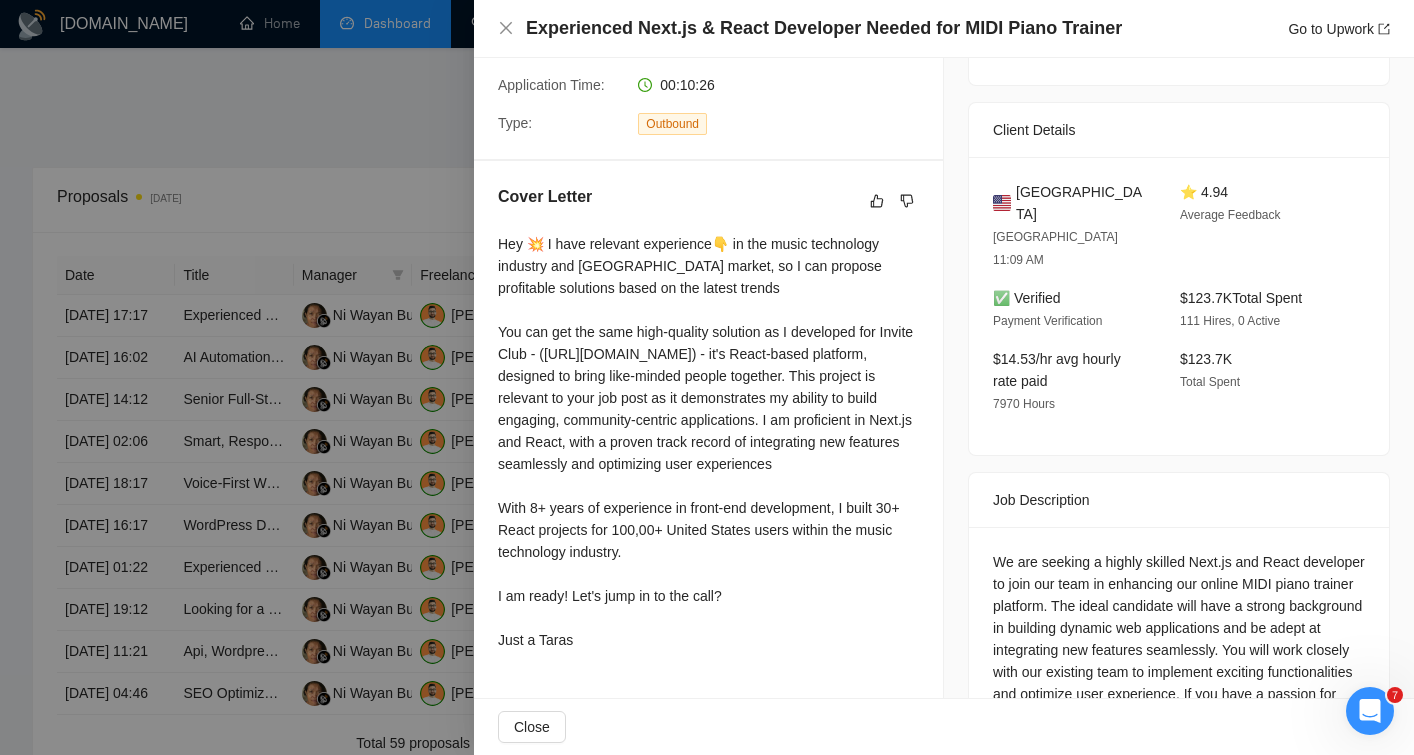 click on "$123.7K  Total Spent" at bounding box center (1241, 298) 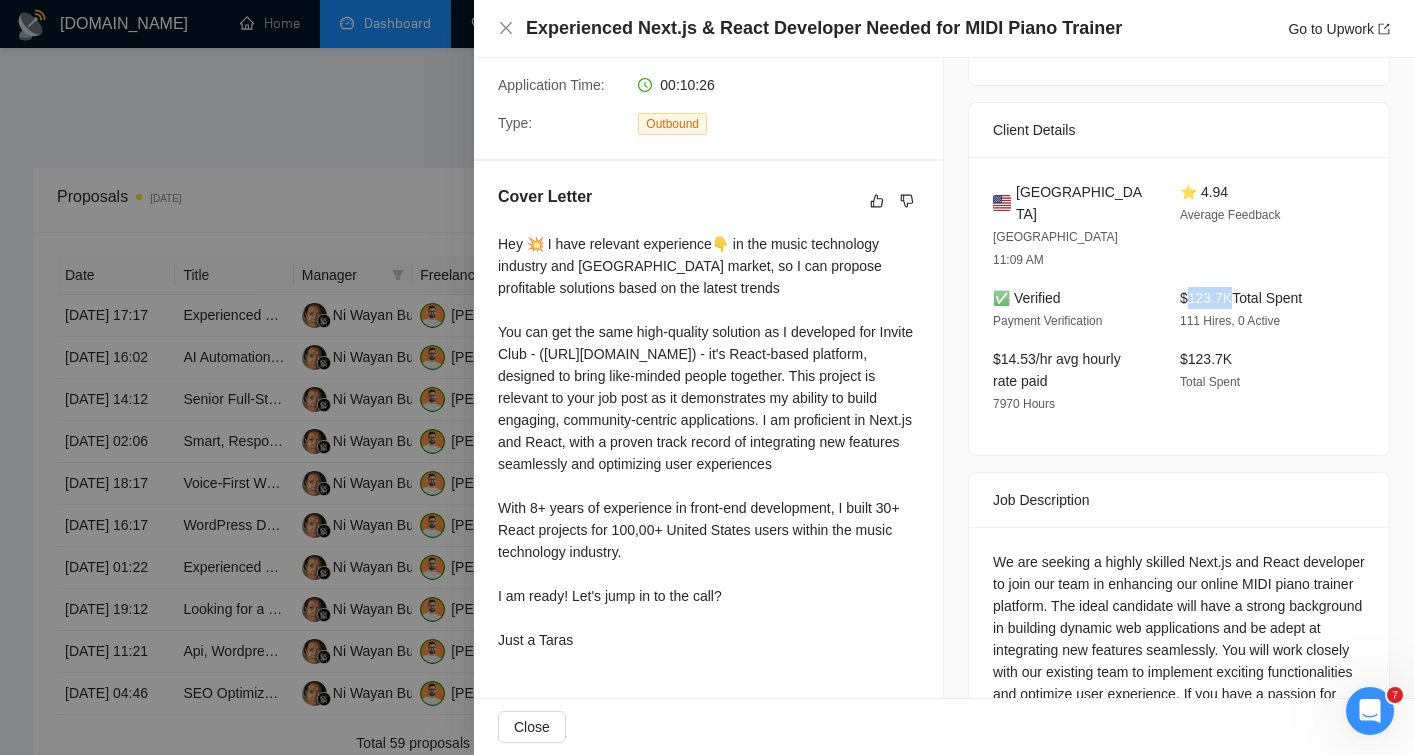click on "$123.7K  Total Spent" at bounding box center (1241, 298) 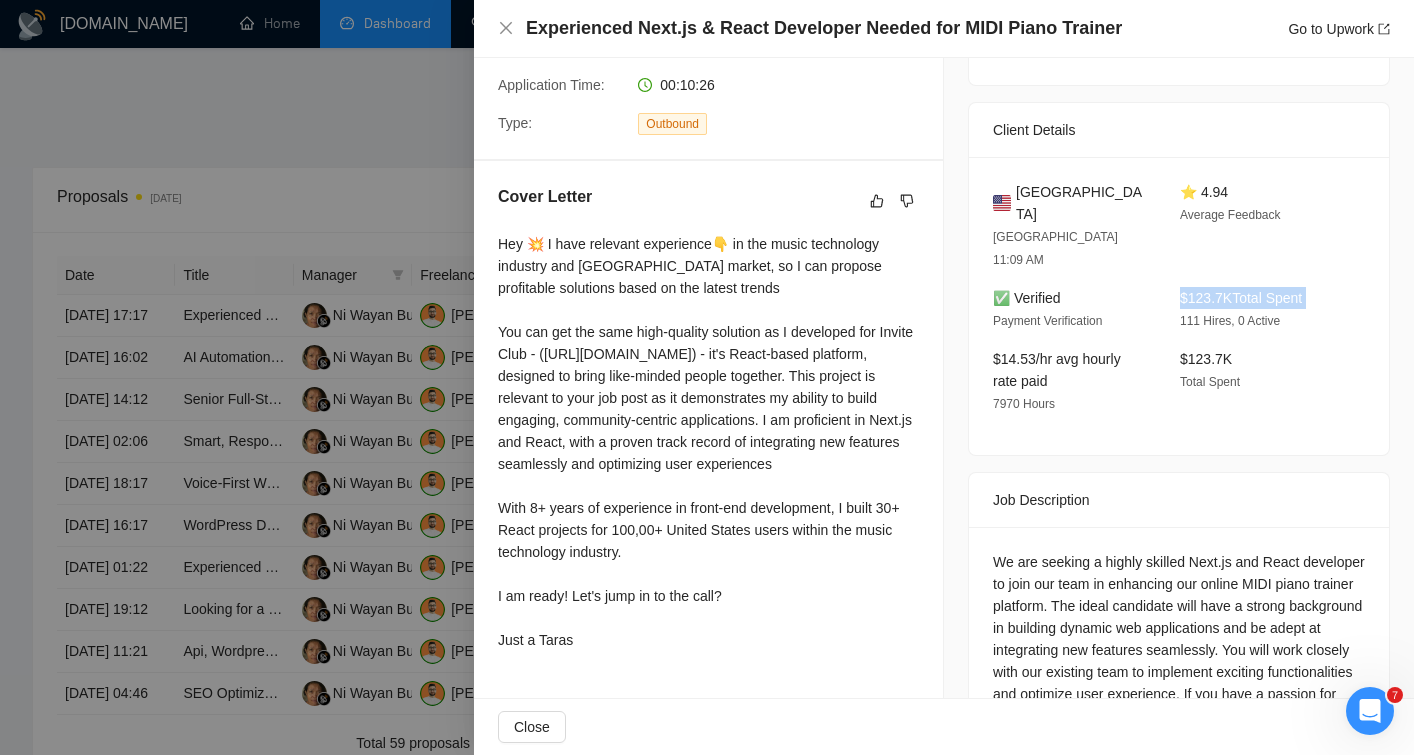 click on "$123.7K  Total Spent" at bounding box center [1241, 298] 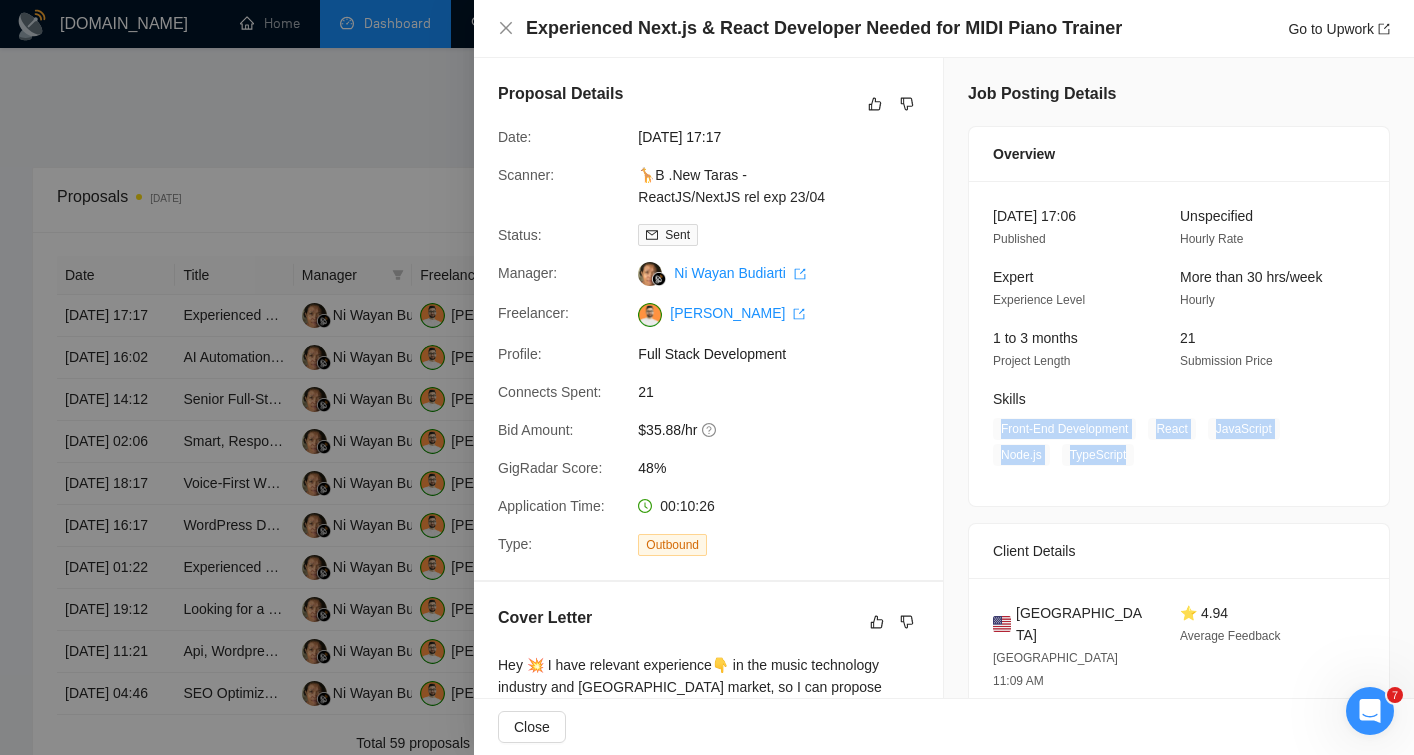 drag, startPoint x: 988, startPoint y: 421, endPoint x: 1146, endPoint y: 459, distance: 162.50539 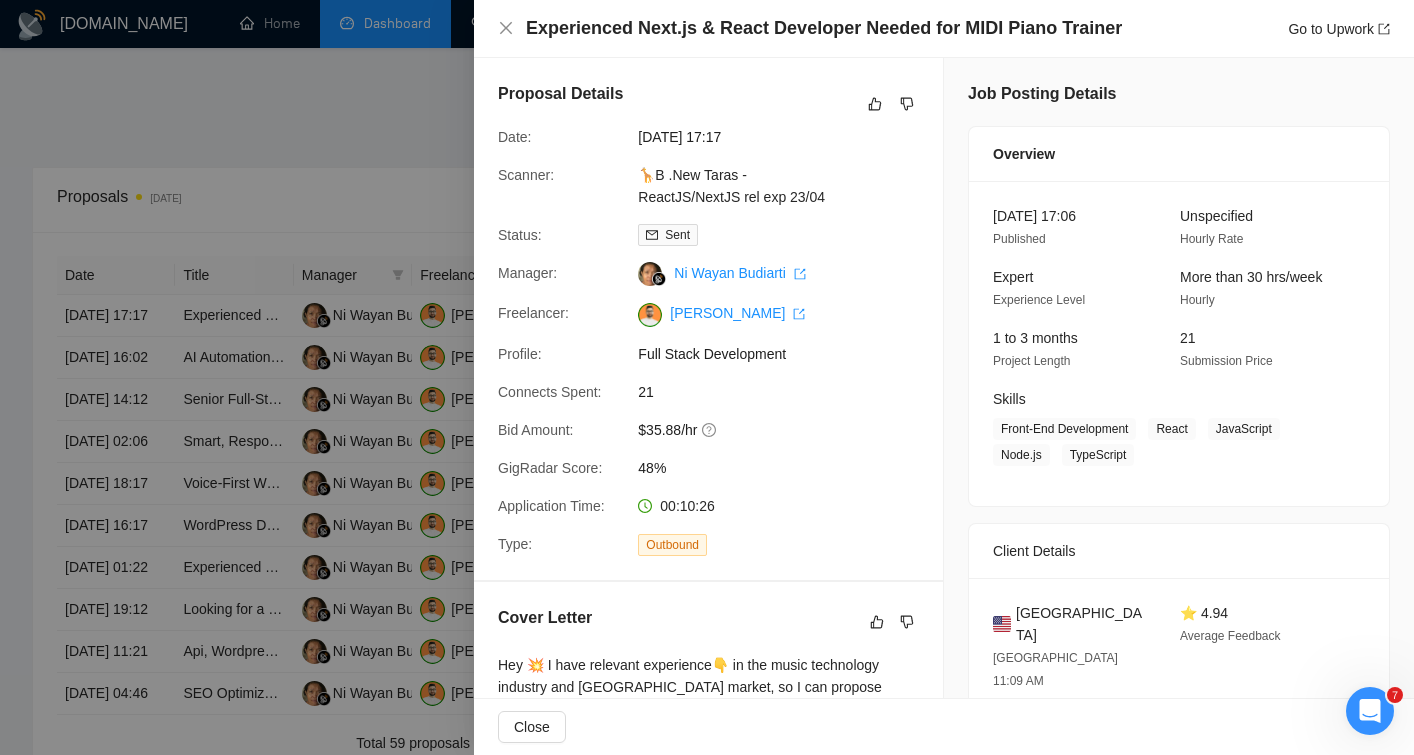 click at bounding box center [707, 377] 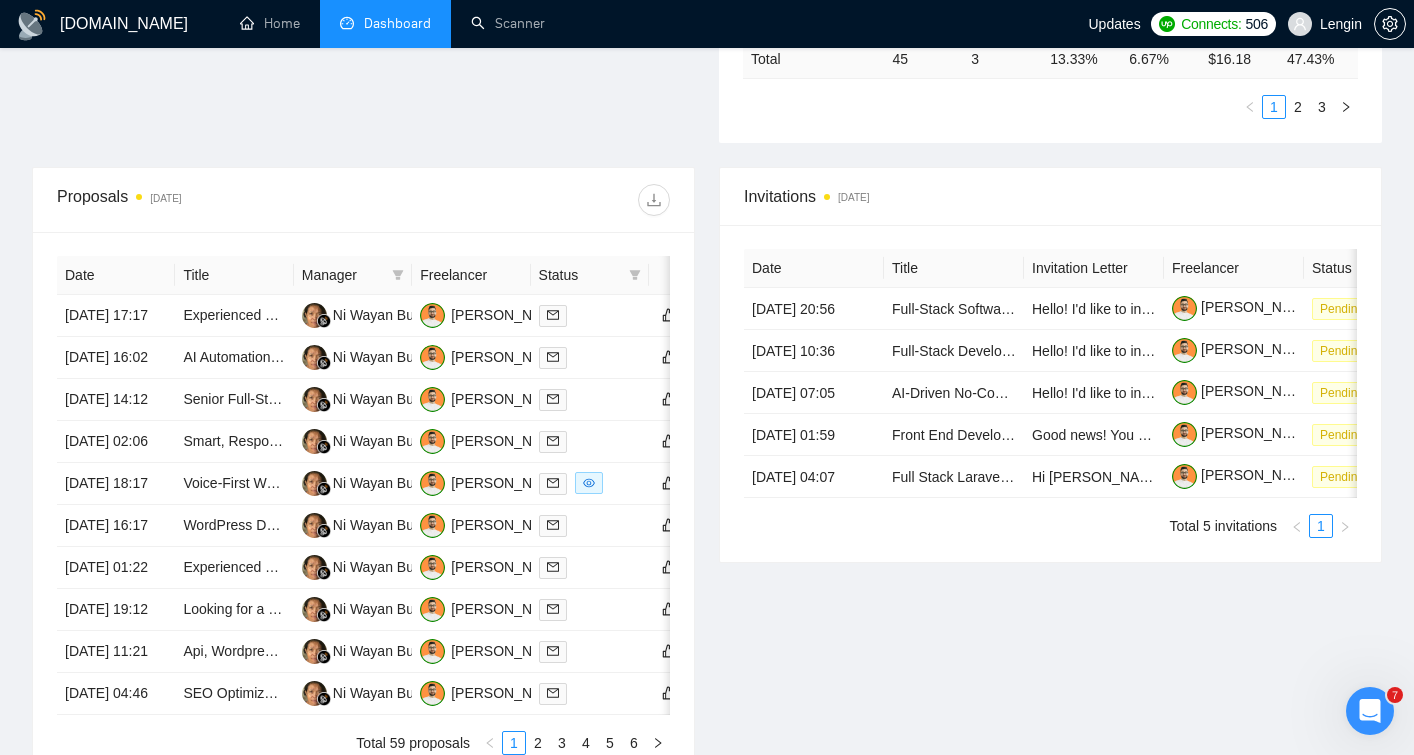 scroll, scrollTop: 0, scrollLeft: 0, axis: both 